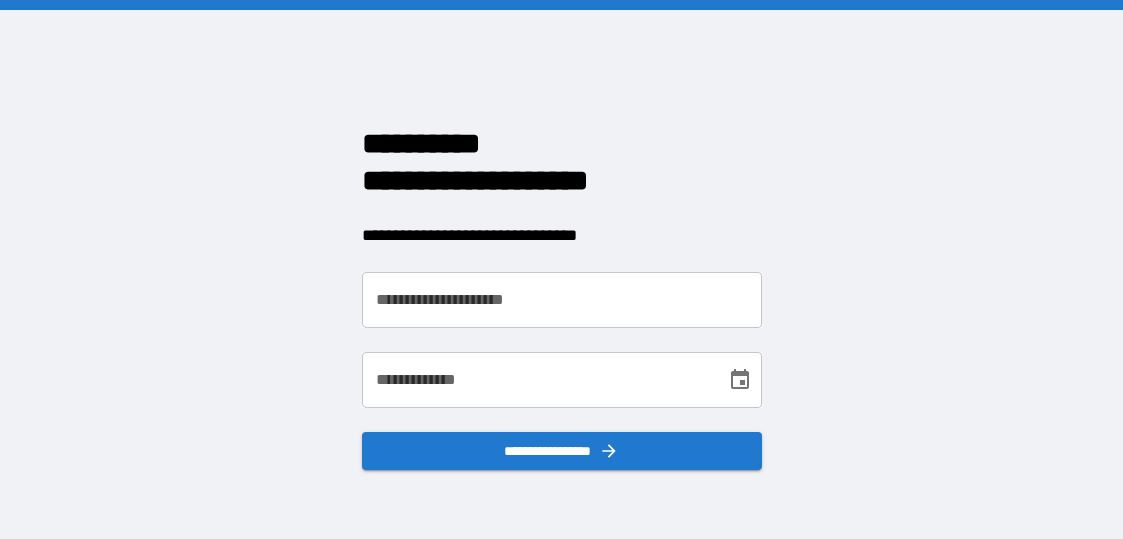 scroll, scrollTop: 0, scrollLeft: 0, axis: both 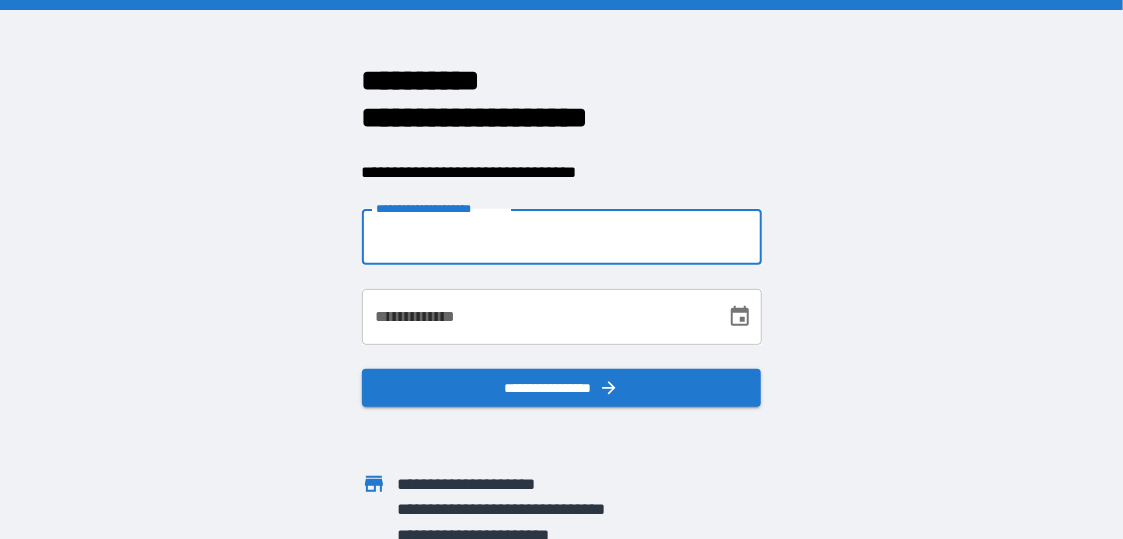 click on "**********" at bounding box center (562, 237) 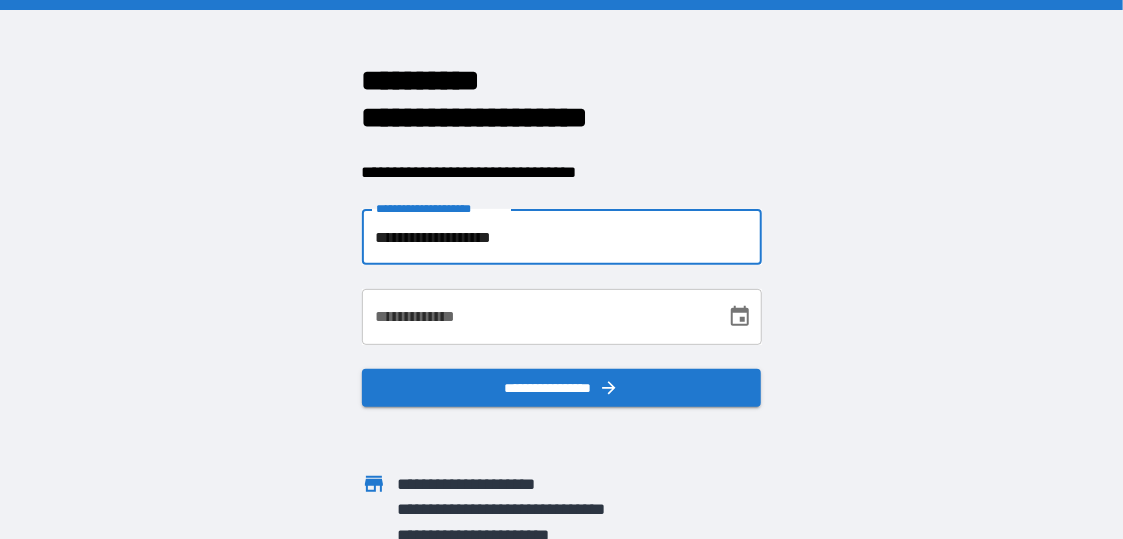 type on "**********" 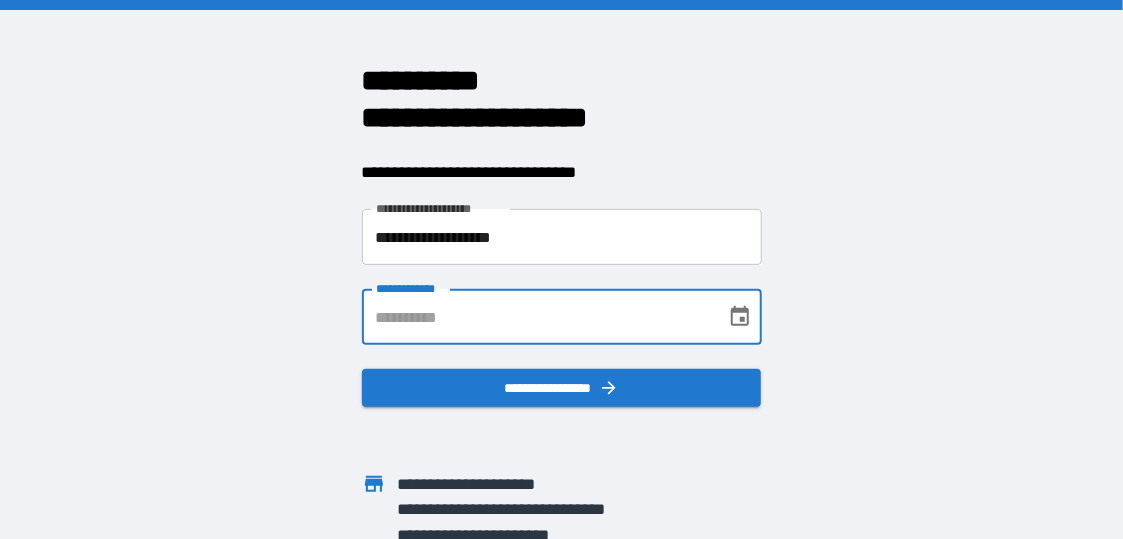 click on "**********" at bounding box center [537, 317] 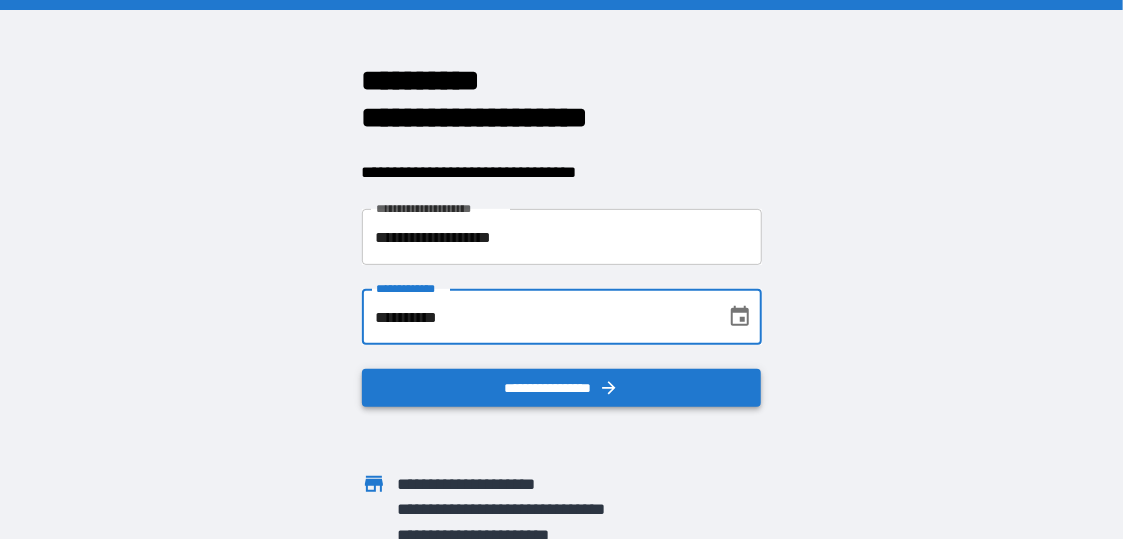 type on "**********" 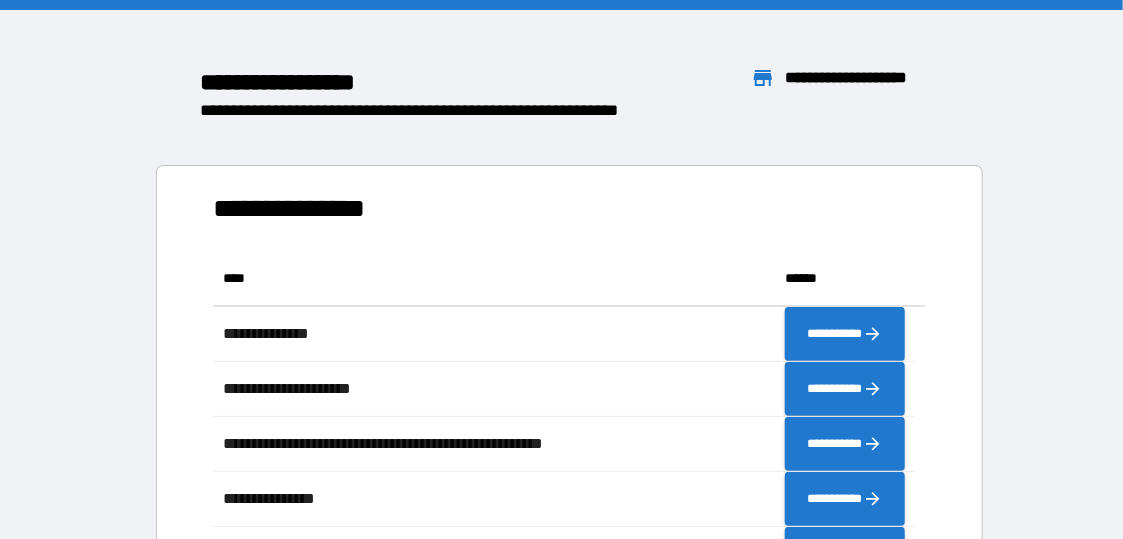 scroll, scrollTop: 16, scrollLeft: 16, axis: both 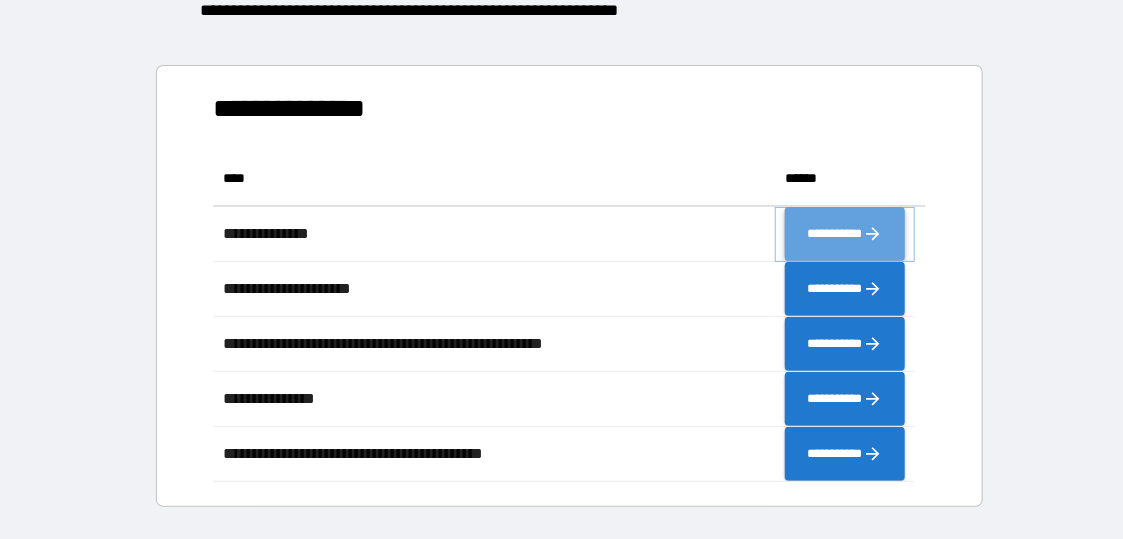 click on "**********" at bounding box center [845, 233] 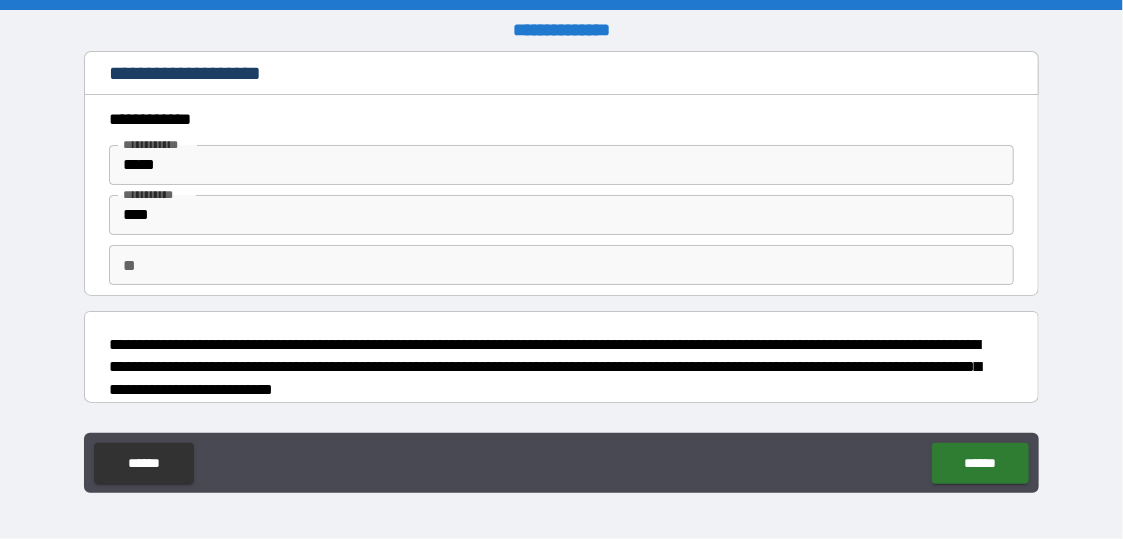 type on "*" 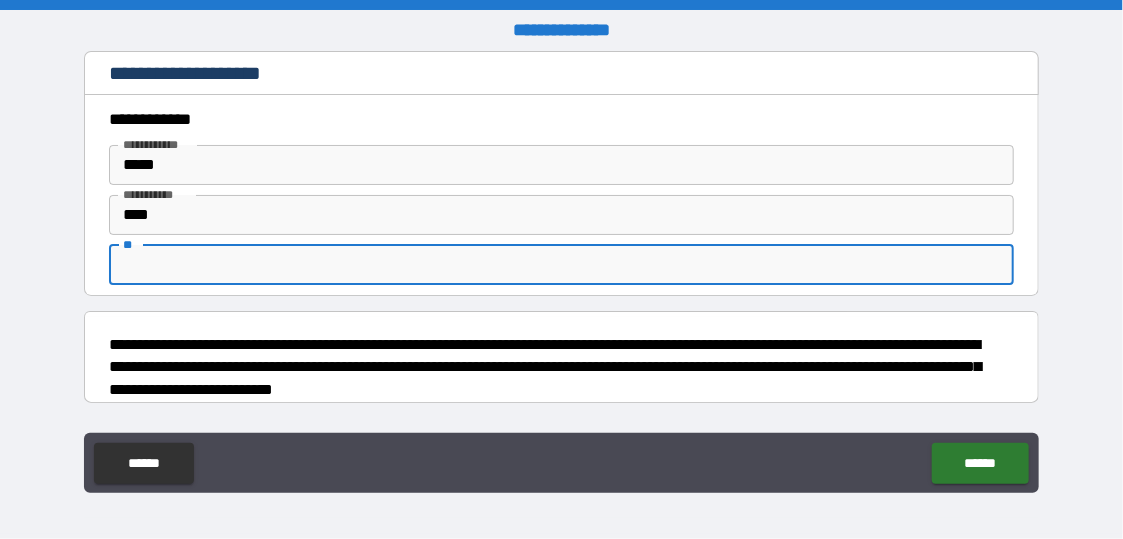 click on "**" at bounding box center (561, 265) 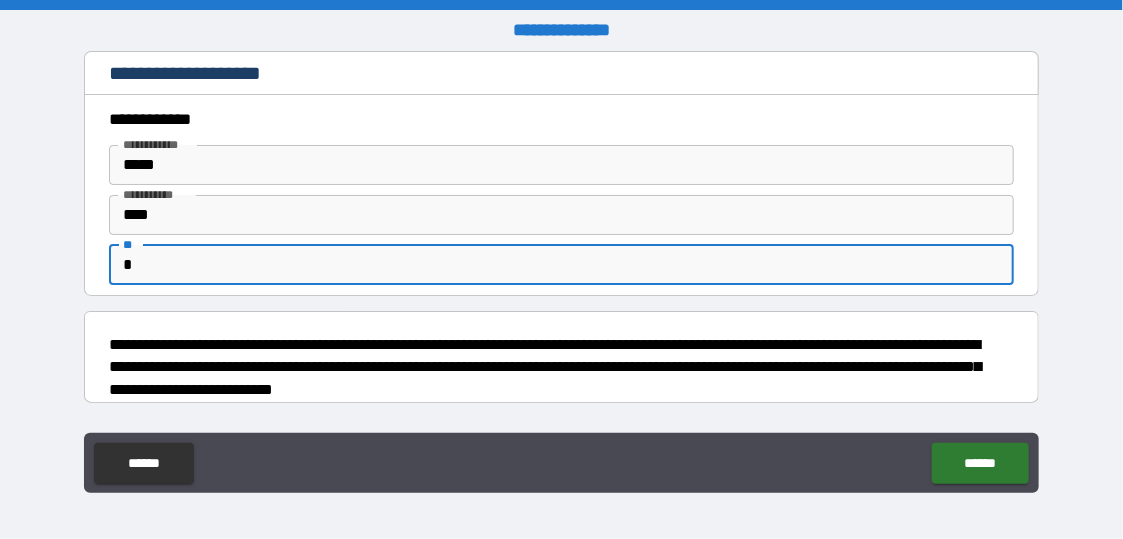 type on "*" 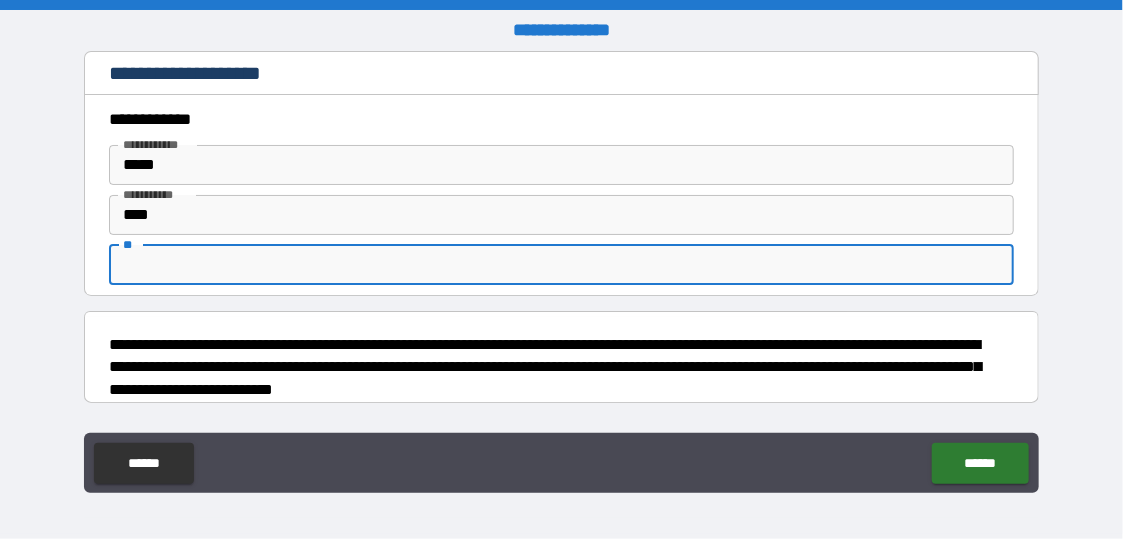 type on "*" 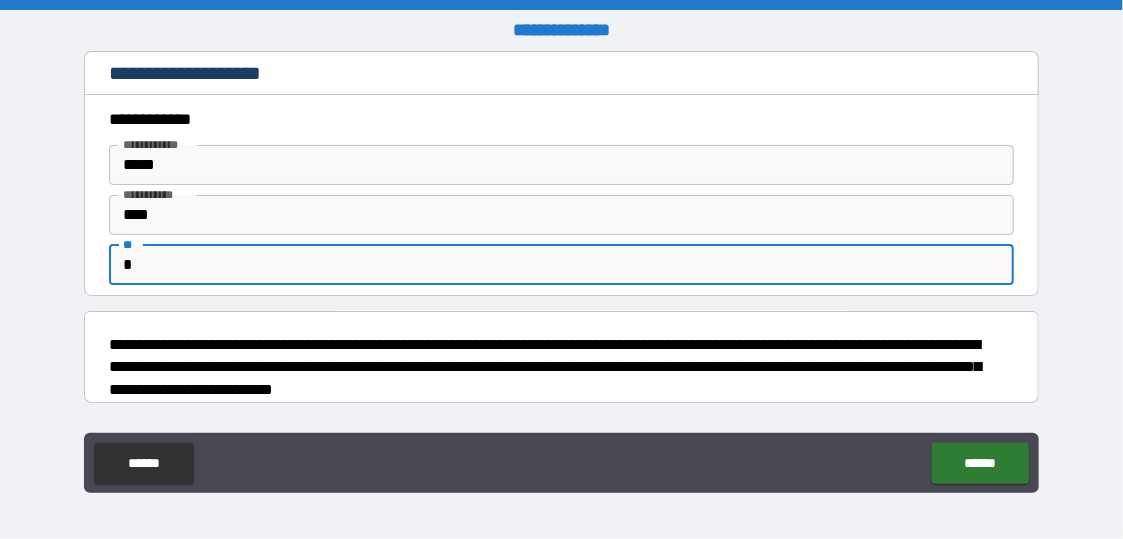 type on "*" 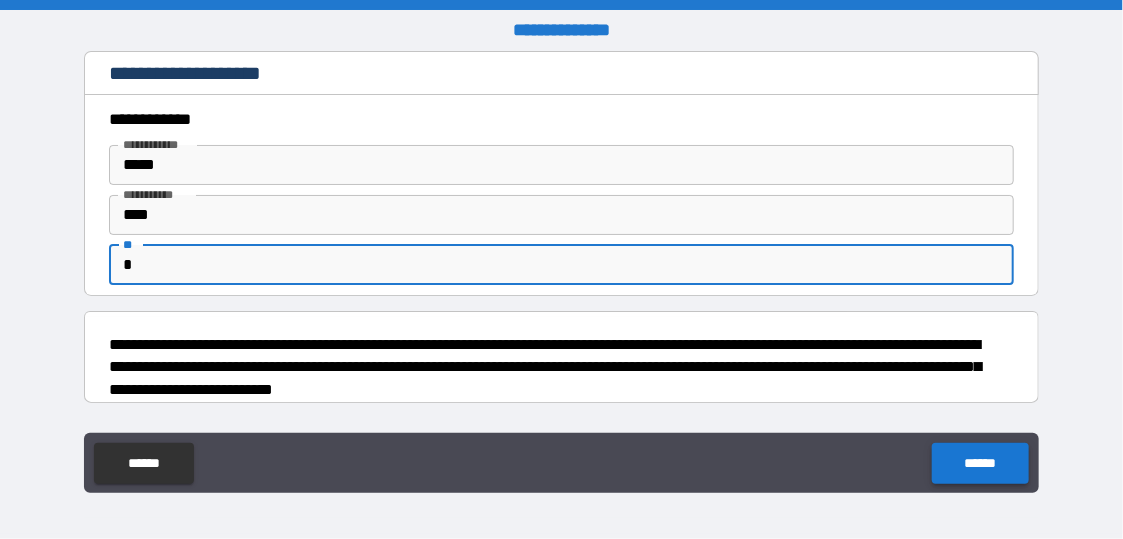 type on "*" 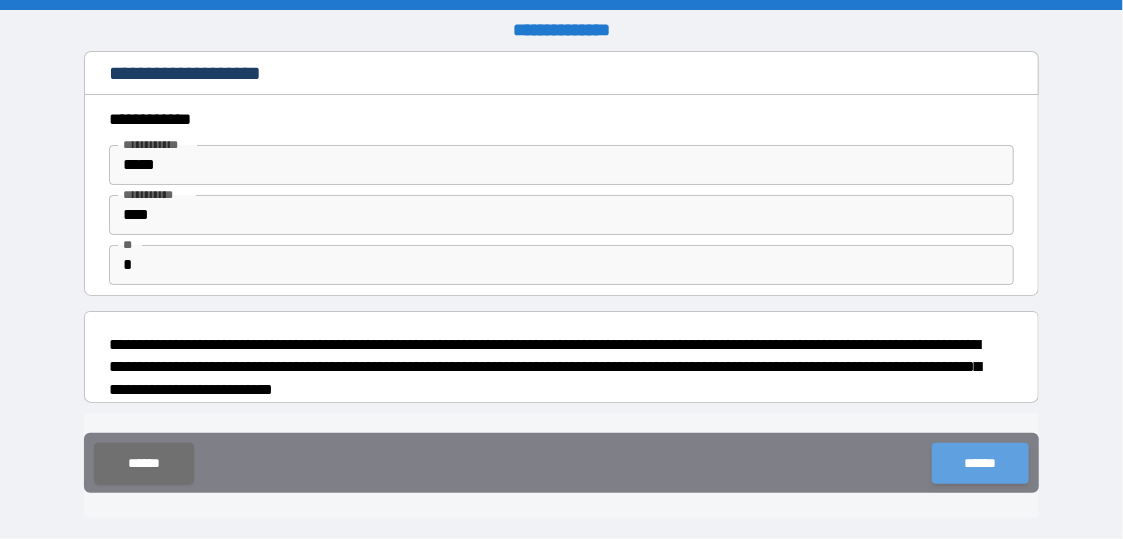 click on "******" at bounding box center [980, 463] 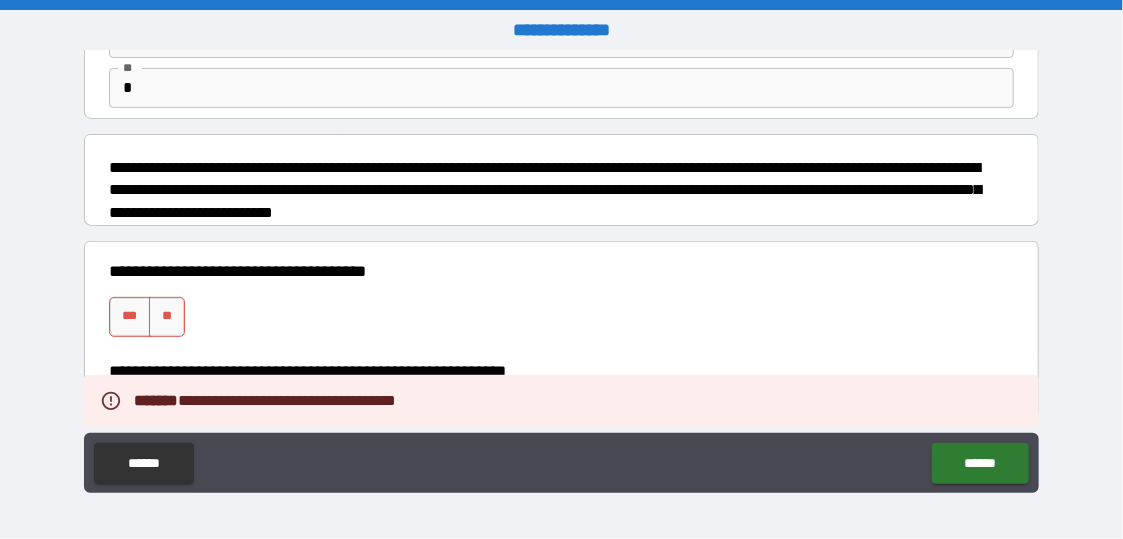 scroll, scrollTop: 200, scrollLeft: 0, axis: vertical 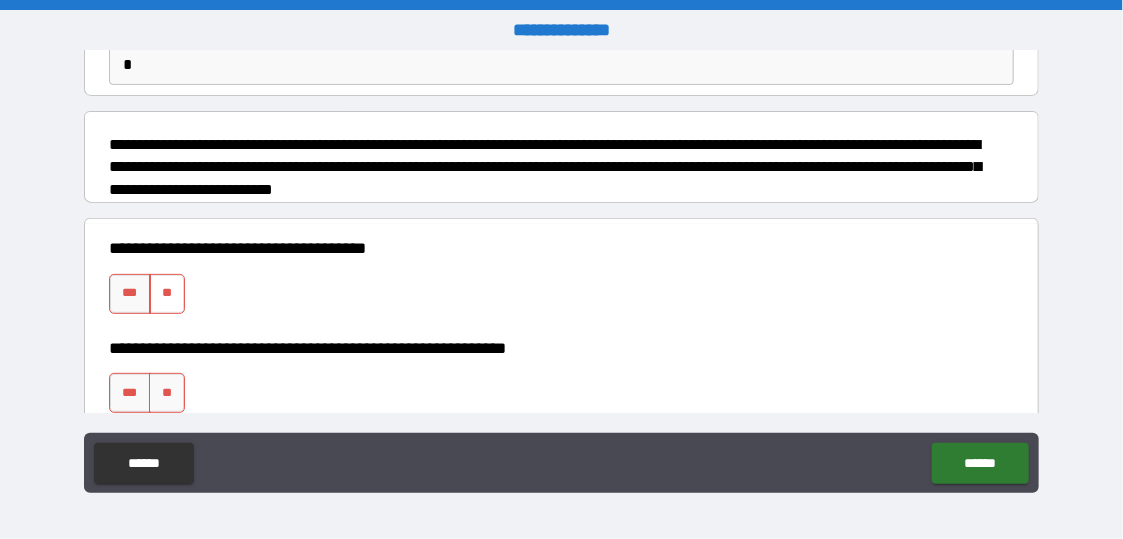 click on "**" at bounding box center [167, 294] 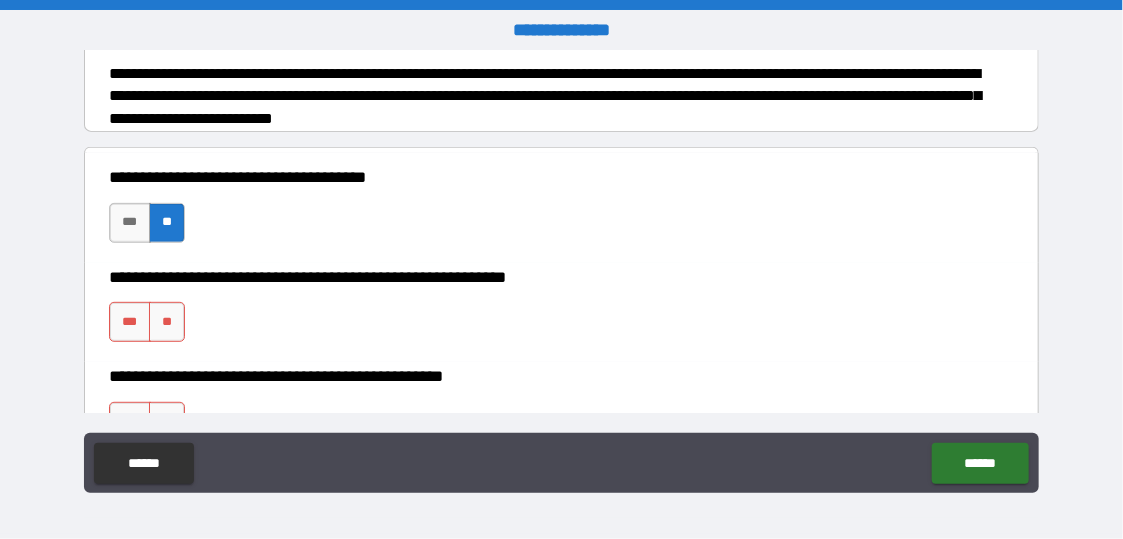 scroll, scrollTop: 300, scrollLeft: 0, axis: vertical 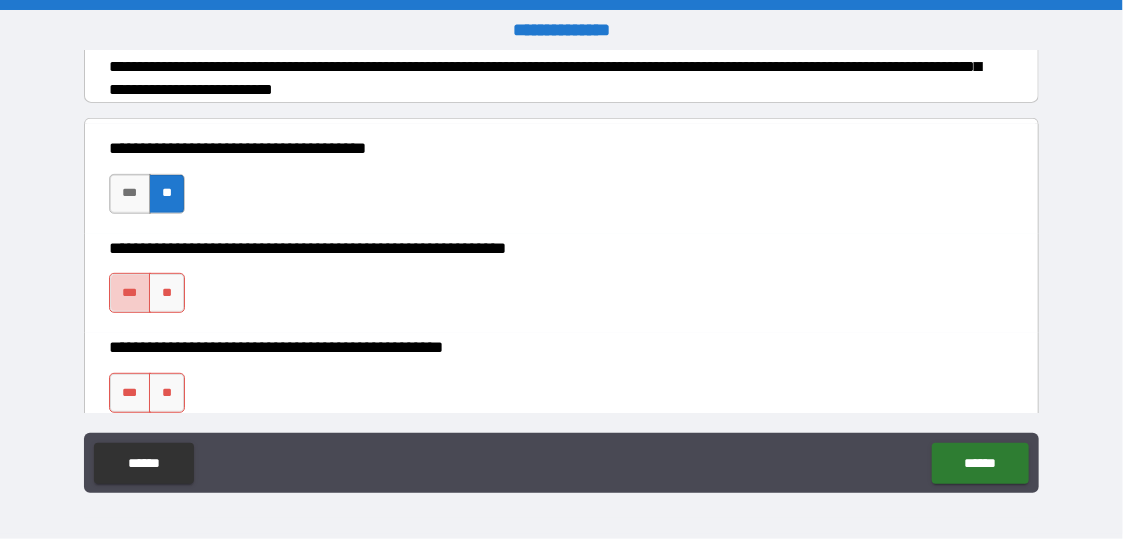 click on "***" at bounding box center [129, 293] 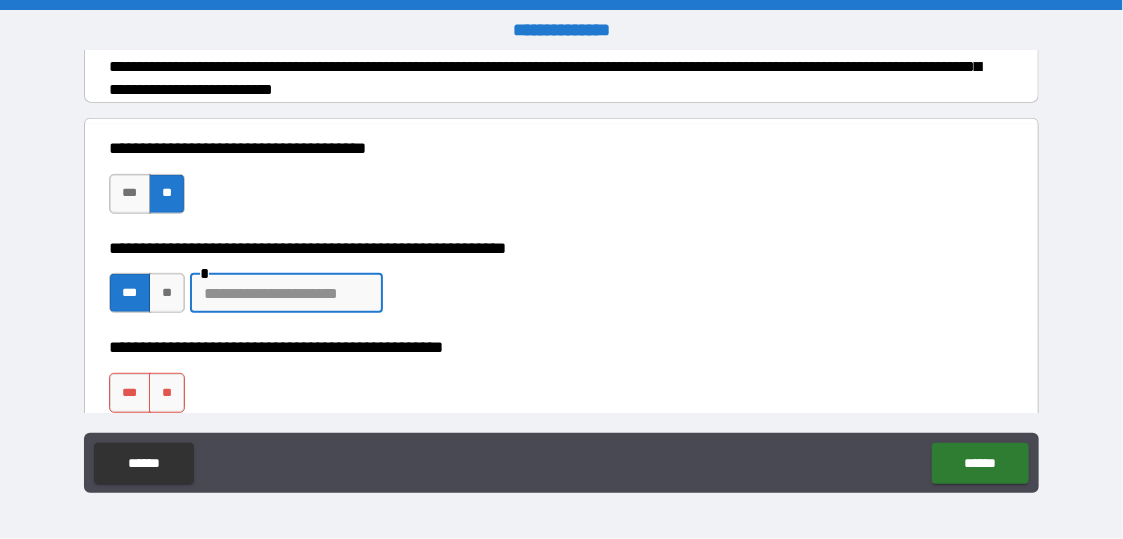 click at bounding box center [286, 293] 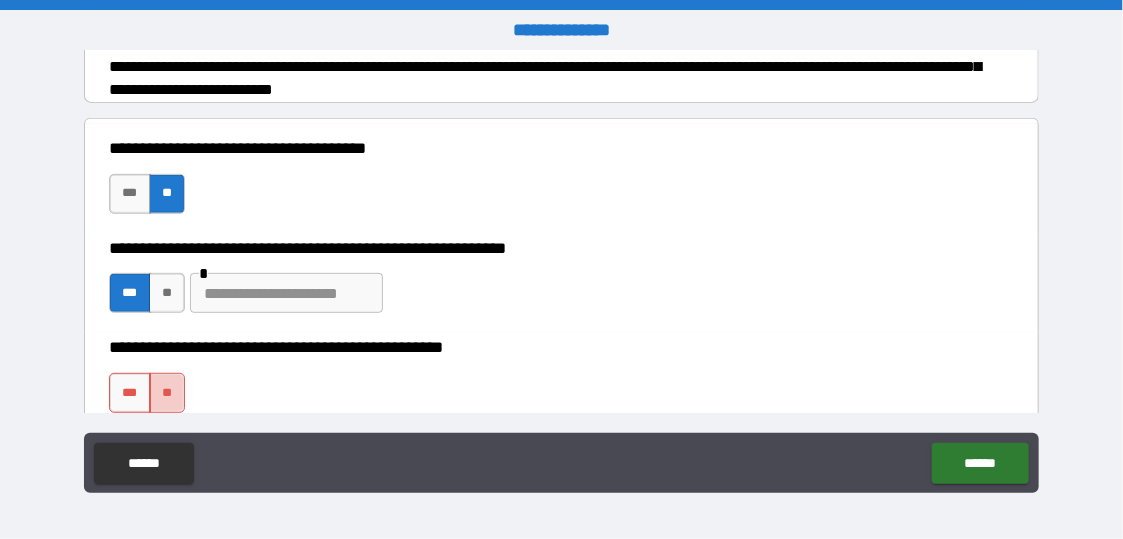 click on "**" at bounding box center (167, 393) 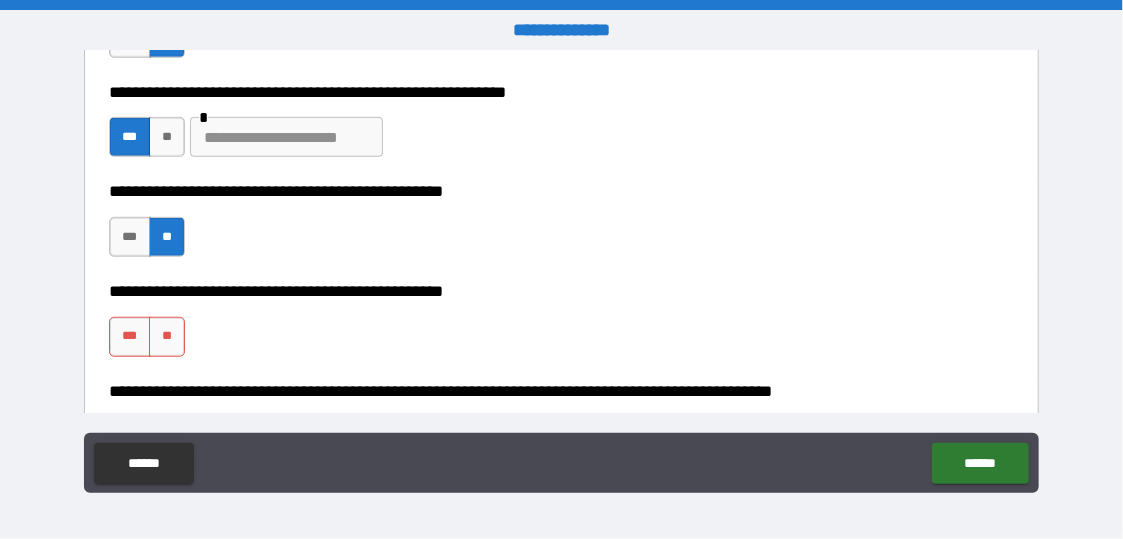 scroll, scrollTop: 500, scrollLeft: 0, axis: vertical 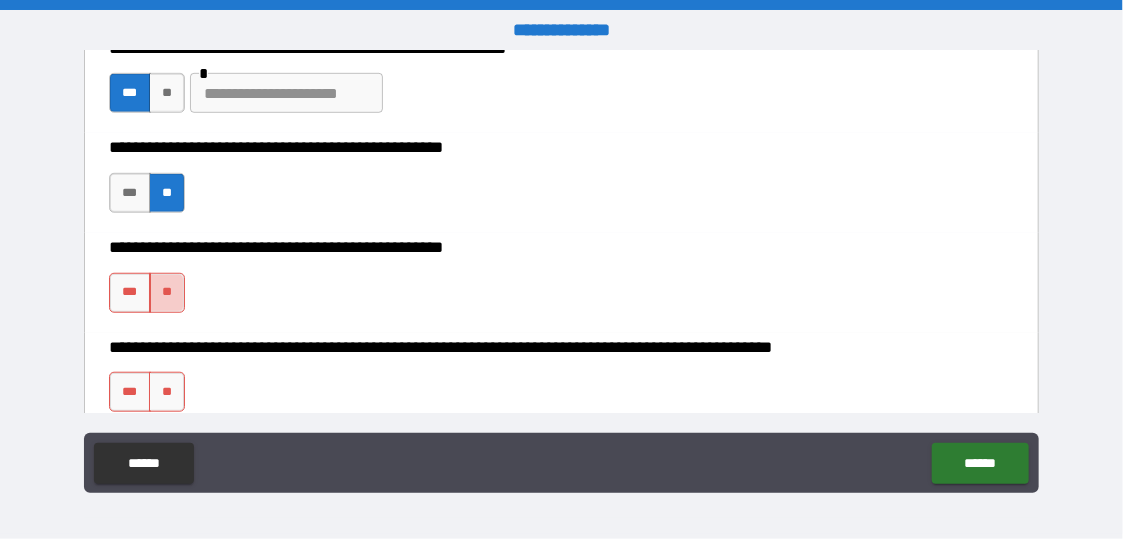 click on "**" at bounding box center (167, 293) 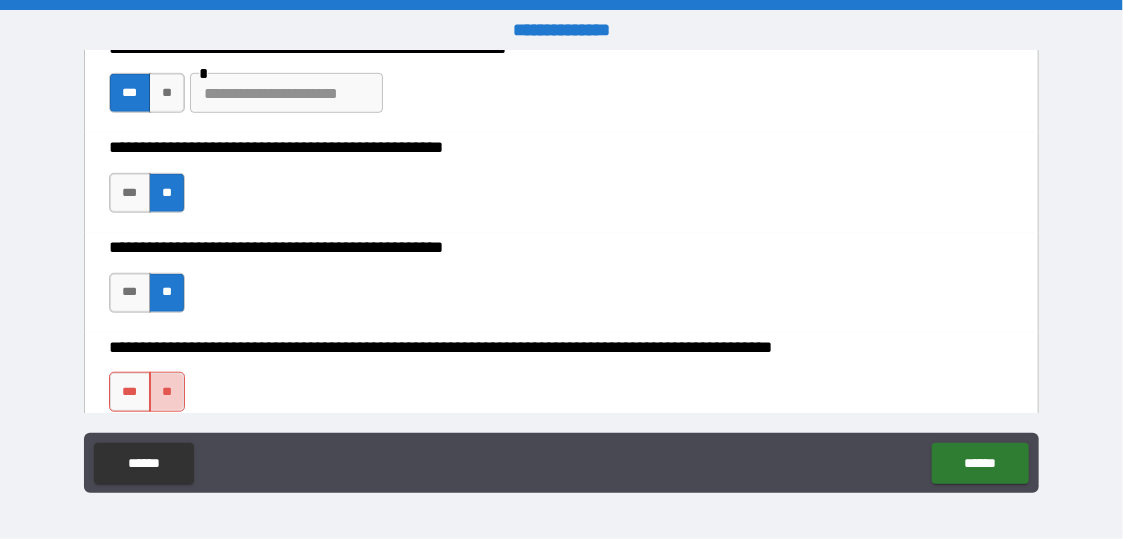 click on "**" at bounding box center (167, 392) 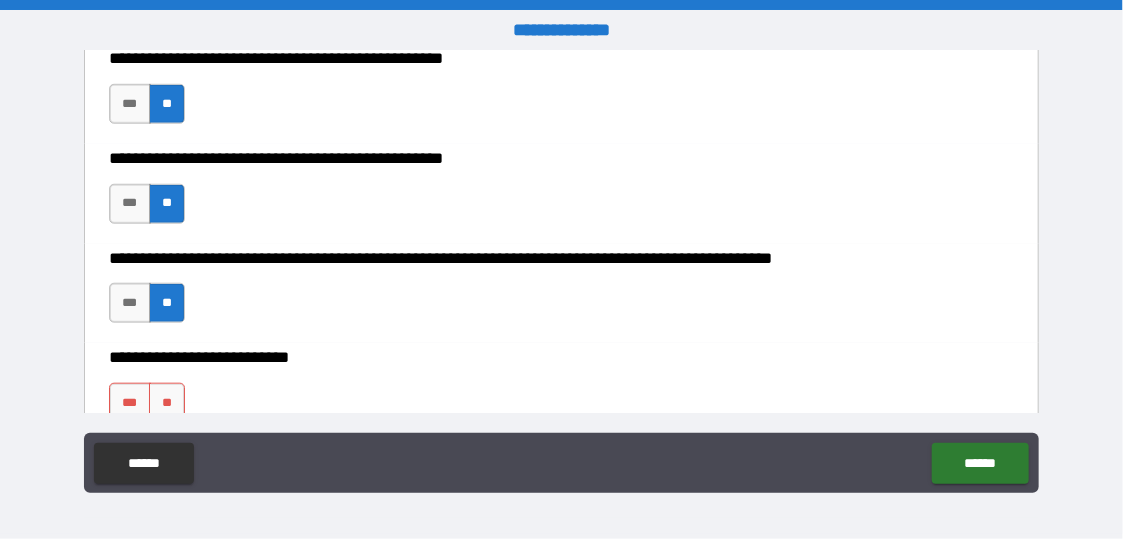 scroll, scrollTop: 700, scrollLeft: 0, axis: vertical 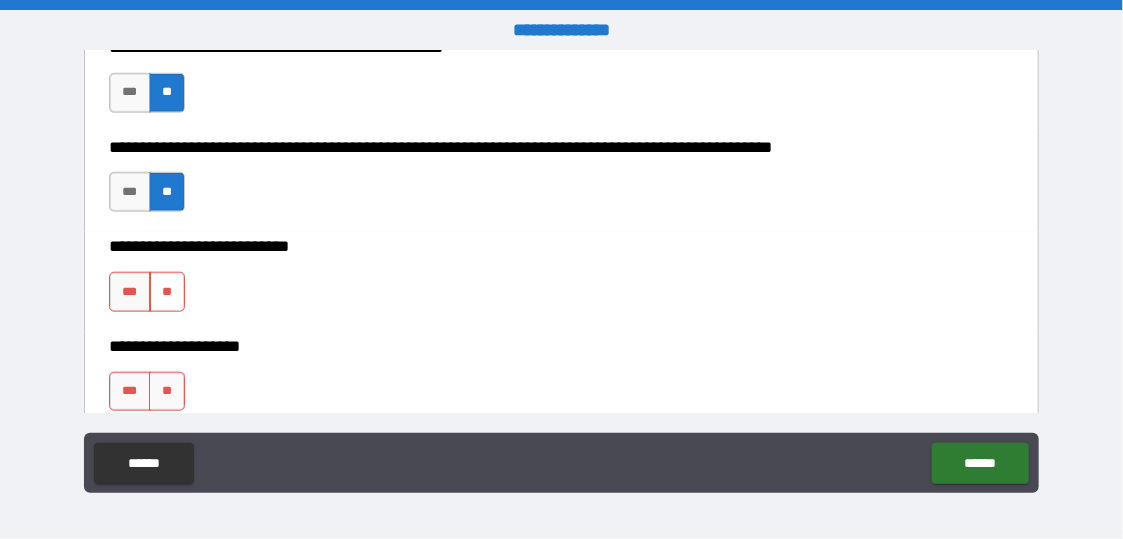 click on "**" at bounding box center (167, 292) 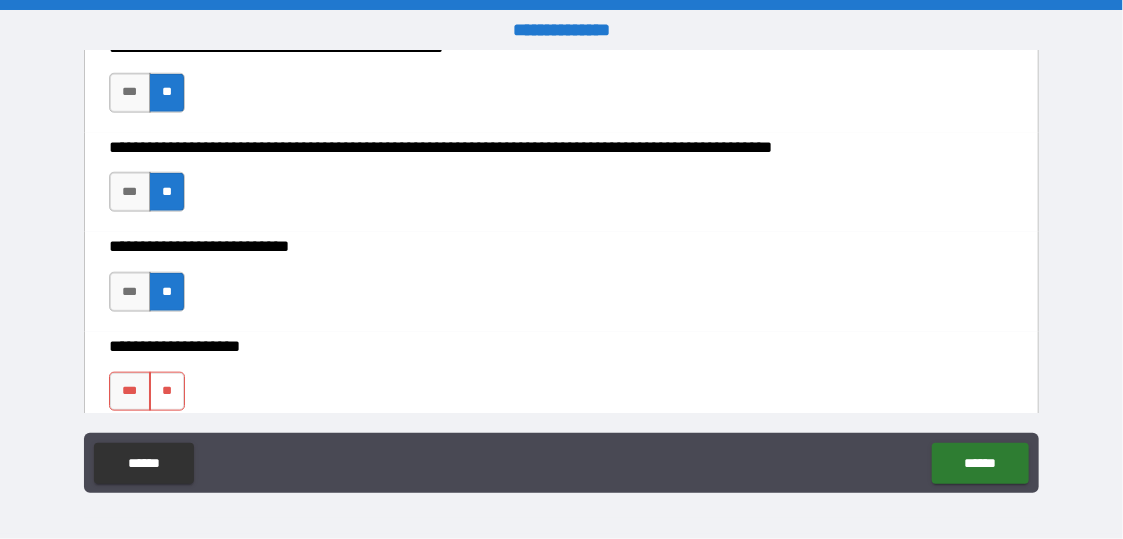 click on "**" at bounding box center [167, 392] 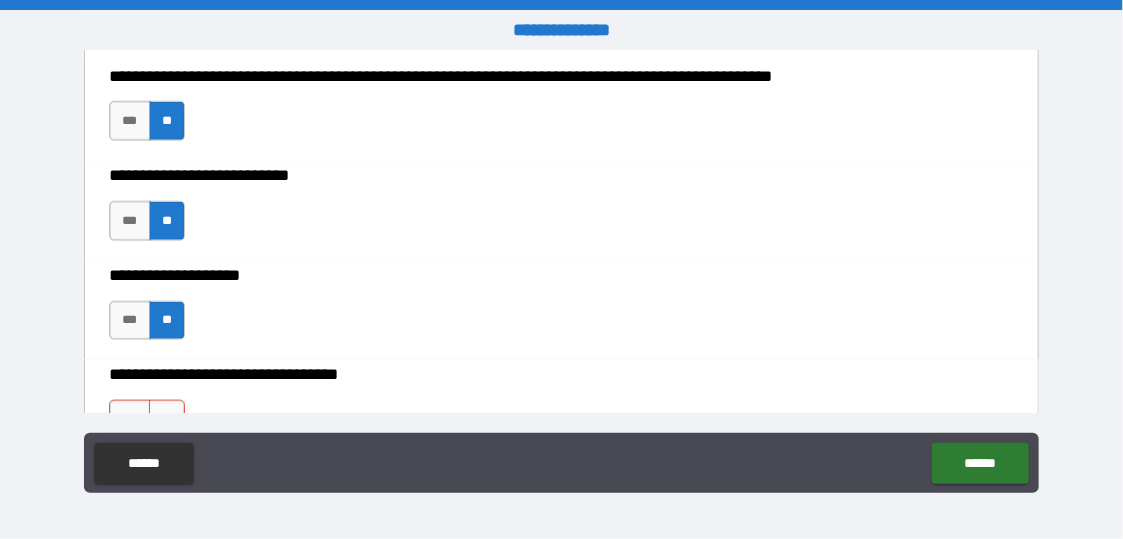 scroll, scrollTop: 800, scrollLeft: 0, axis: vertical 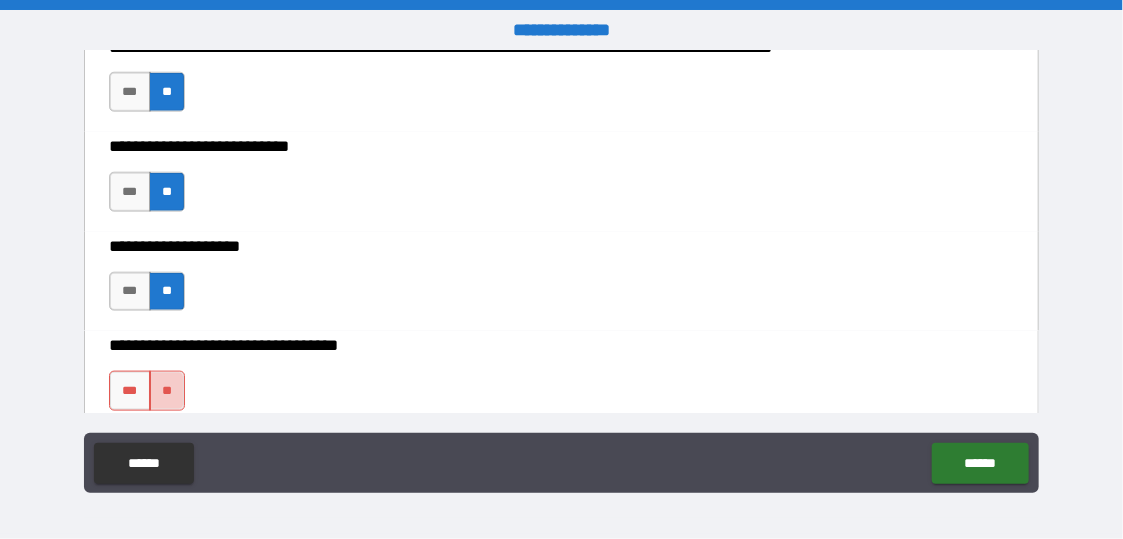 click on "**" at bounding box center [167, 391] 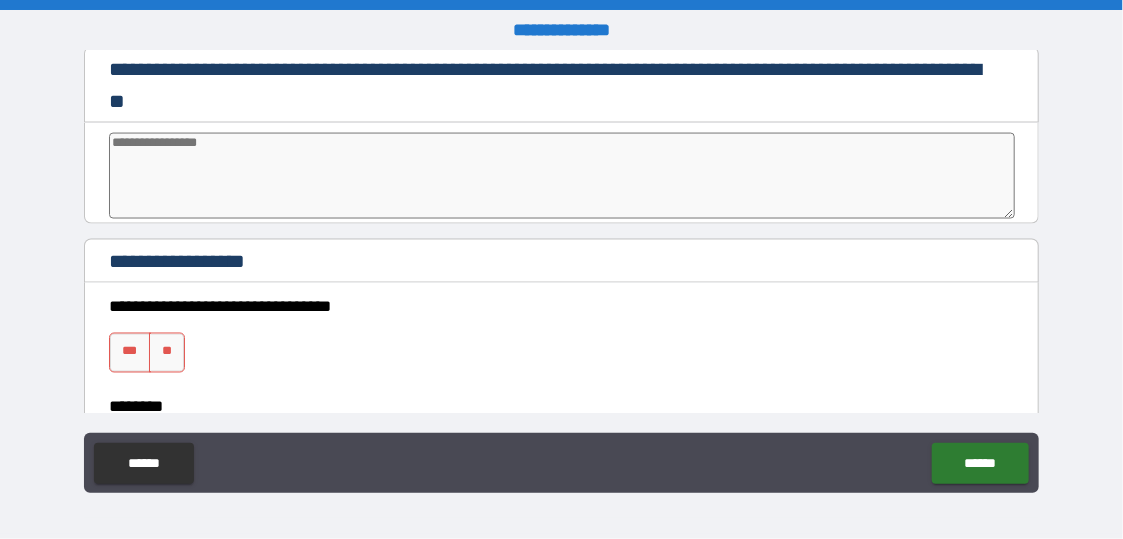scroll, scrollTop: 1300, scrollLeft: 0, axis: vertical 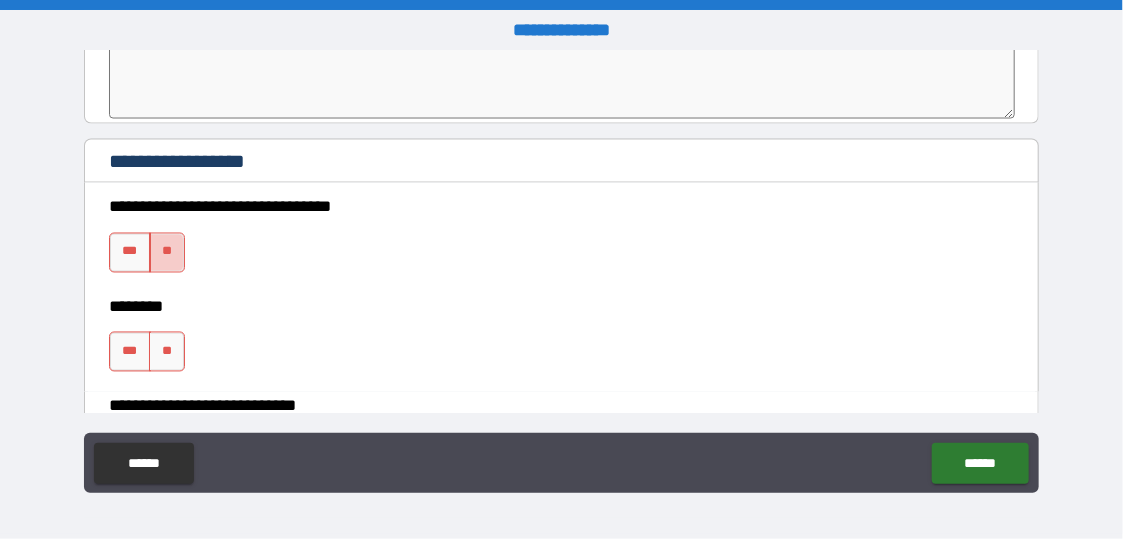 click on "**" at bounding box center [167, 253] 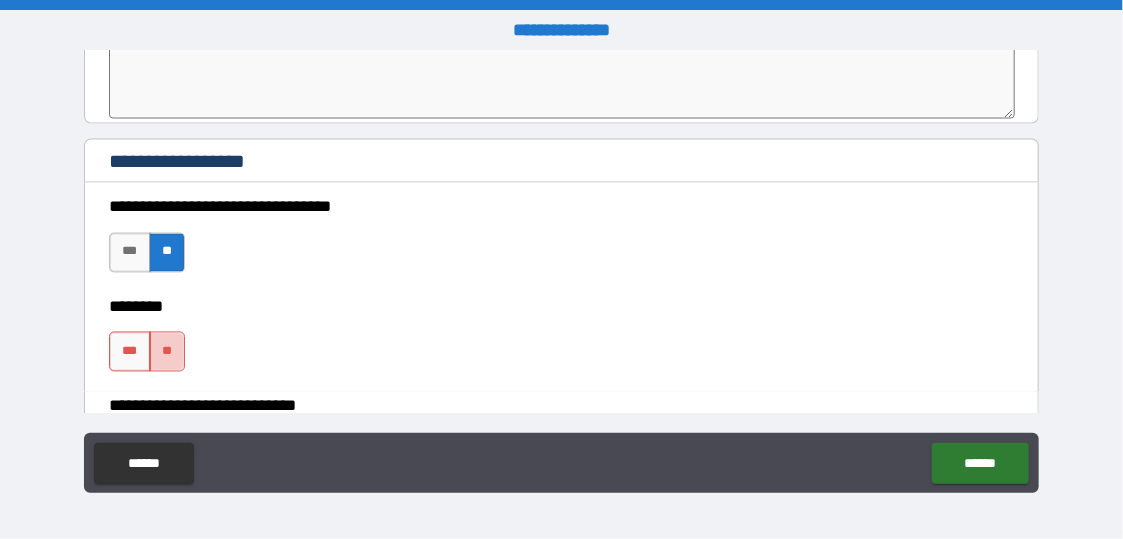 click on "**" at bounding box center [167, 352] 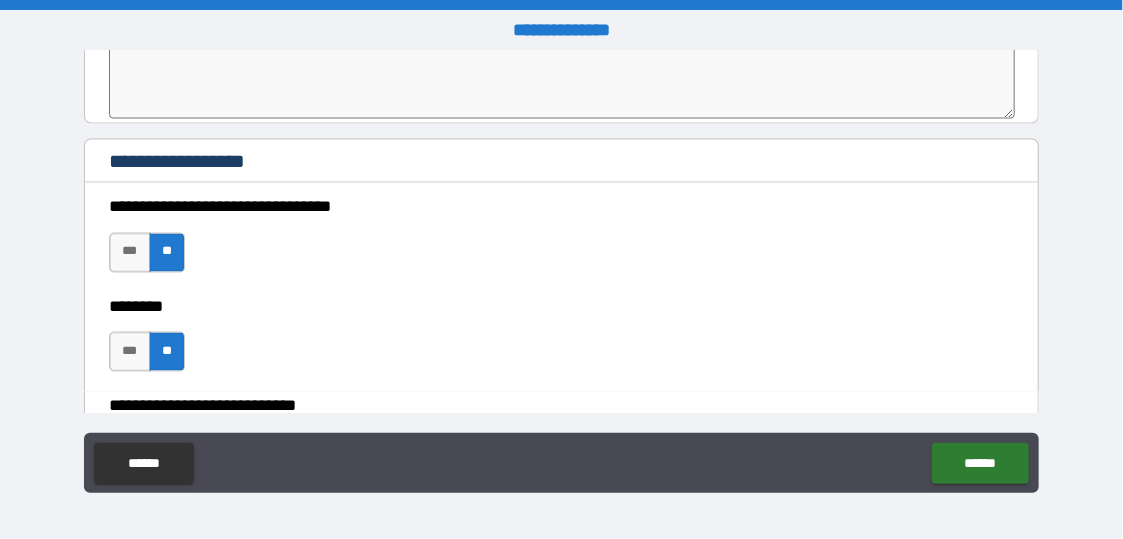 scroll, scrollTop: 1400, scrollLeft: 0, axis: vertical 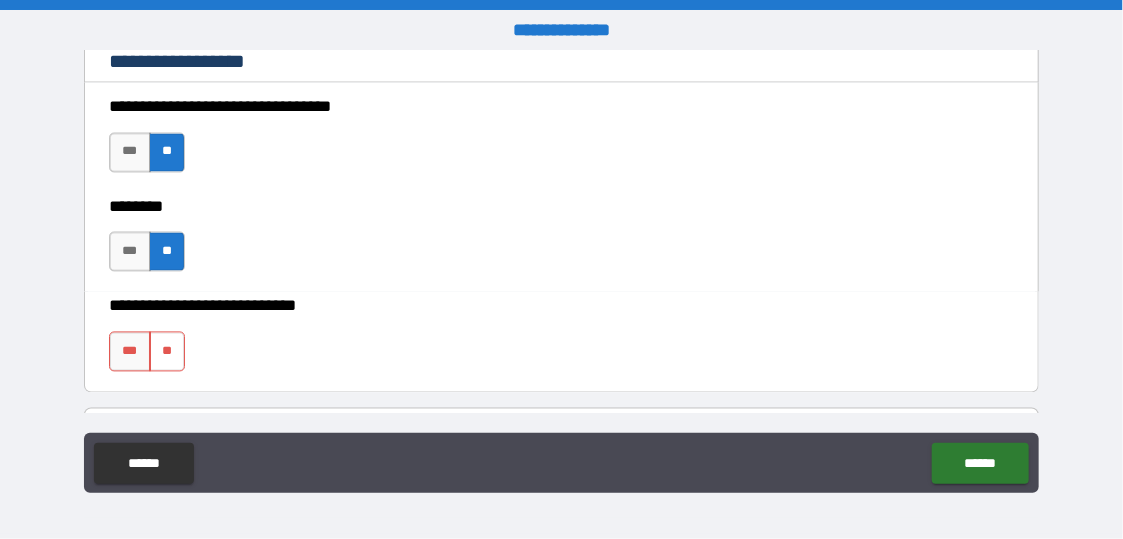 click on "**" at bounding box center (167, 352) 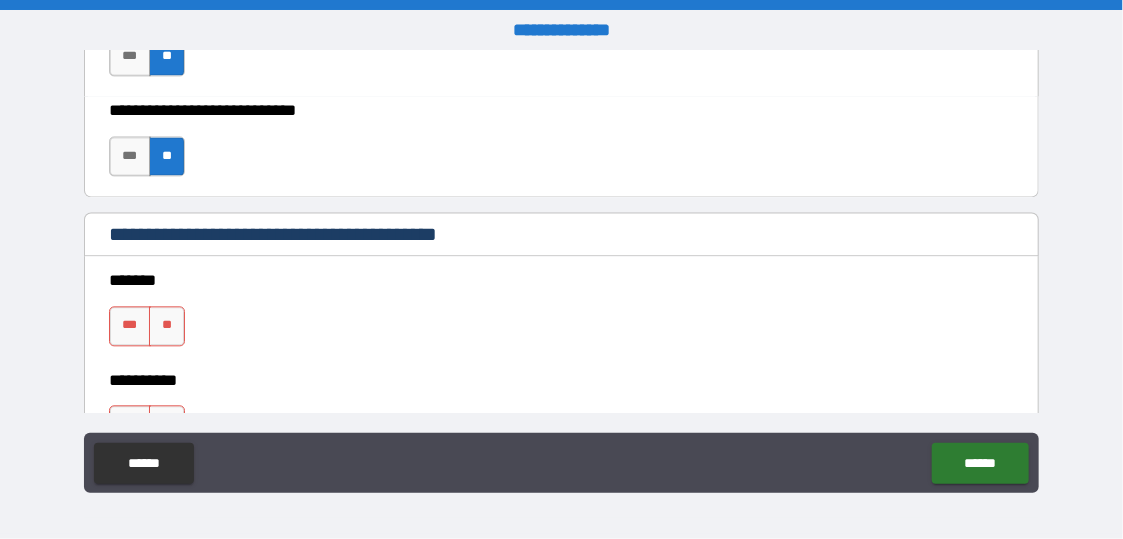 scroll, scrollTop: 1600, scrollLeft: 0, axis: vertical 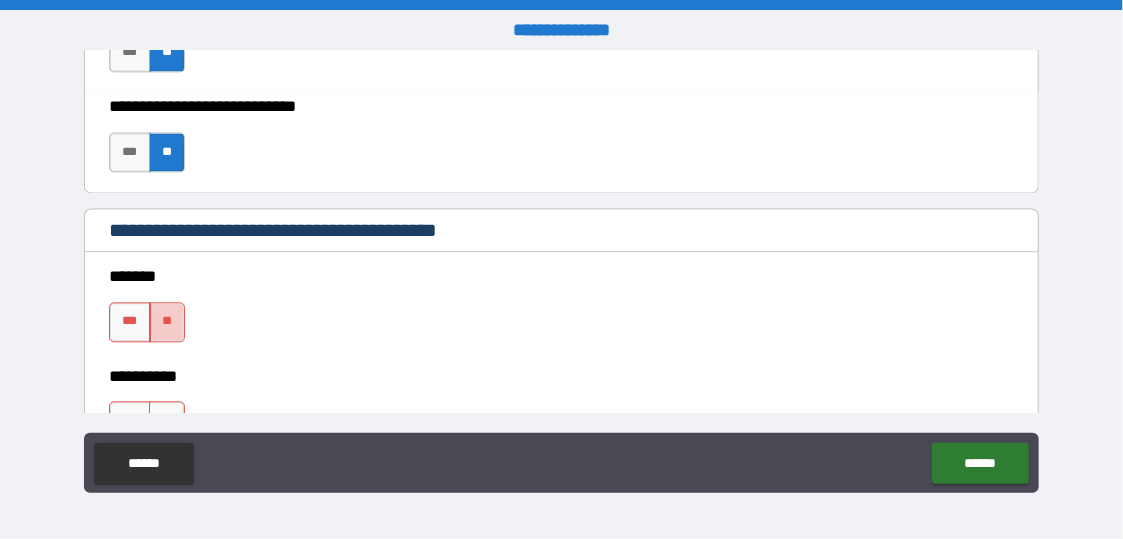 click on "**" at bounding box center (167, 322) 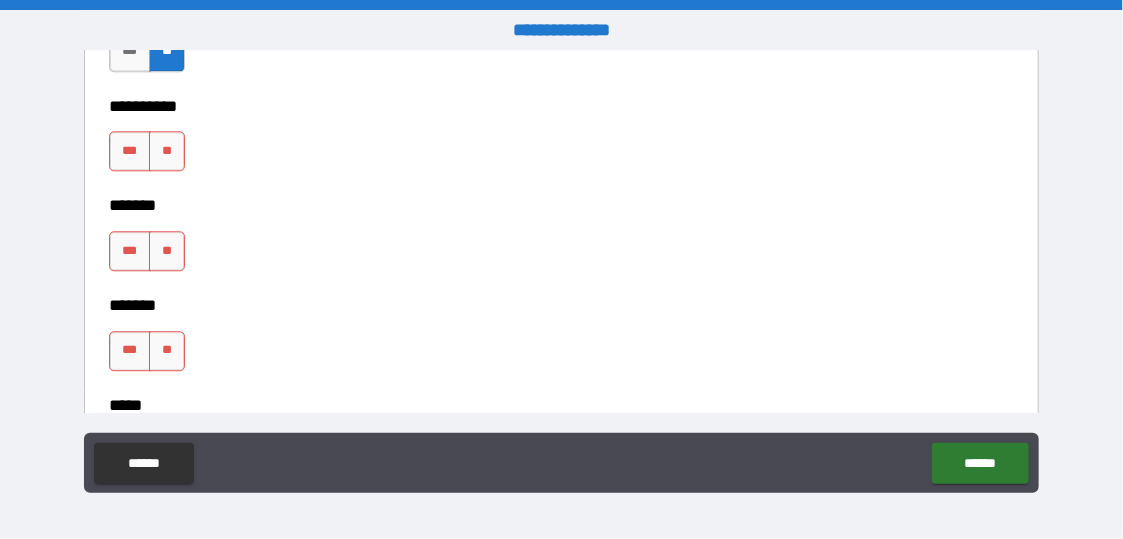 scroll, scrollTop: 1900, scrollLeft: 0, axis: vertical 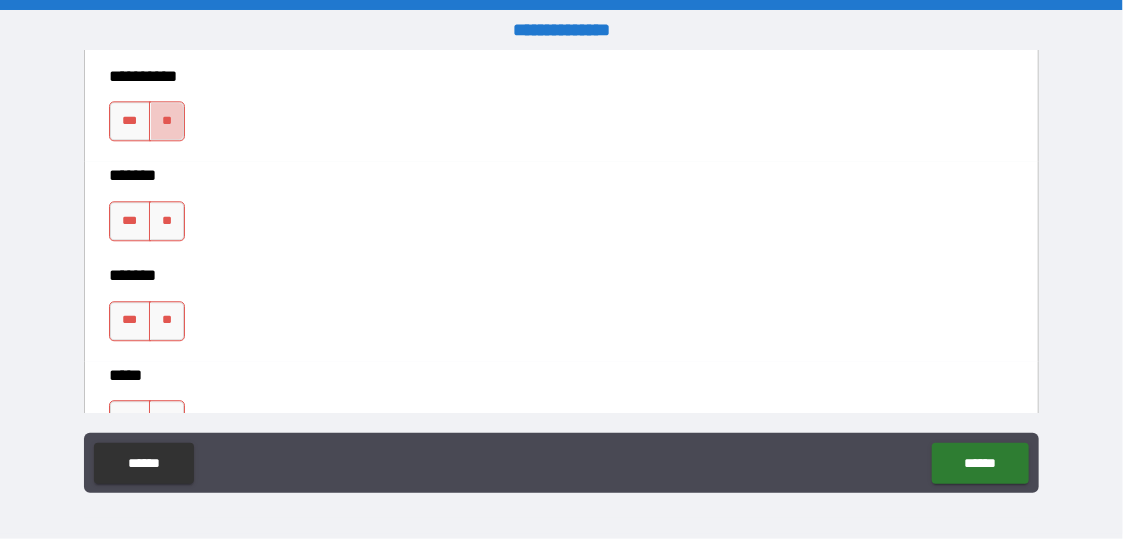 drag, startPoint x: 167, startPoint y: 115, endPoint x: 179, endPoint y: 191, distance: 76.941536 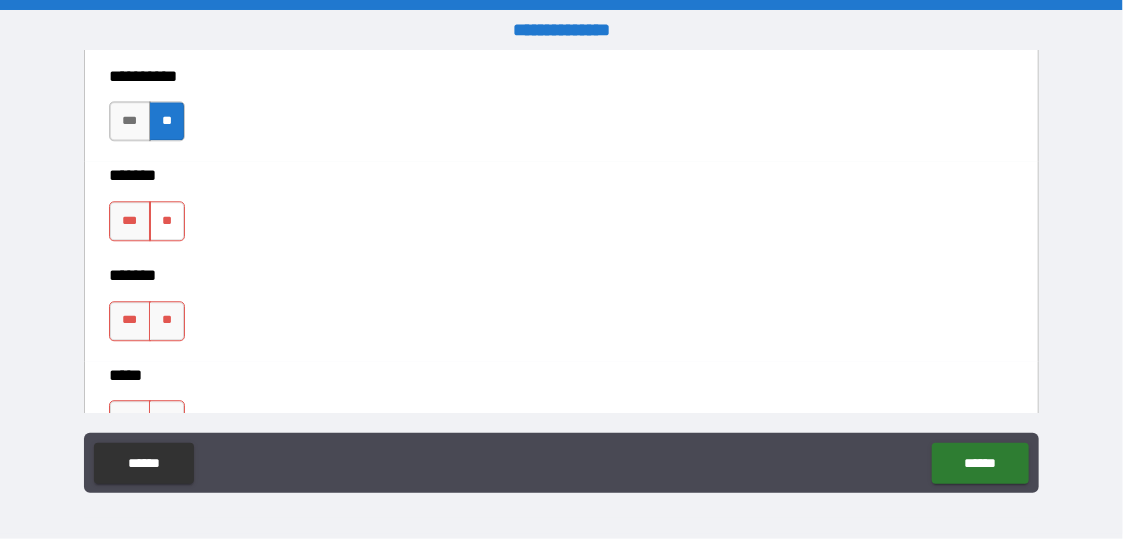 click on "**" at bounding box center (167, 221) 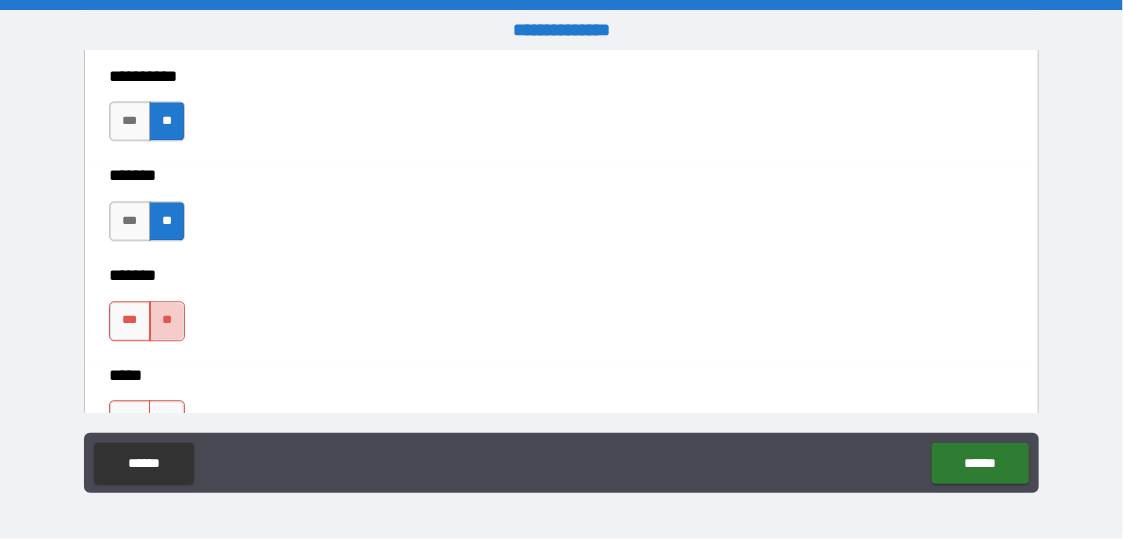 click on "**" at bounding box center [167, 321] 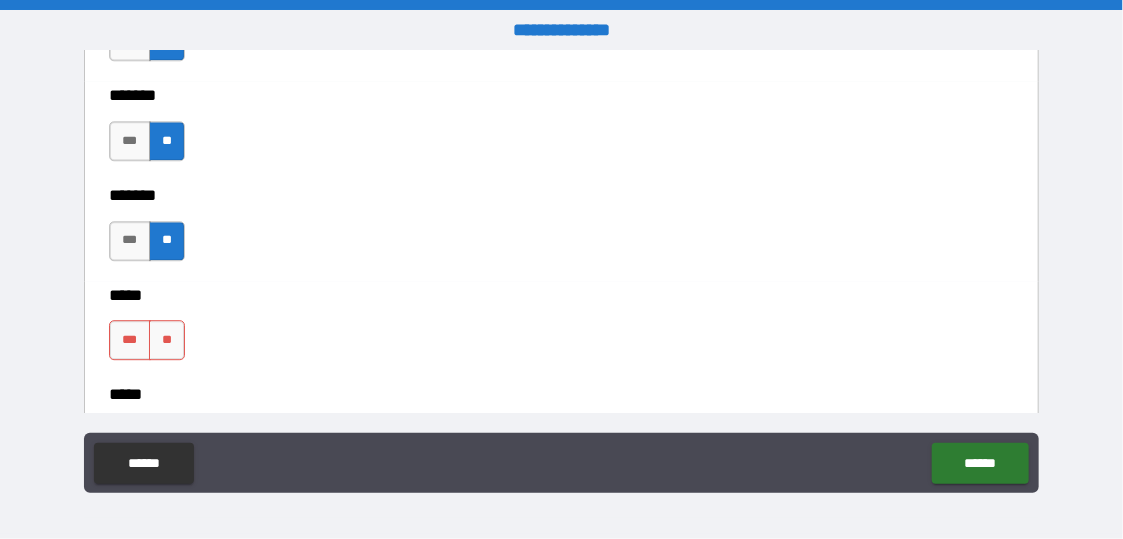 scroll, scrollTop: 2100, scrollLeft: 0, axis: vertical 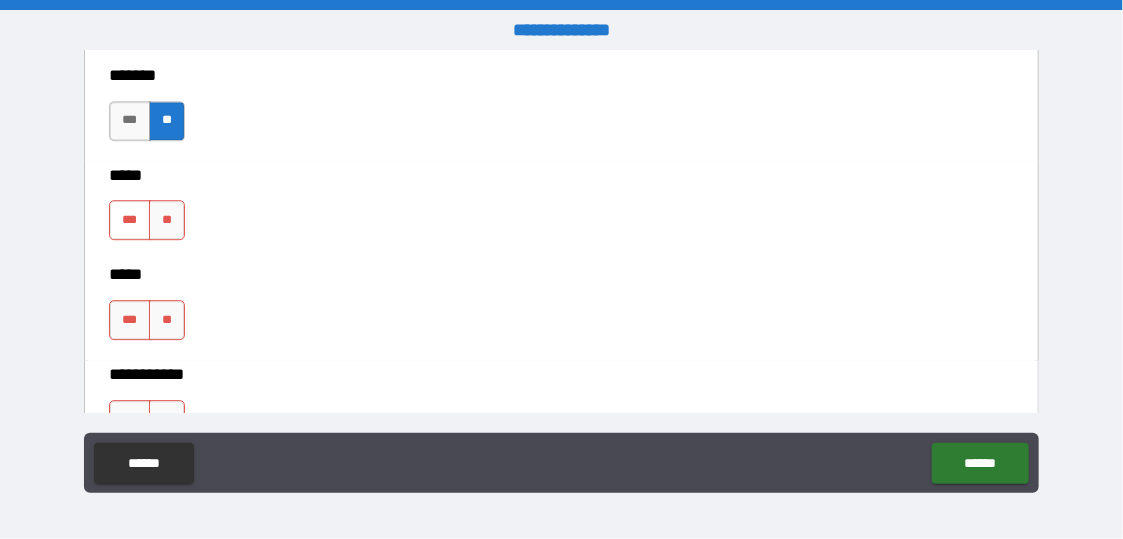 click on "***" at bounding box center [129, 220] 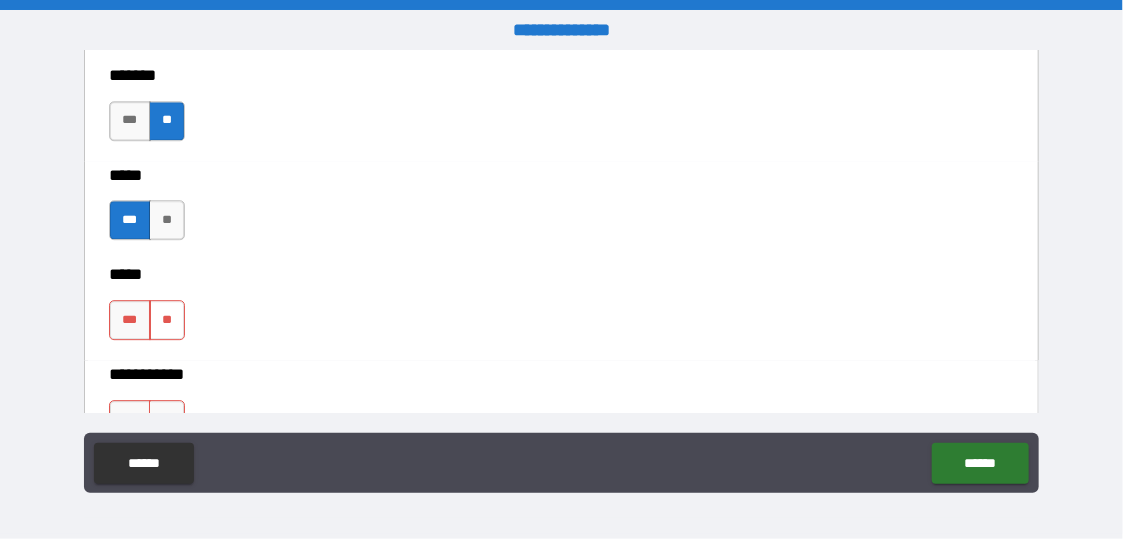 click on "**" at bounding box center (167, 320) 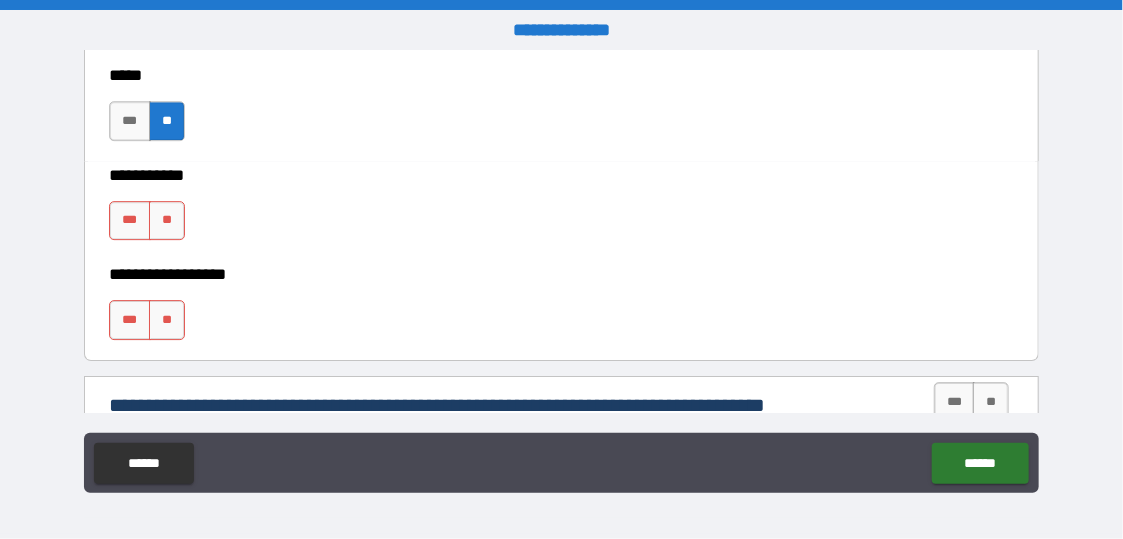 scroll, scrollTop: 2300, scrollLeft: 0, axis: vertical 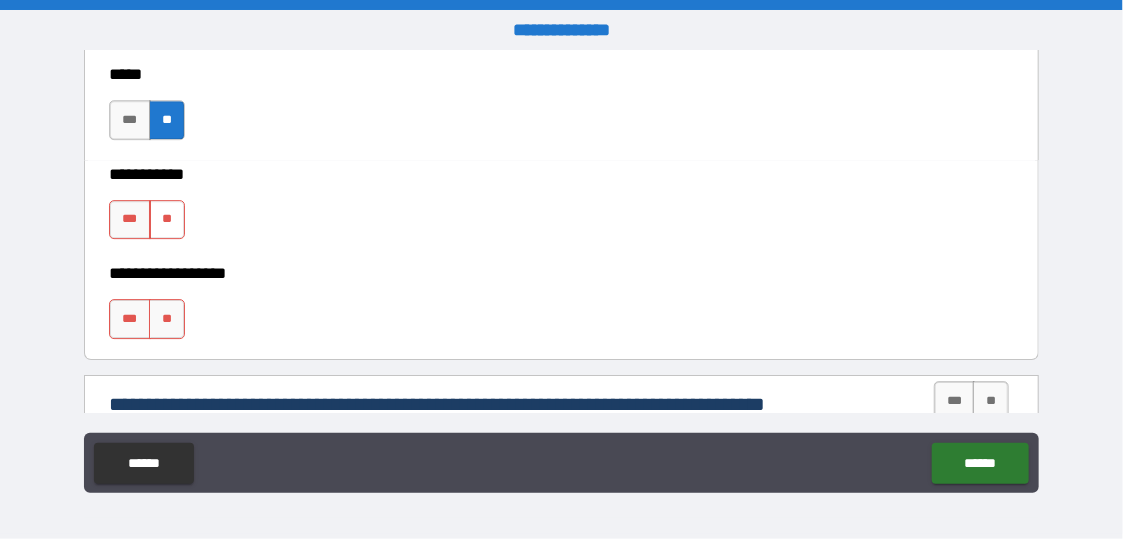 click on "**" at bounding box center (167, 220) 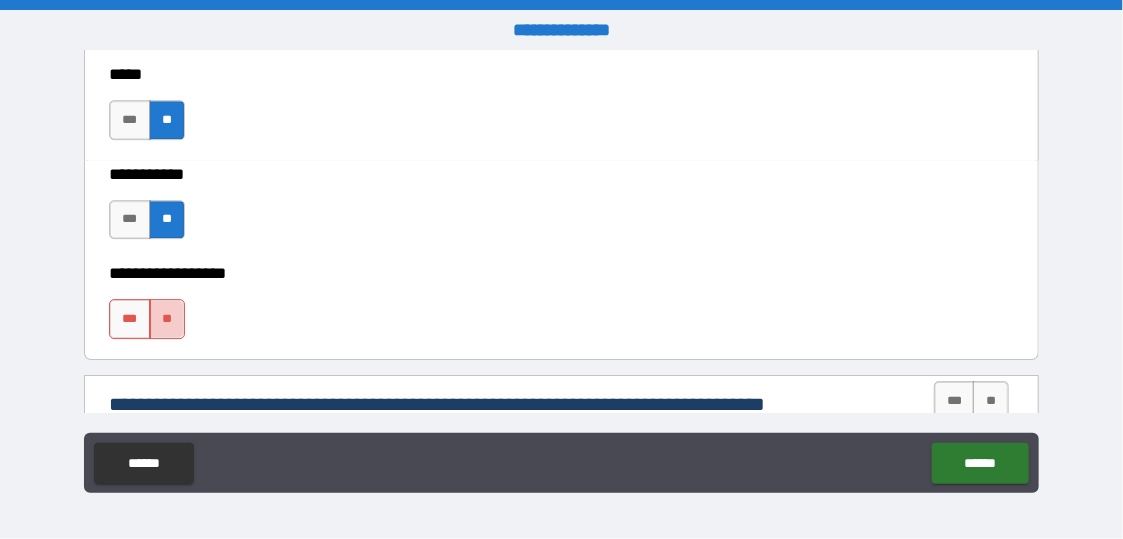 click on "**" at bounding box center (167, 319) 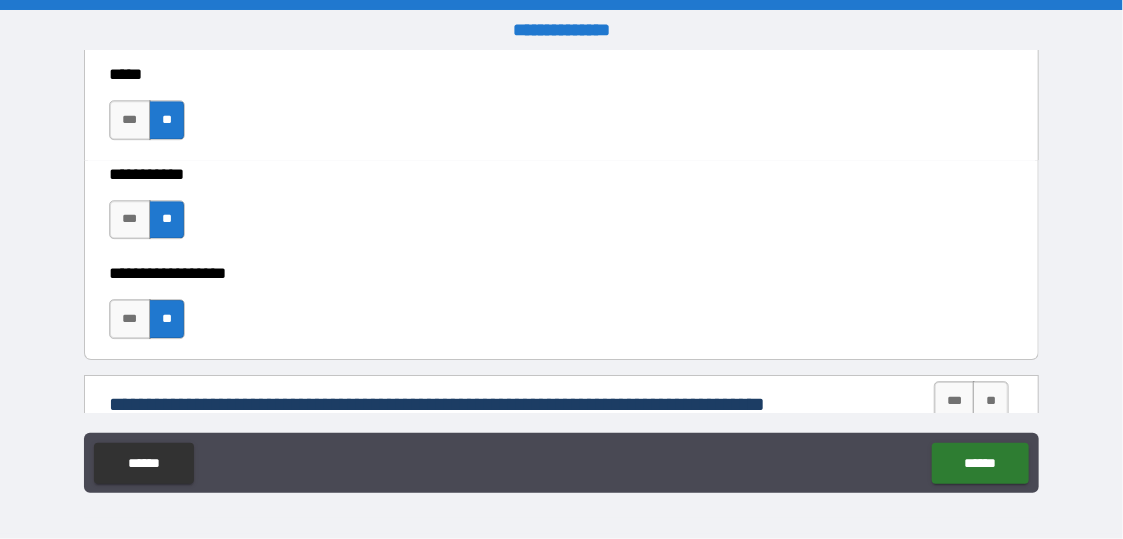 scroll, scrollTop: 2400, scrollLeft: 0, axis: vertical 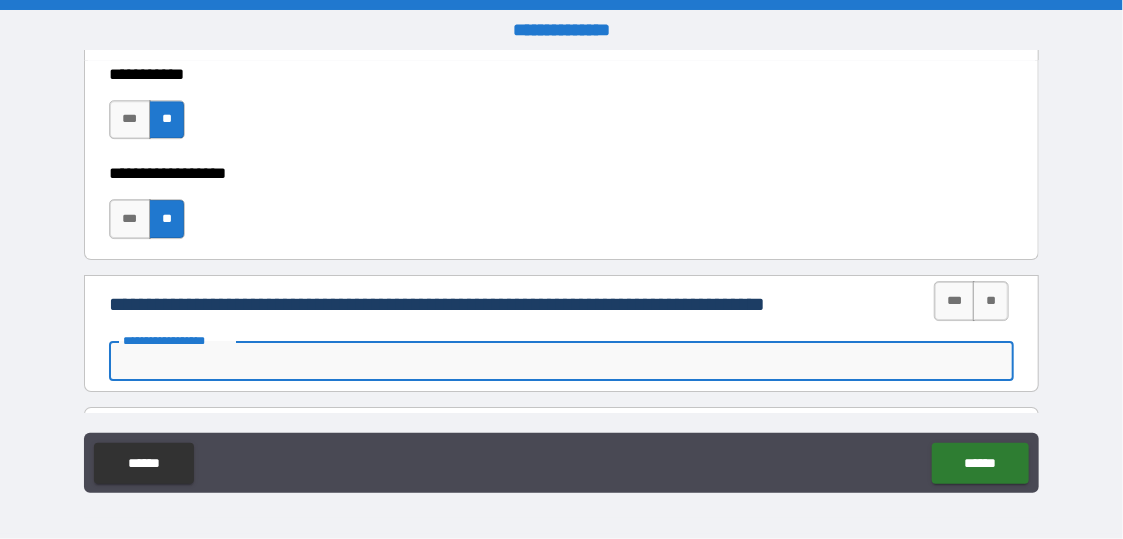 click on "**********" at bounding box center [561, 361] 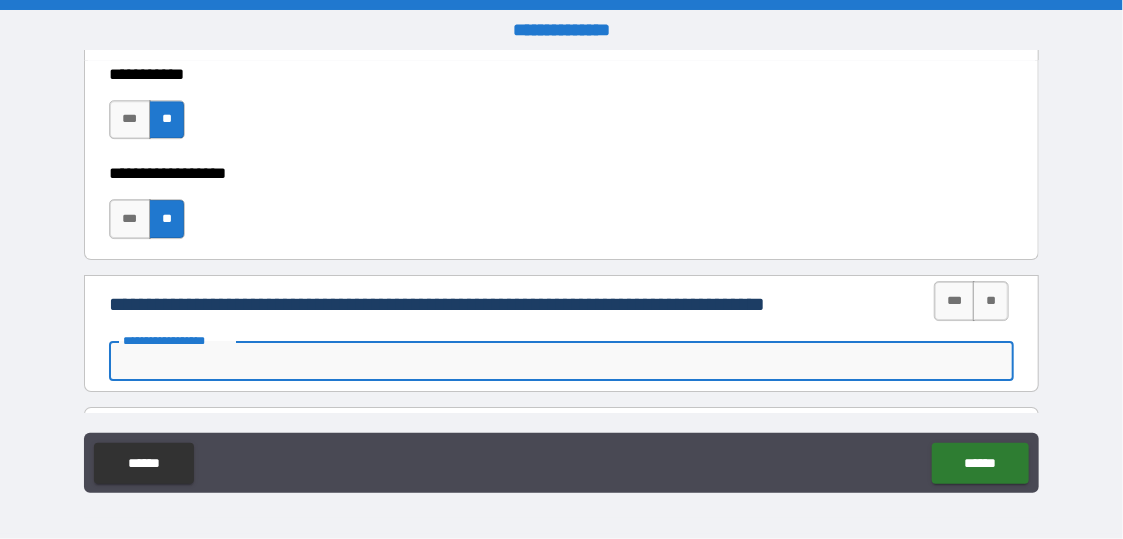 type on "*" 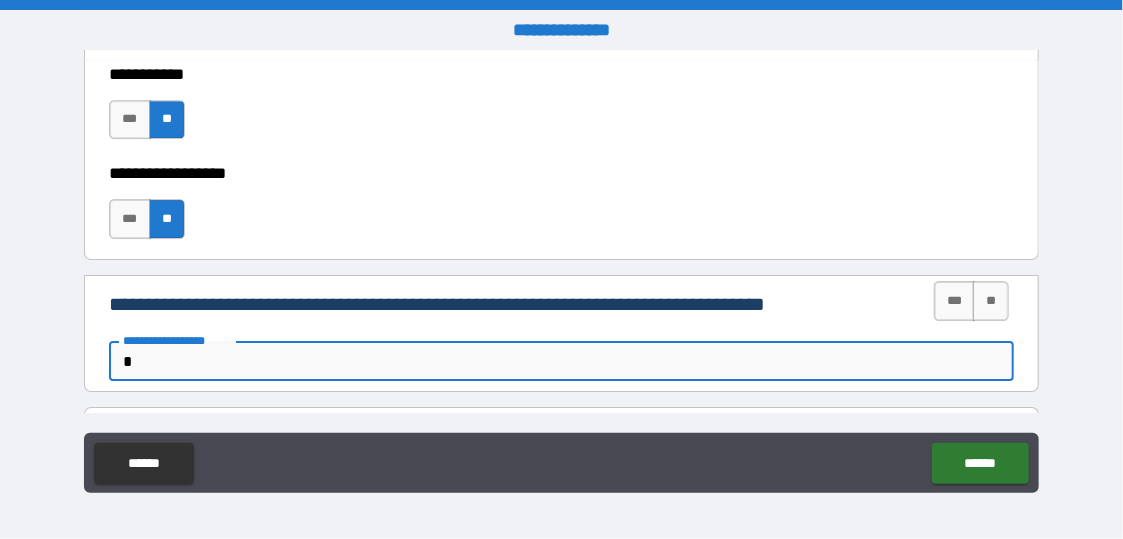type on "*" 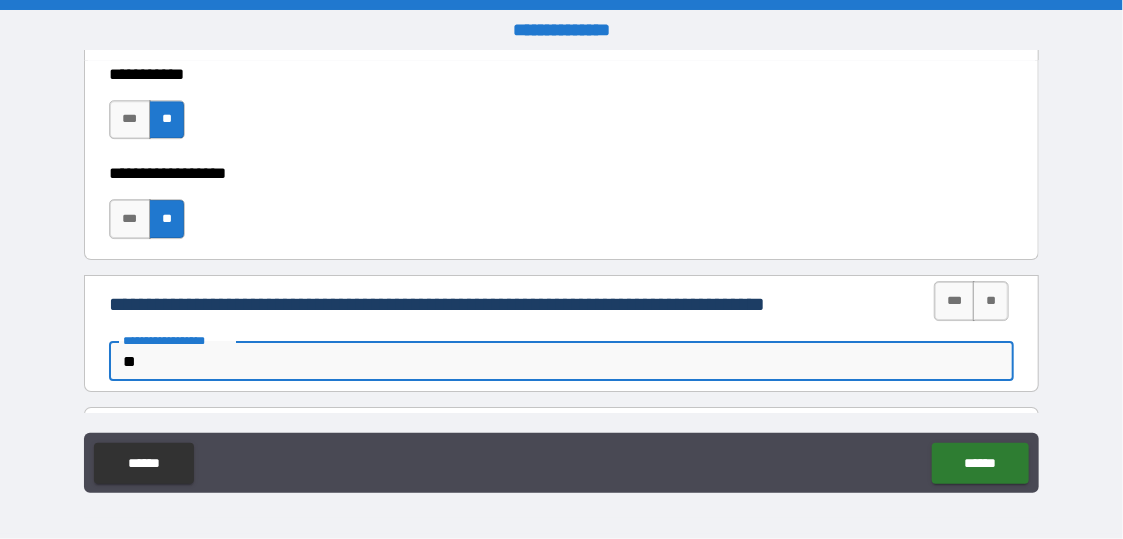 type on "*" 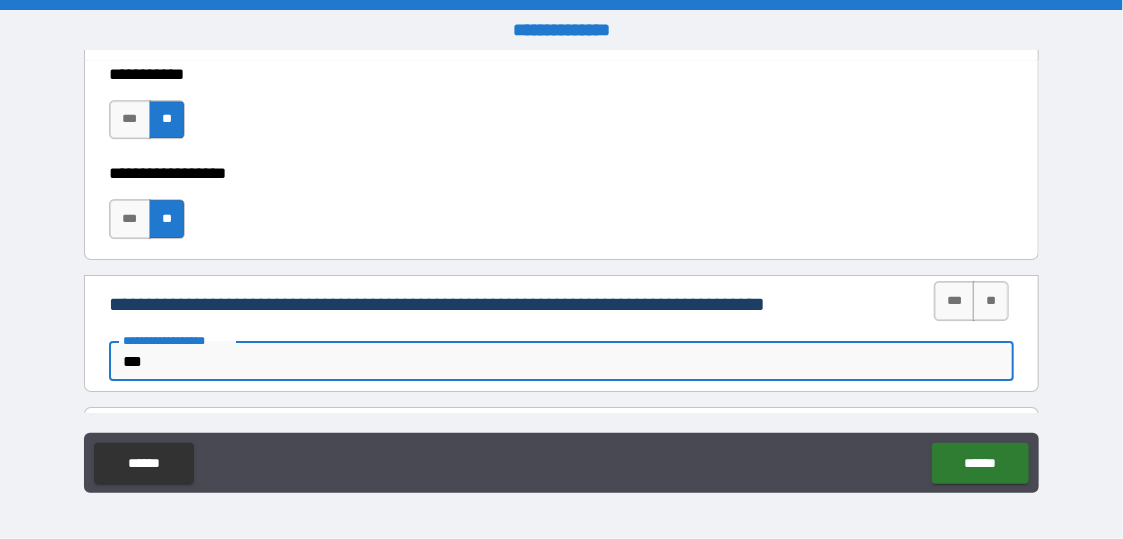 type on "*" 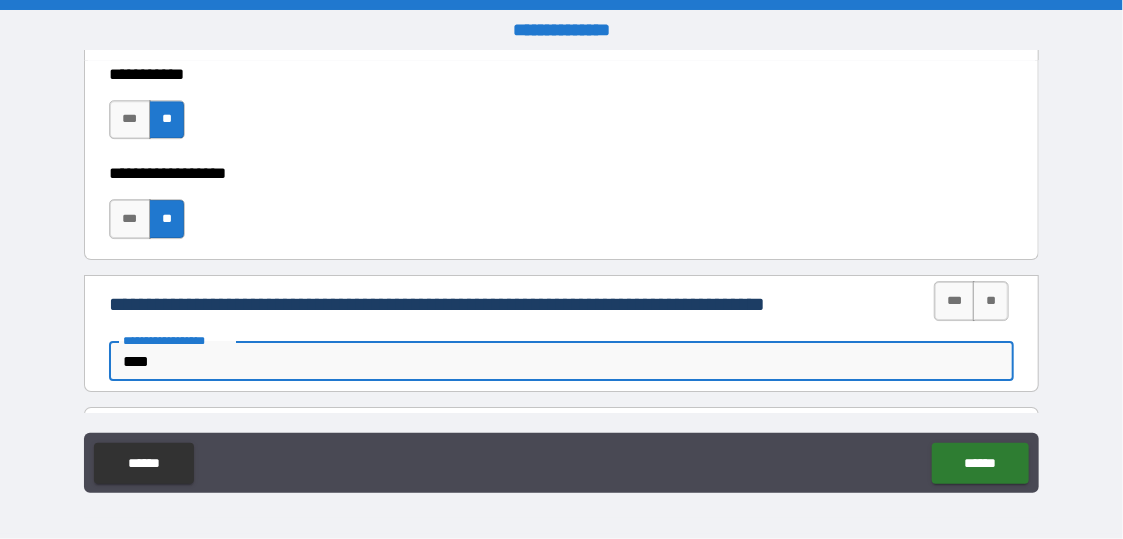 type on "*" 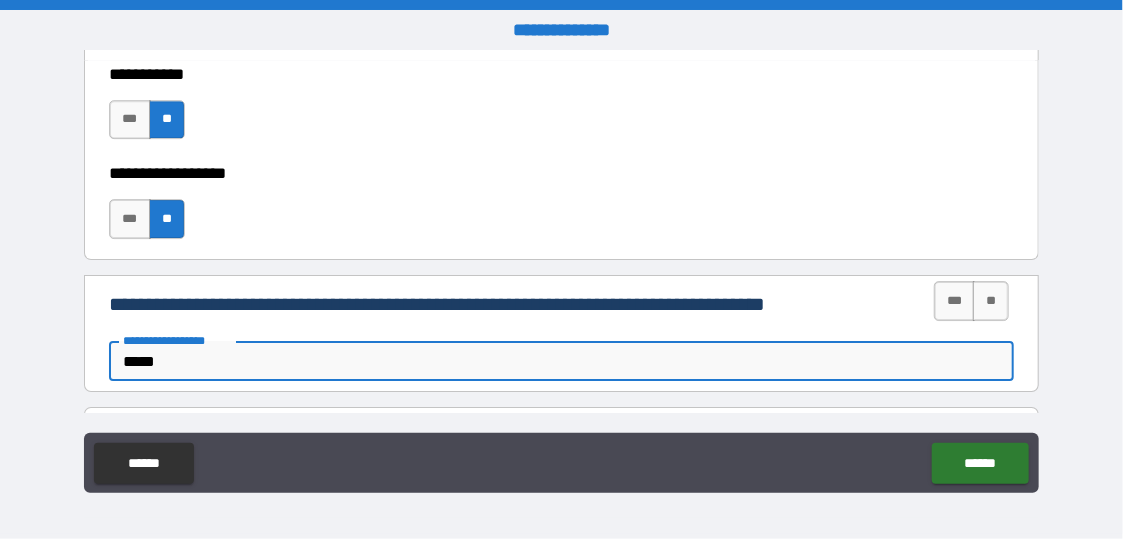 type on "*" 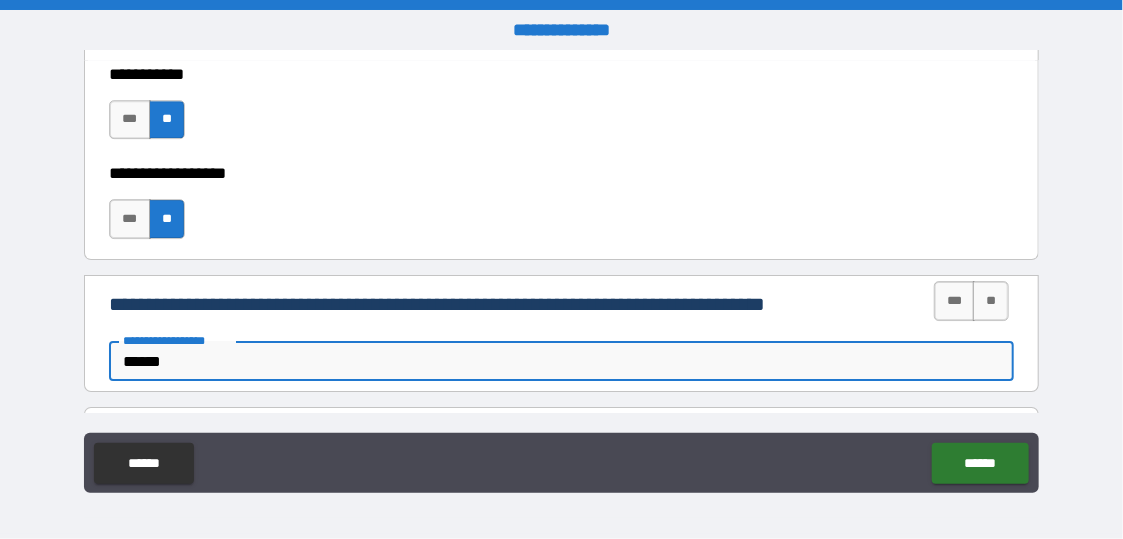 type on "*" 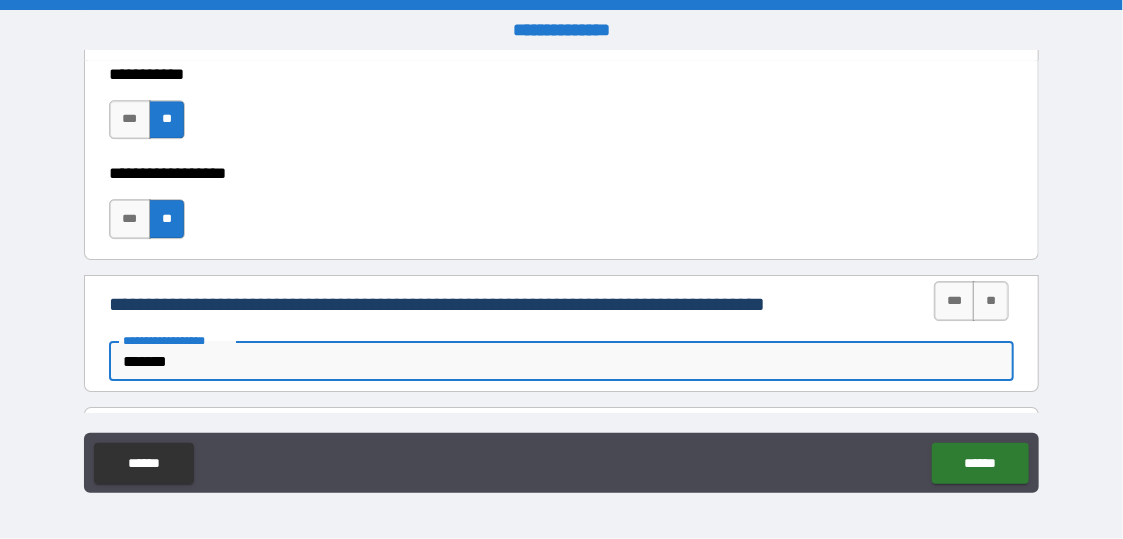 type on "*" 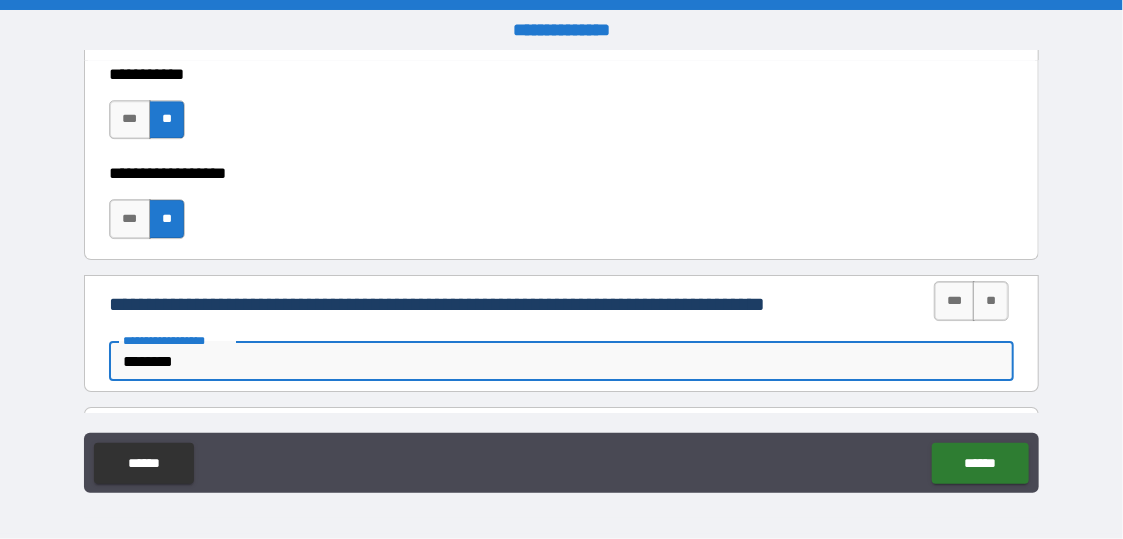 type on "*" 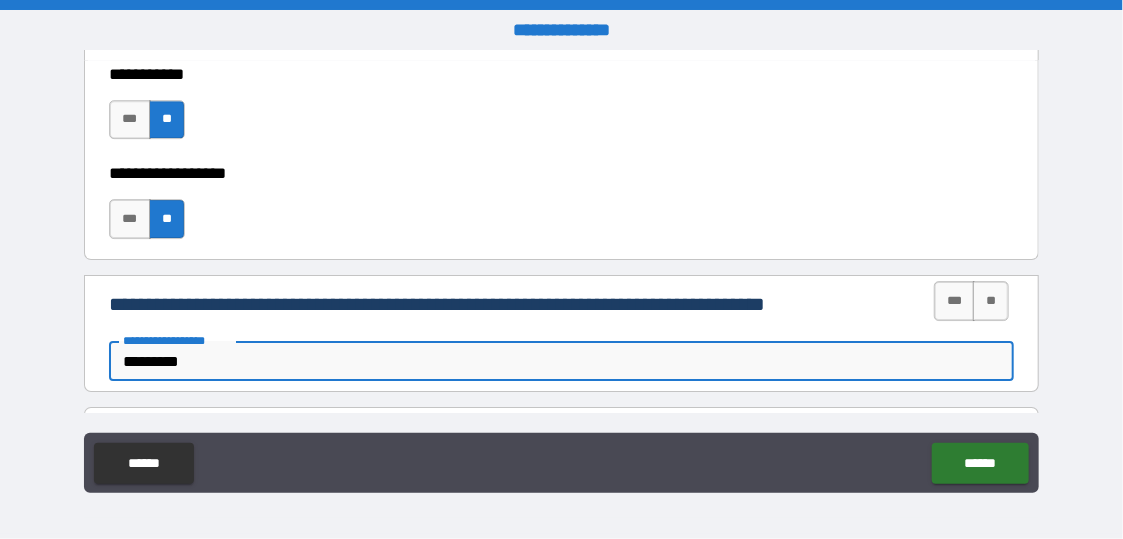 type on "**********" 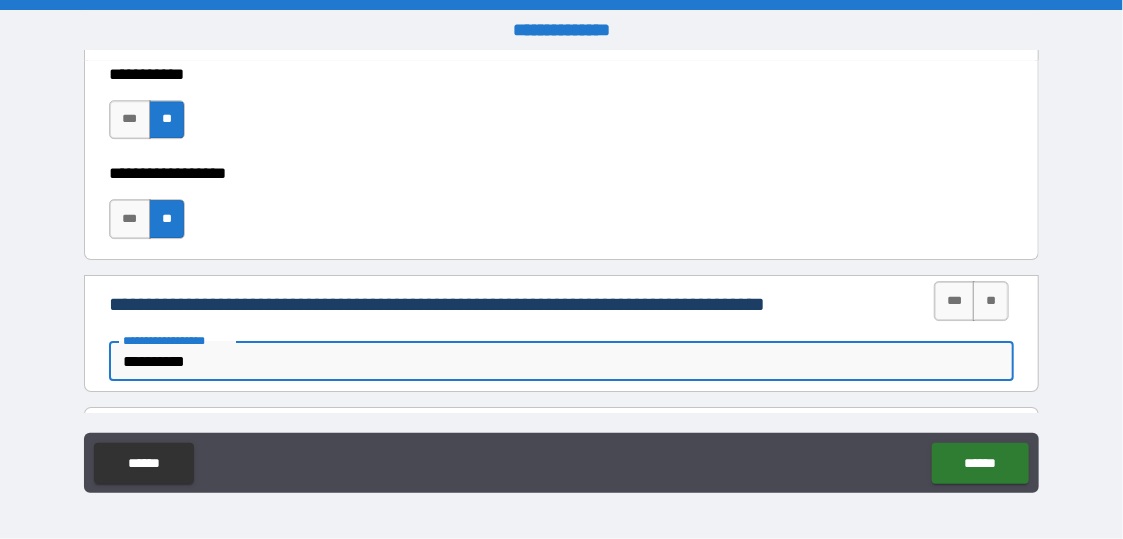 type on "*" 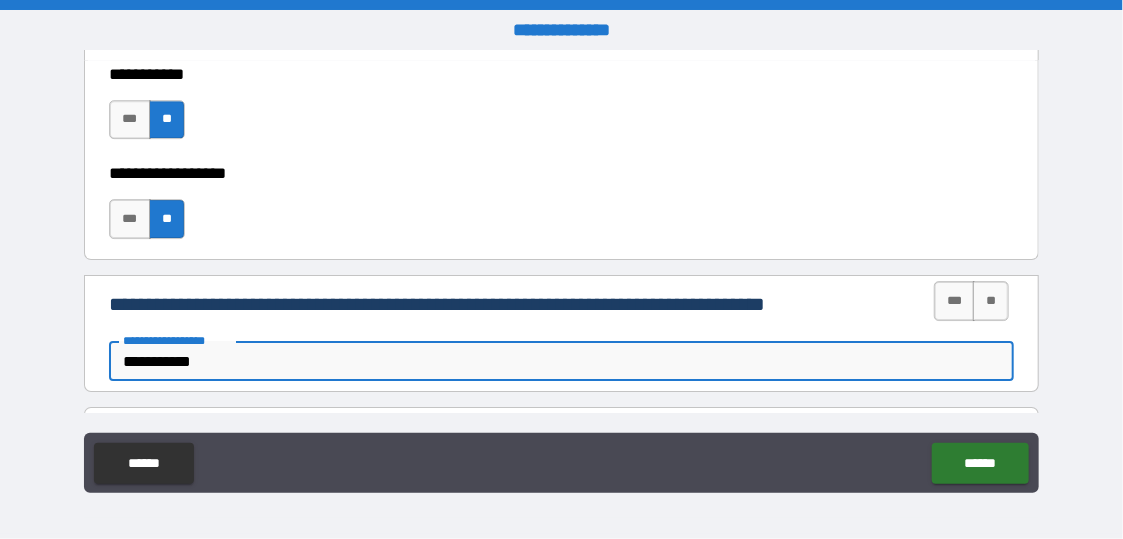 type on "*" 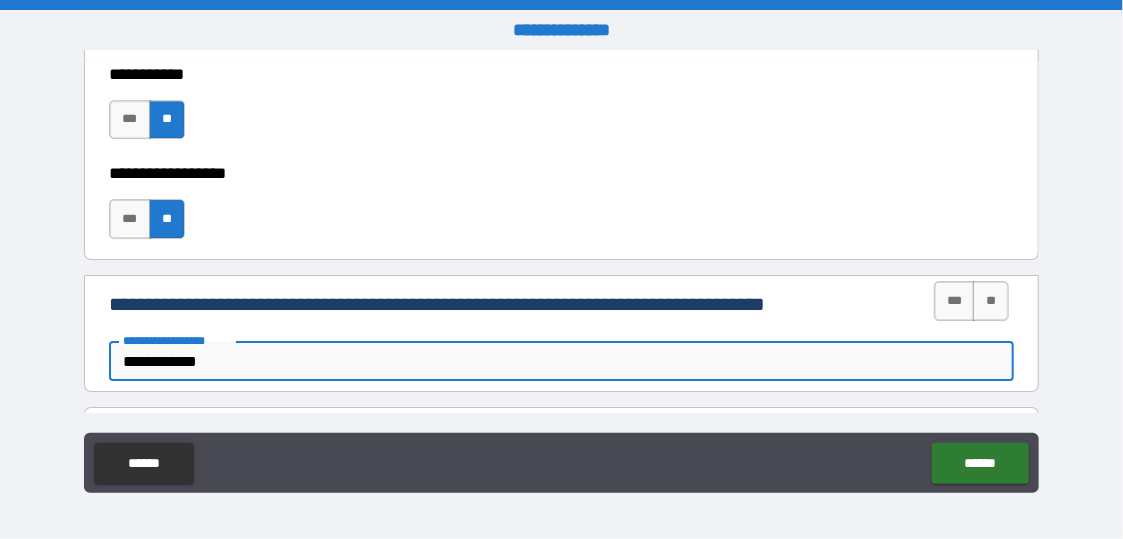 type on "*" 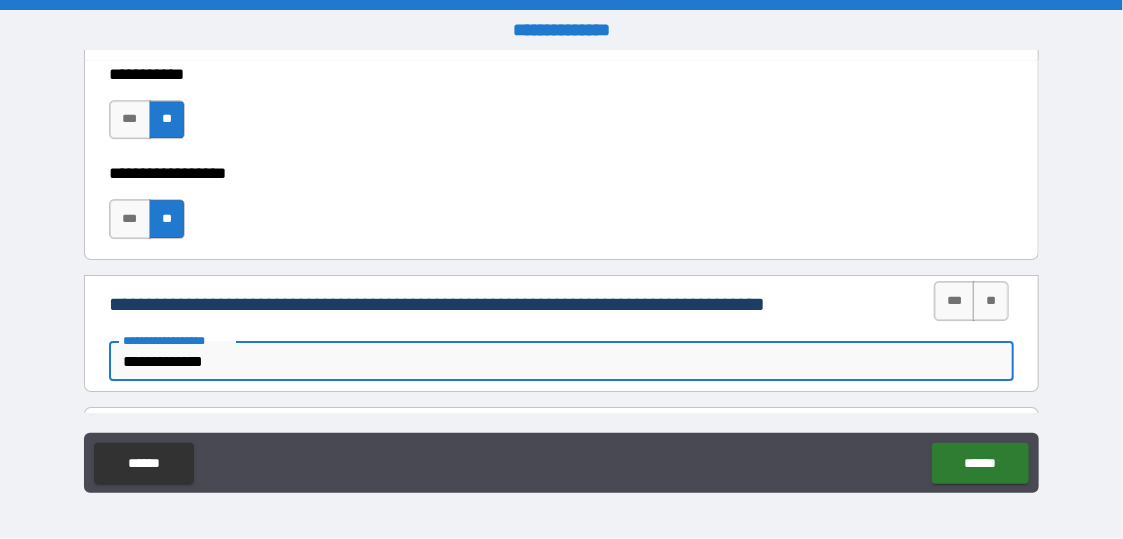 type on "**********" 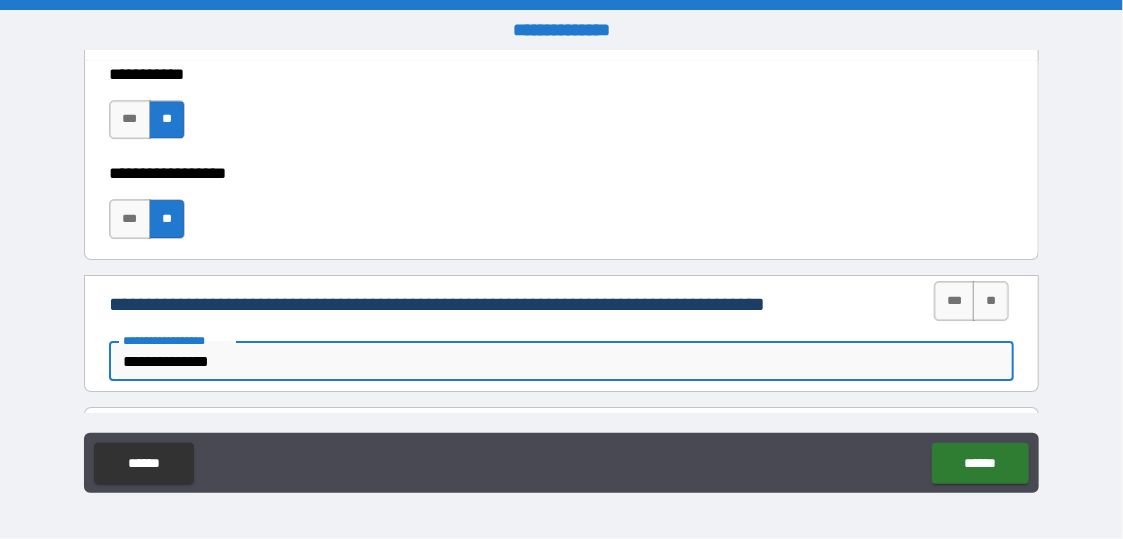 type on "*" 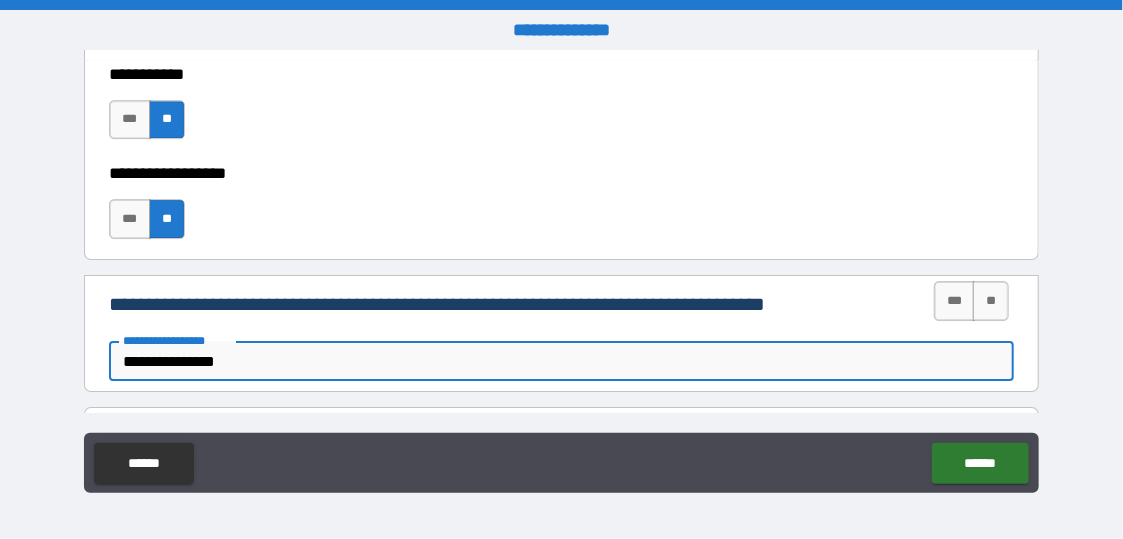 type on "*" 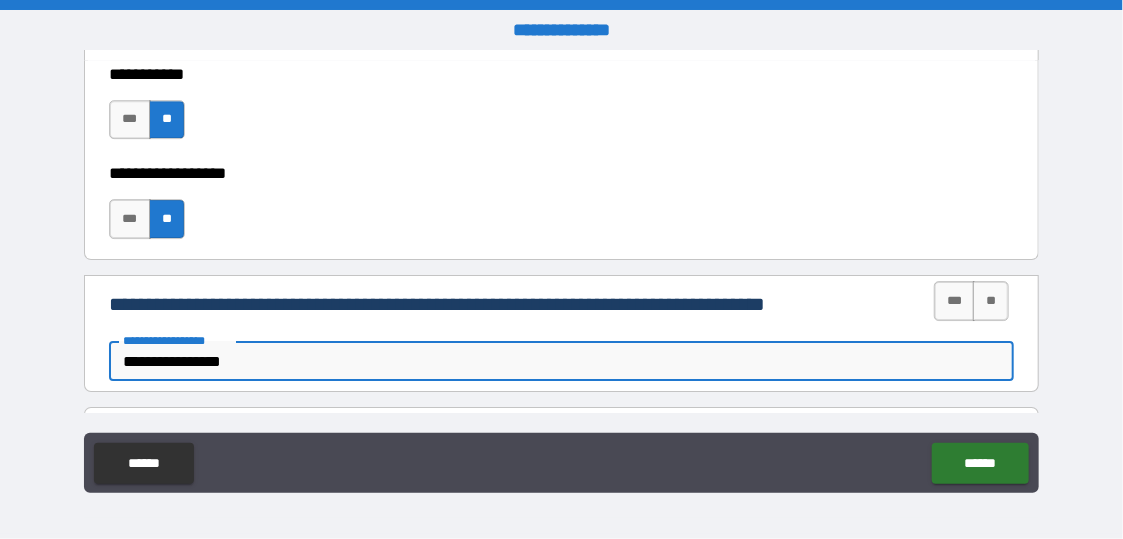 type on "**********" 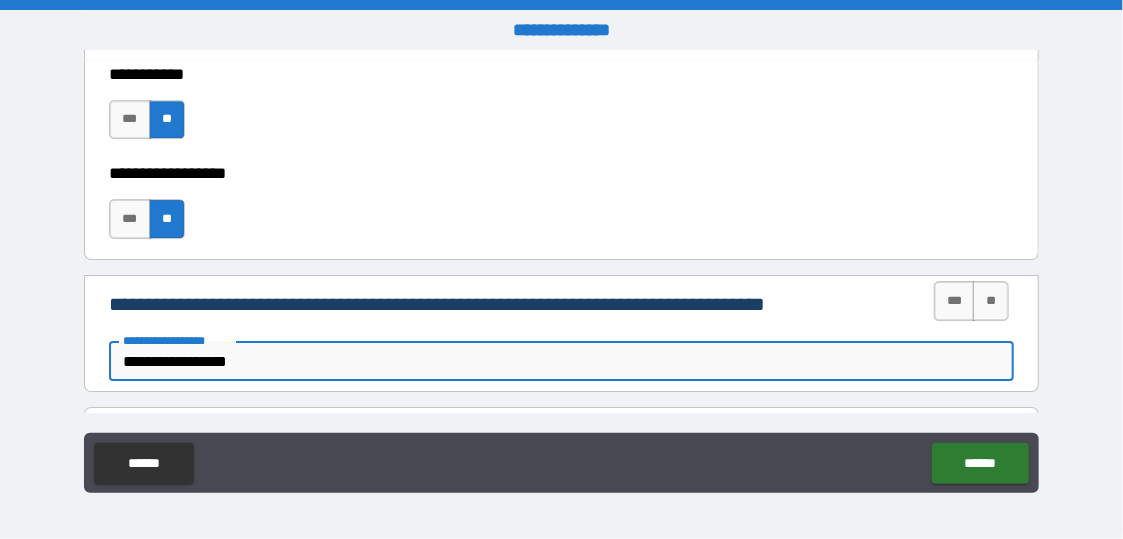 type on "*" 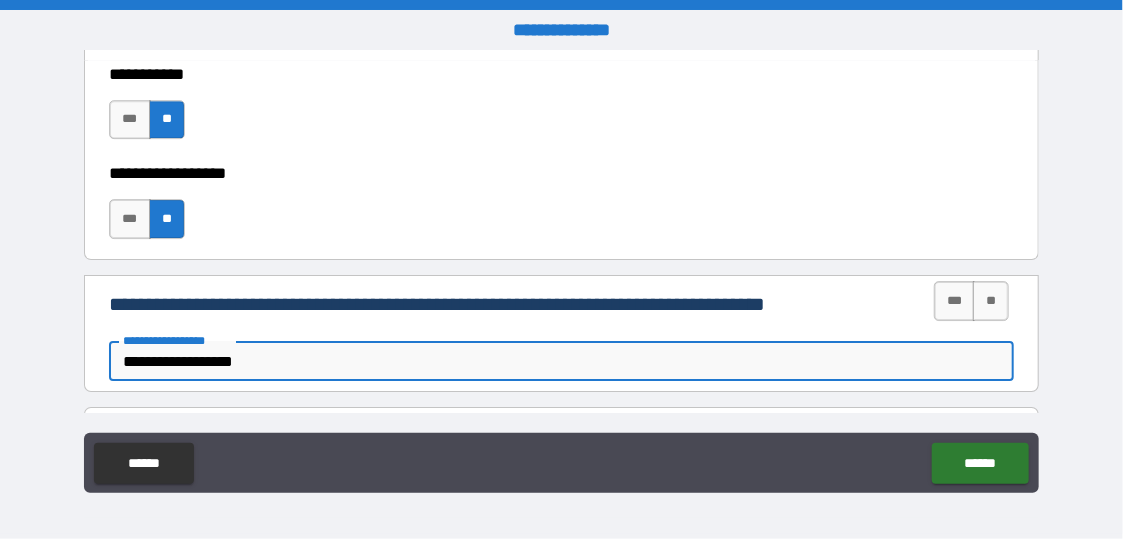 type on "*" 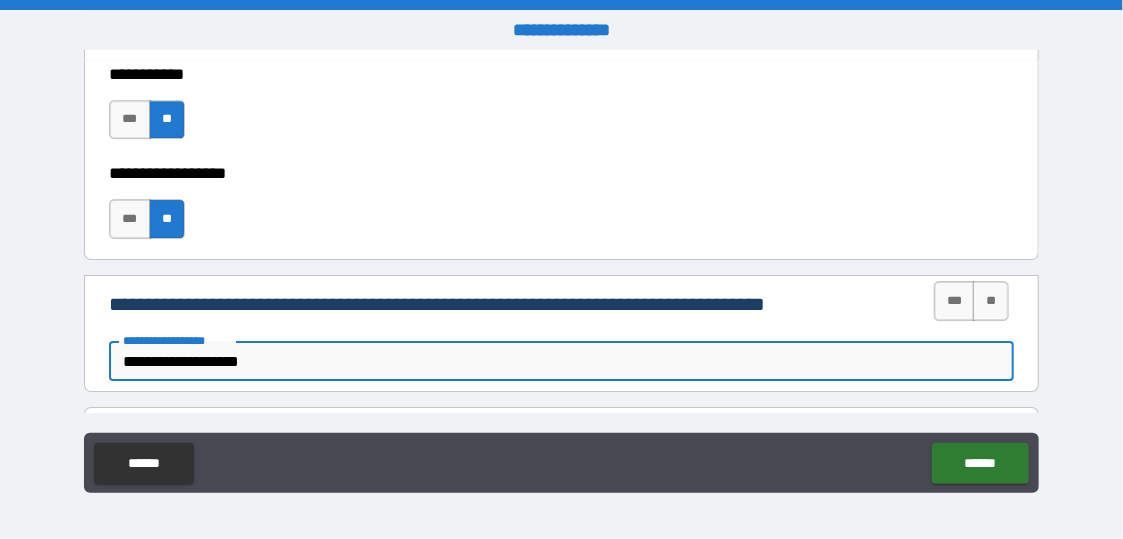 type on "*" 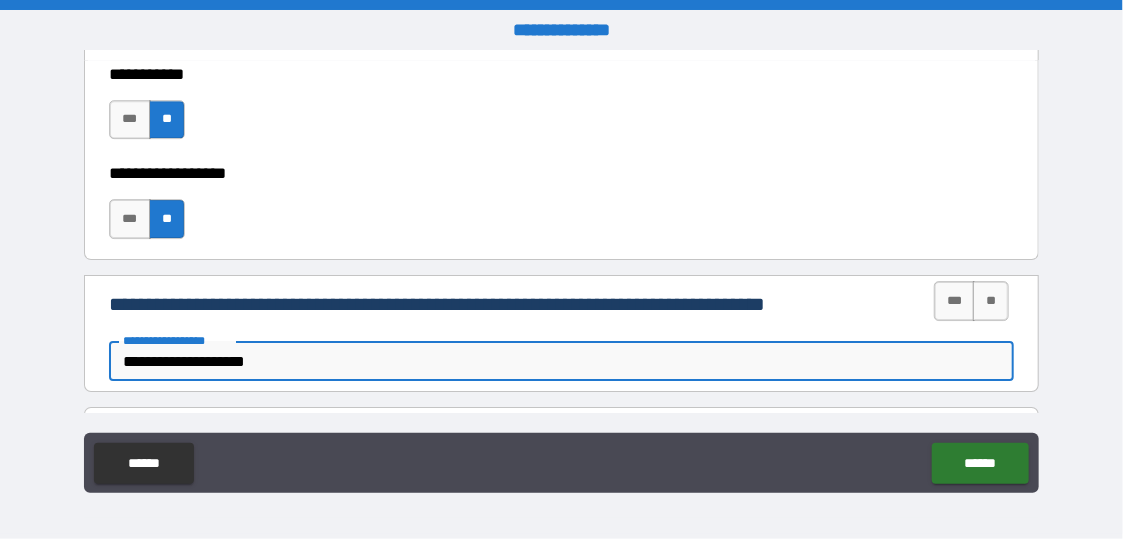 type on "*" 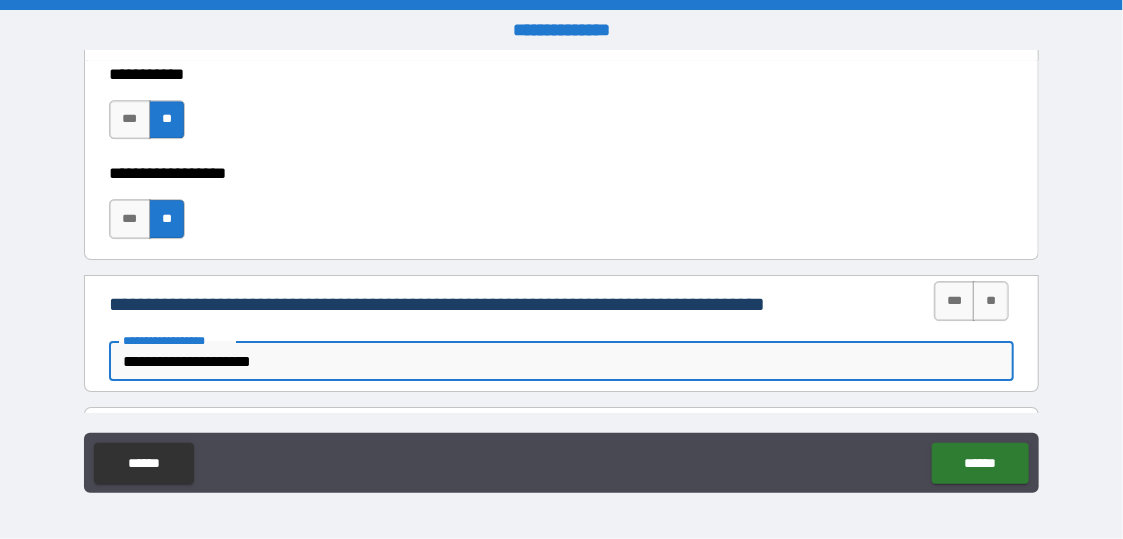 type on "*" 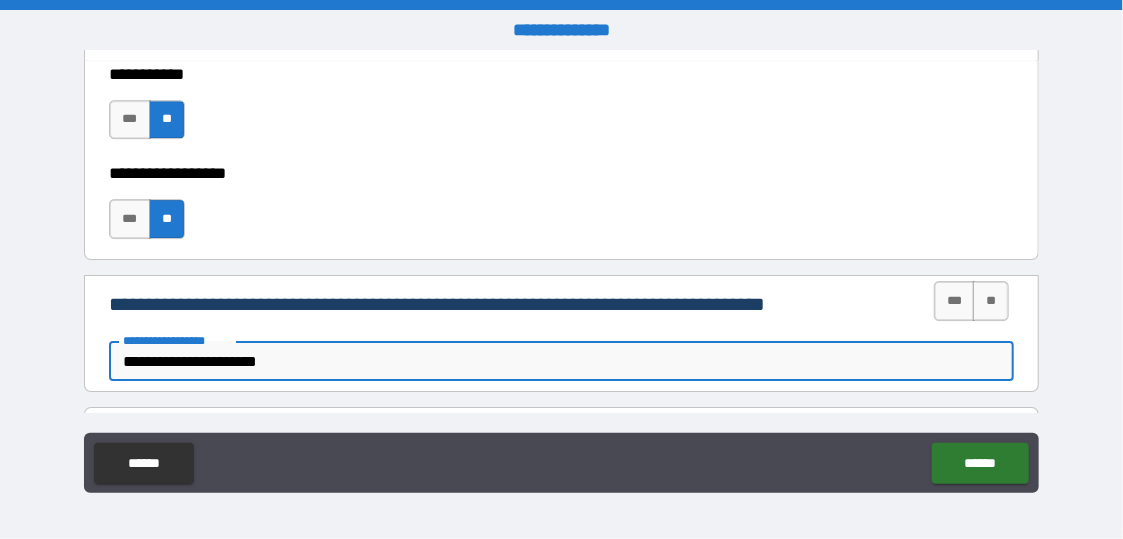 type on "*" 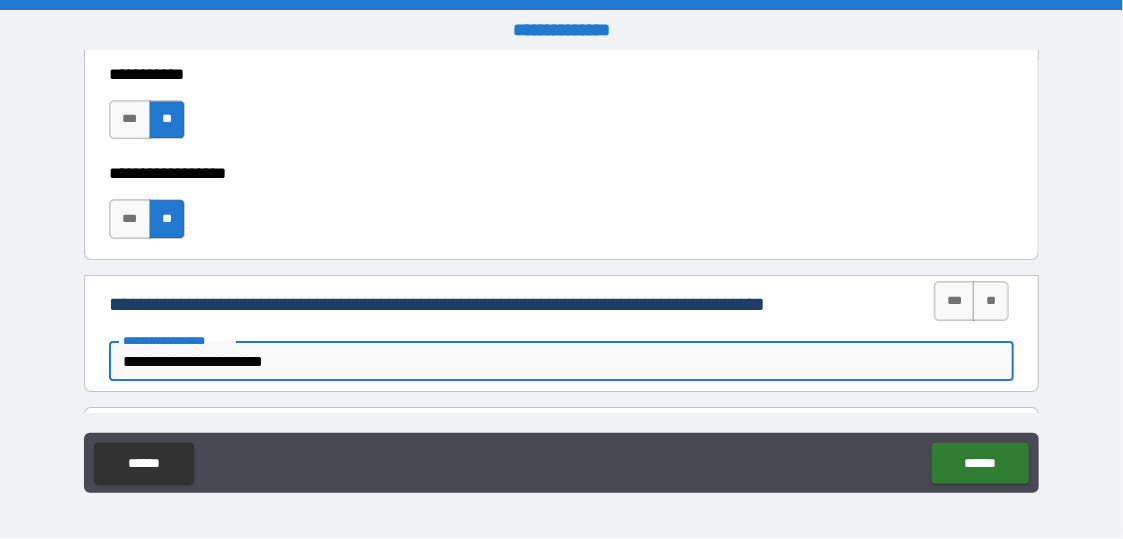 type on "*" 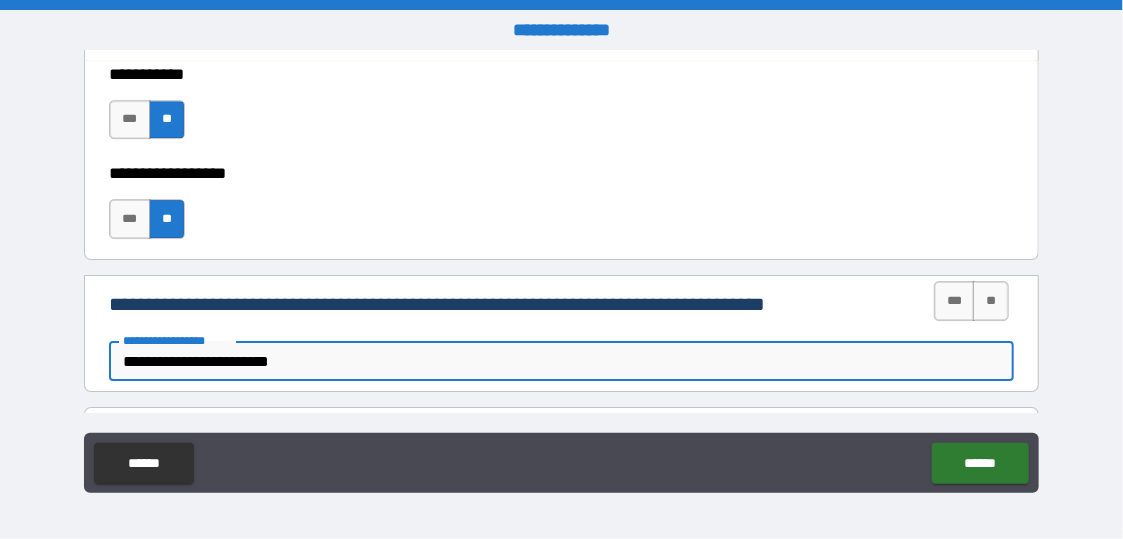 type on "*" 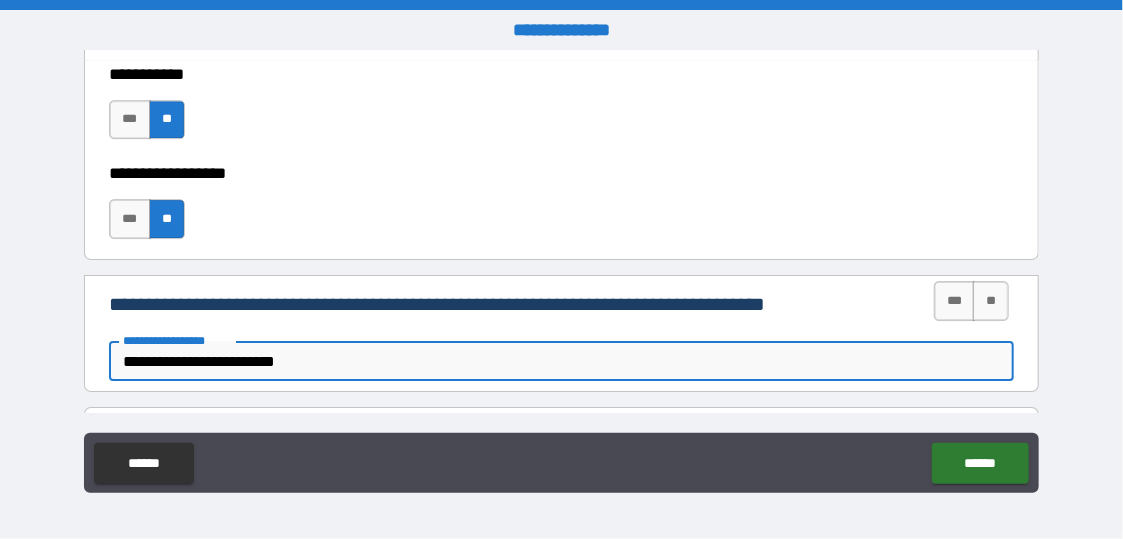 type on "*" 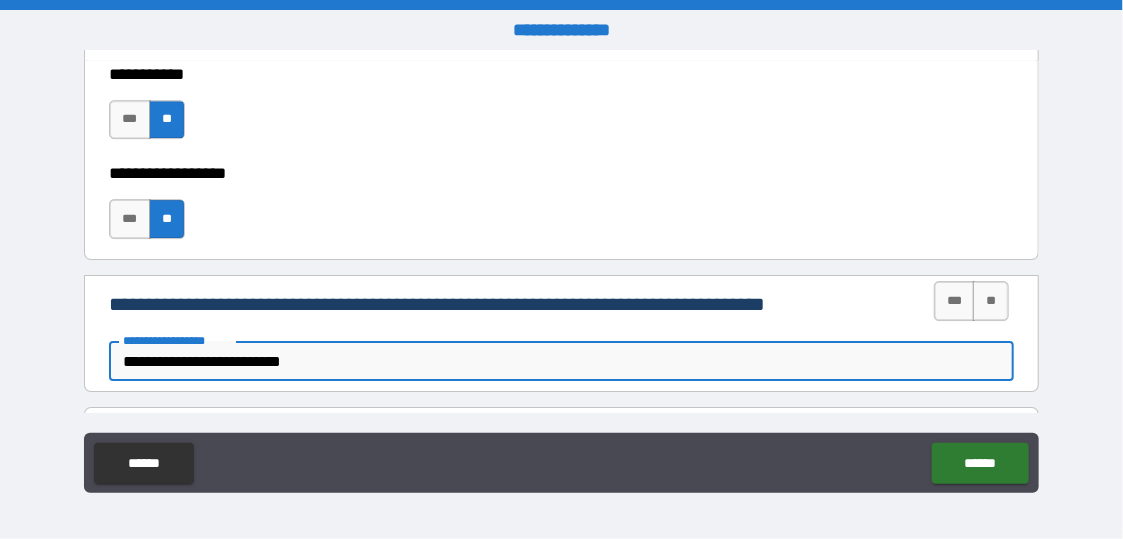 type on "*" 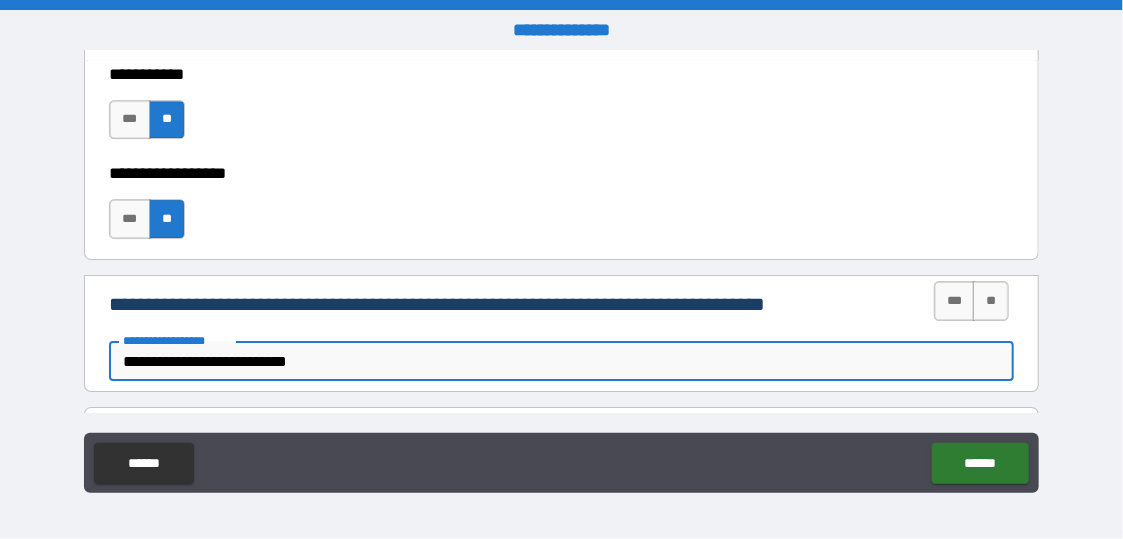 type on "*" 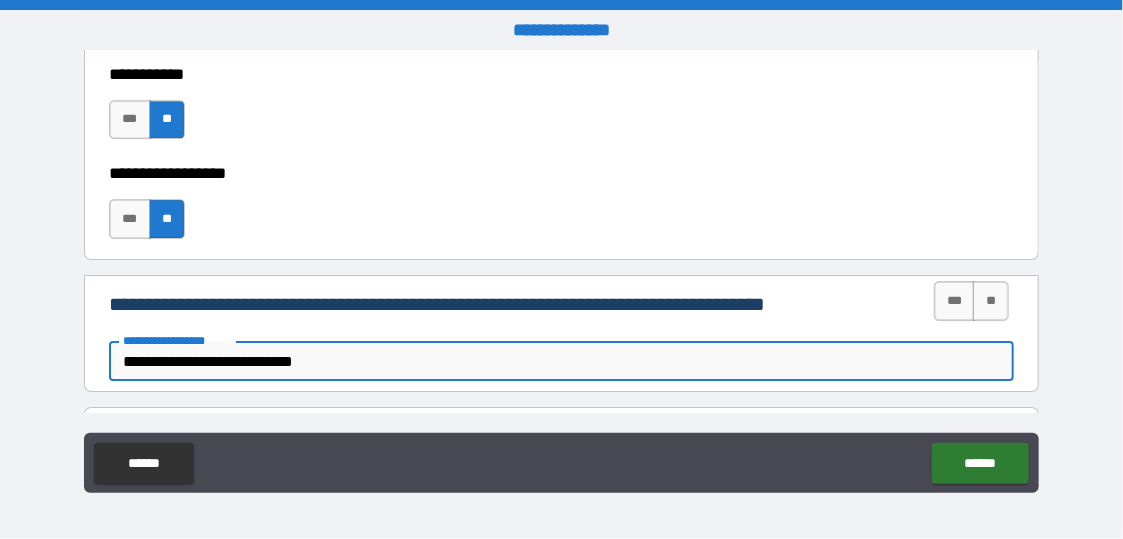 type on "*" 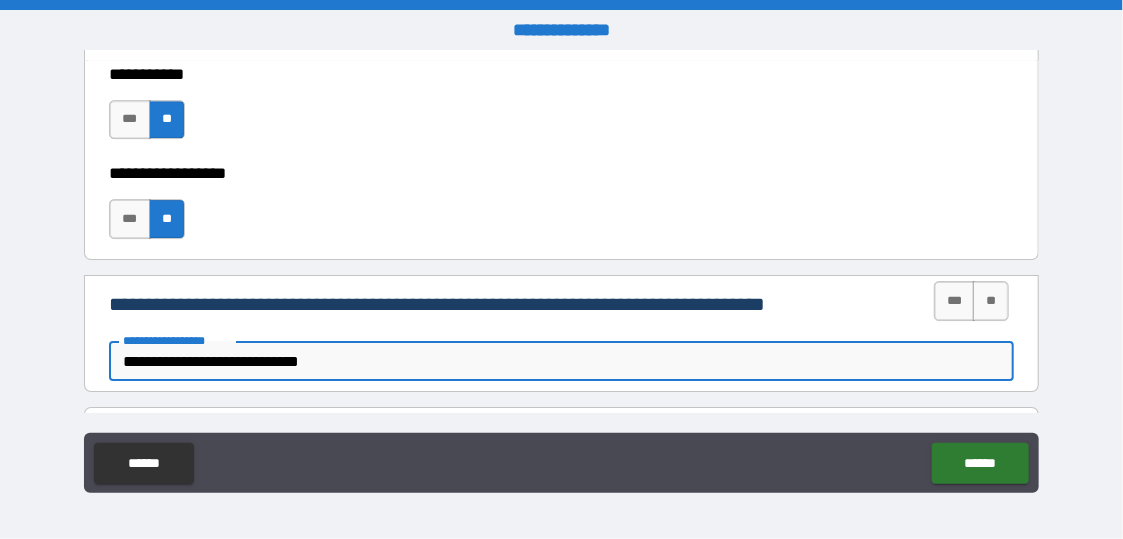 type on "*" 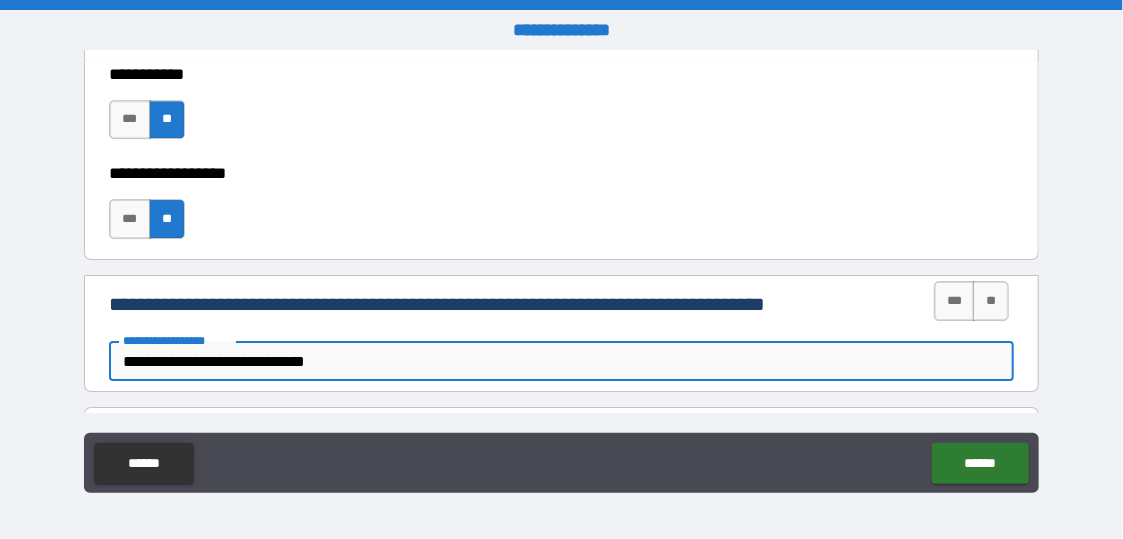 type on "*" 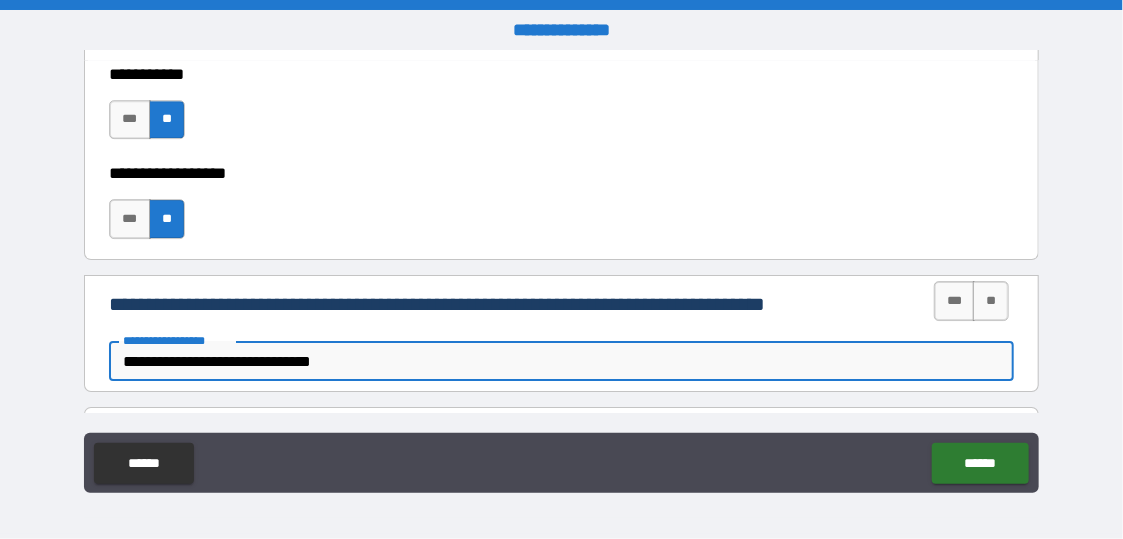 type on "*" 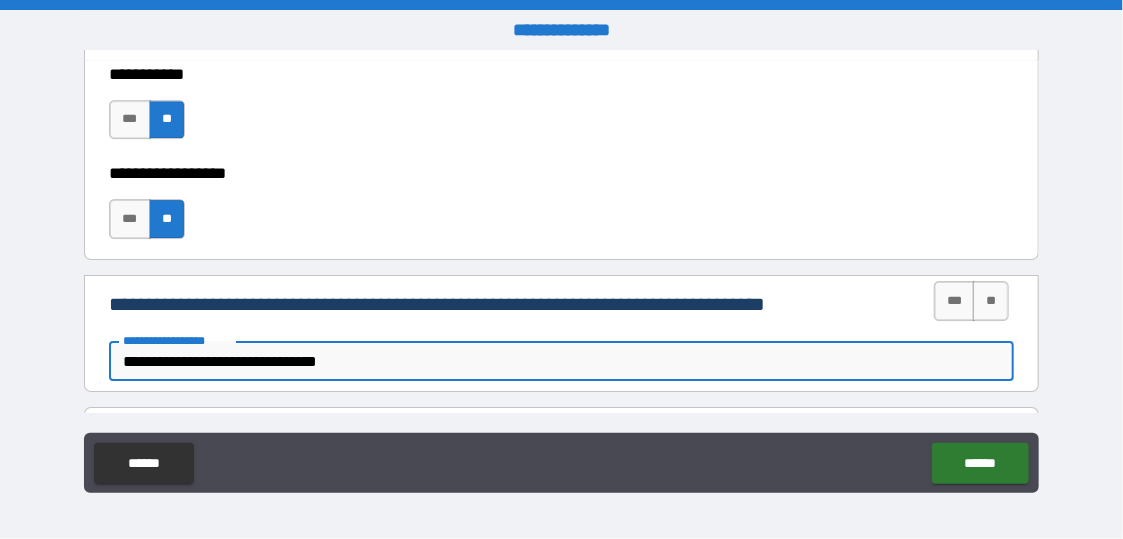 type on "**********" 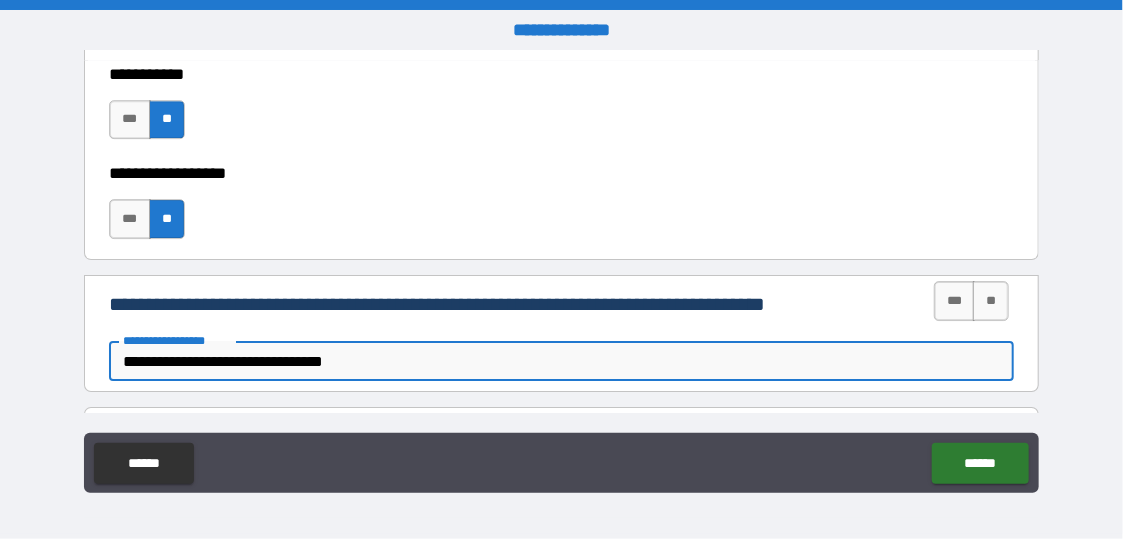 type on "*" 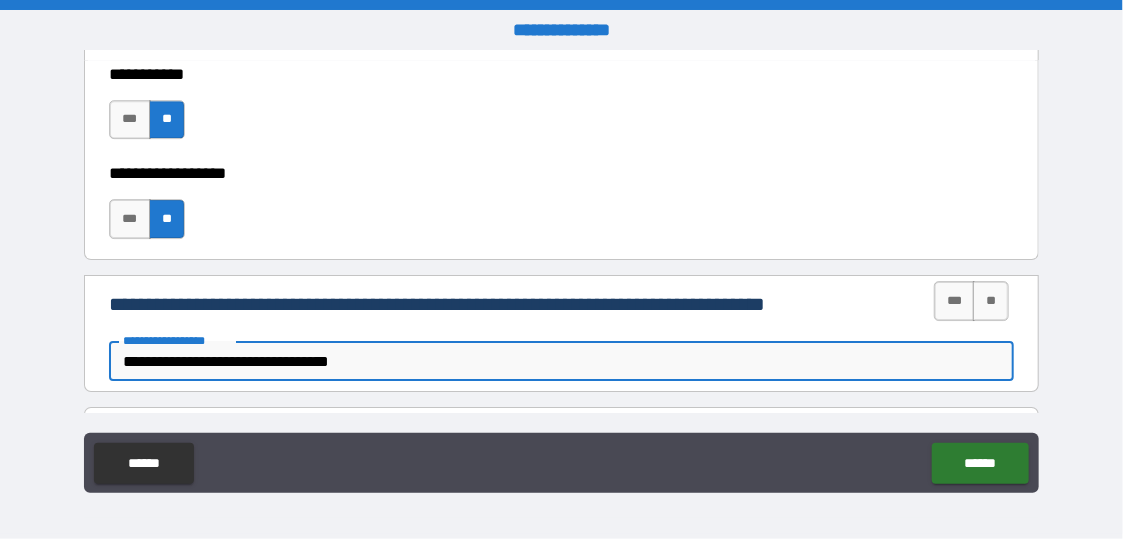 type on "*" 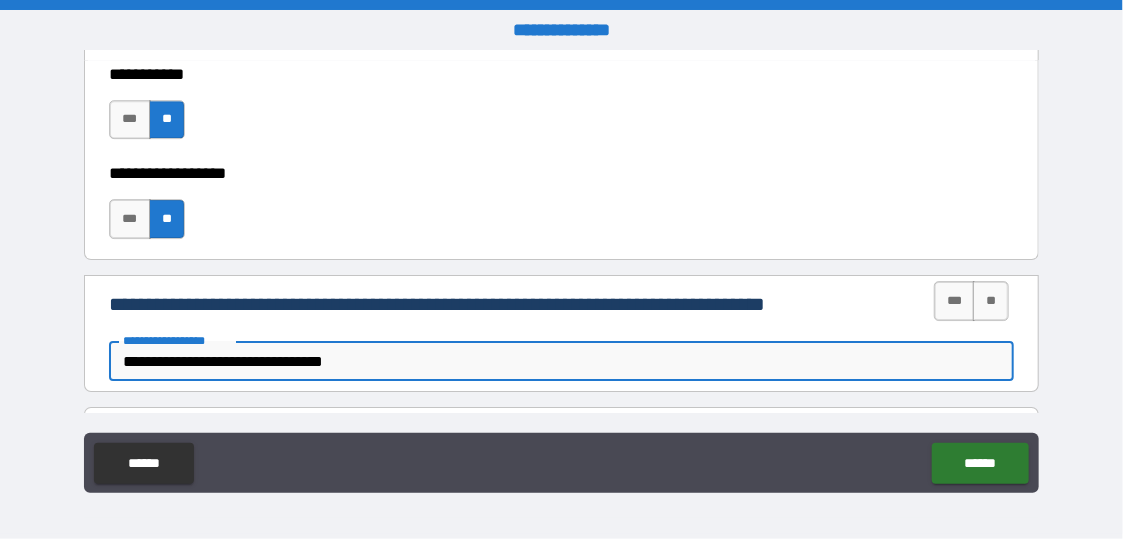 type on "*" 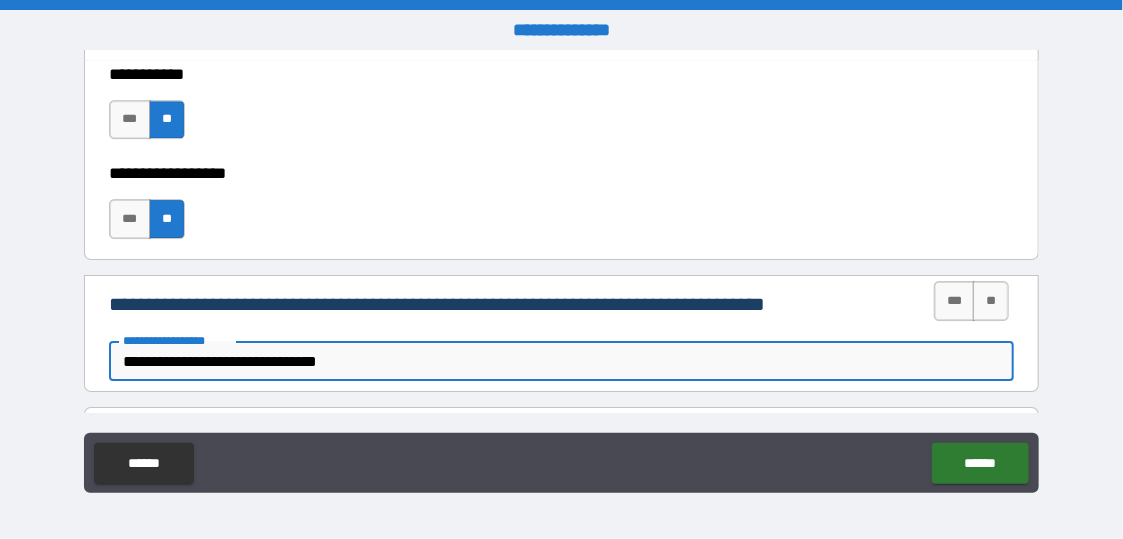 type on "*" 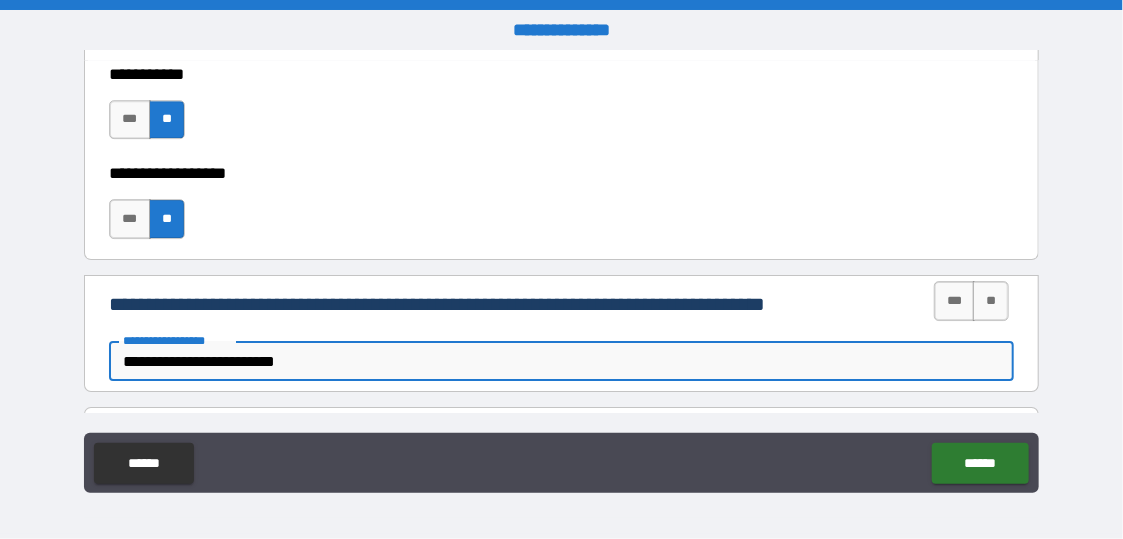 type on "**********" 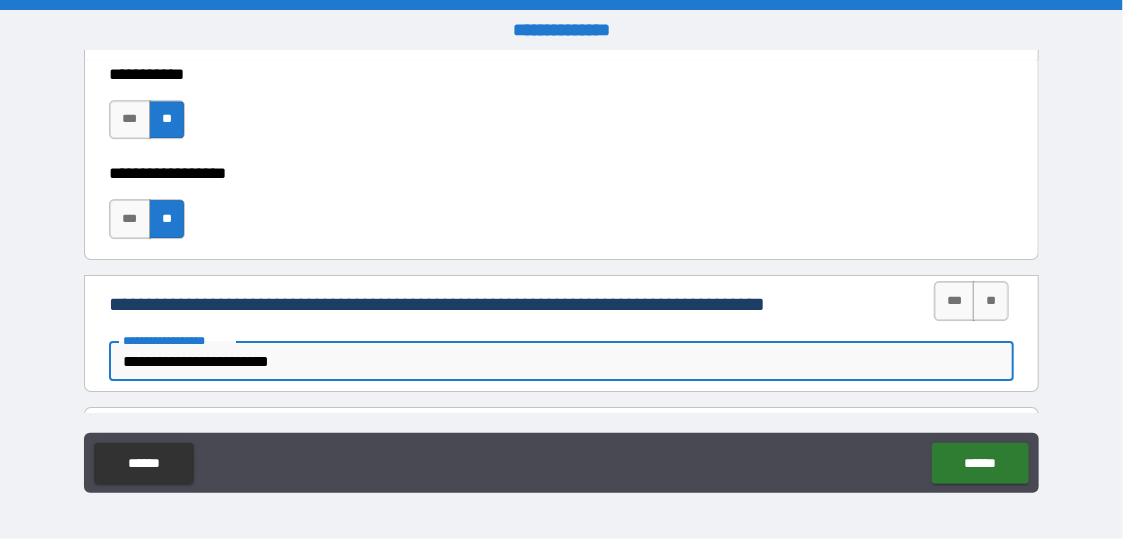 type on "*" 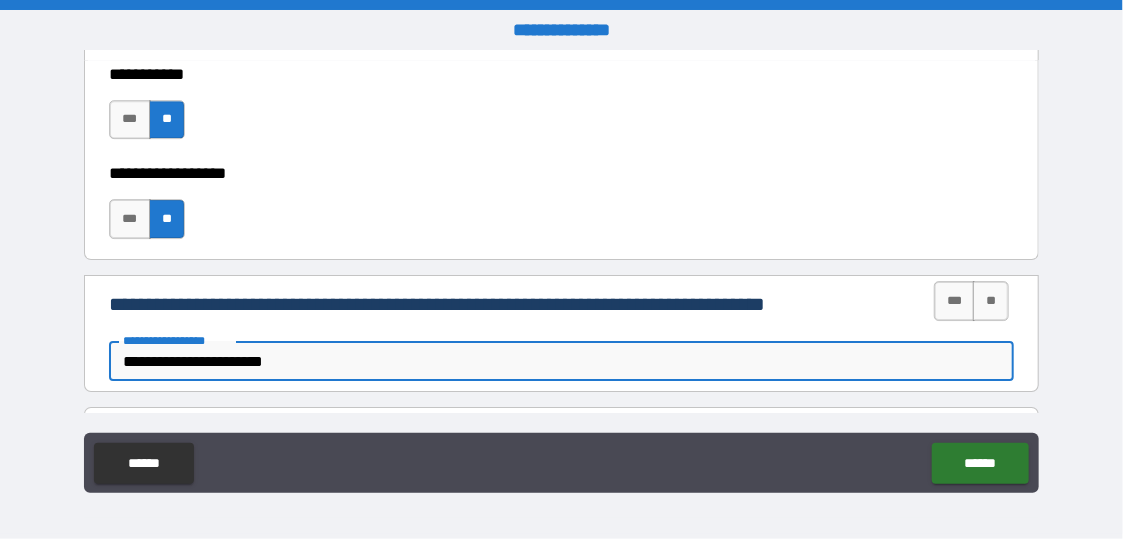 type on "*" 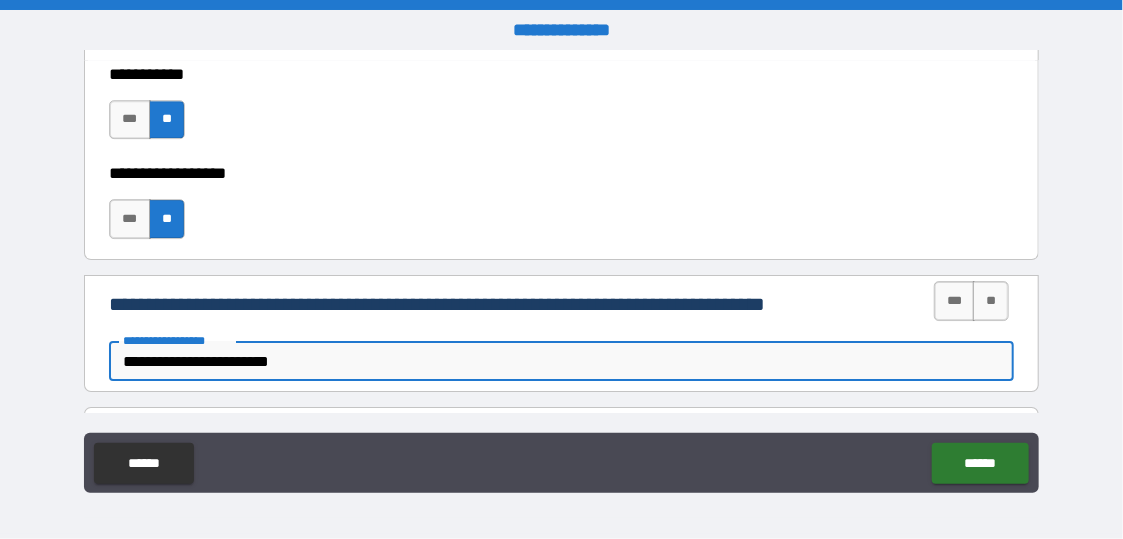 type on "*" 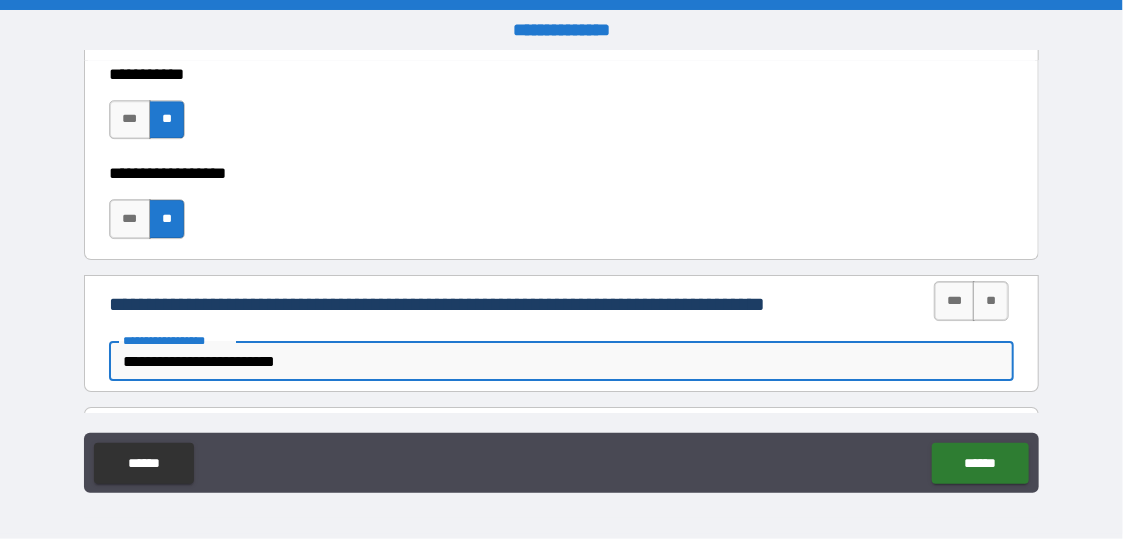 type on "*" 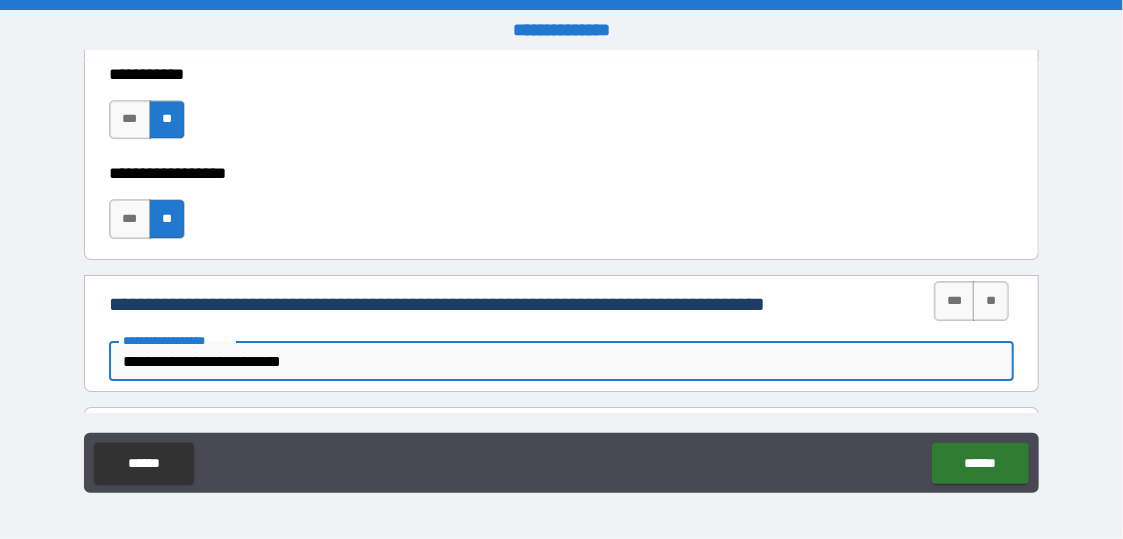 type on "*" 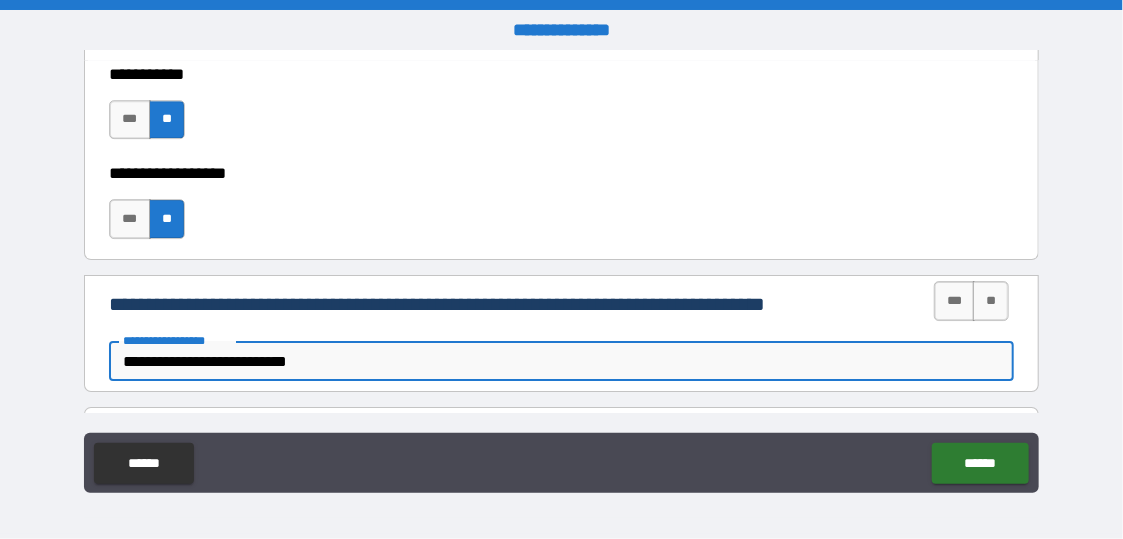 type on "*" 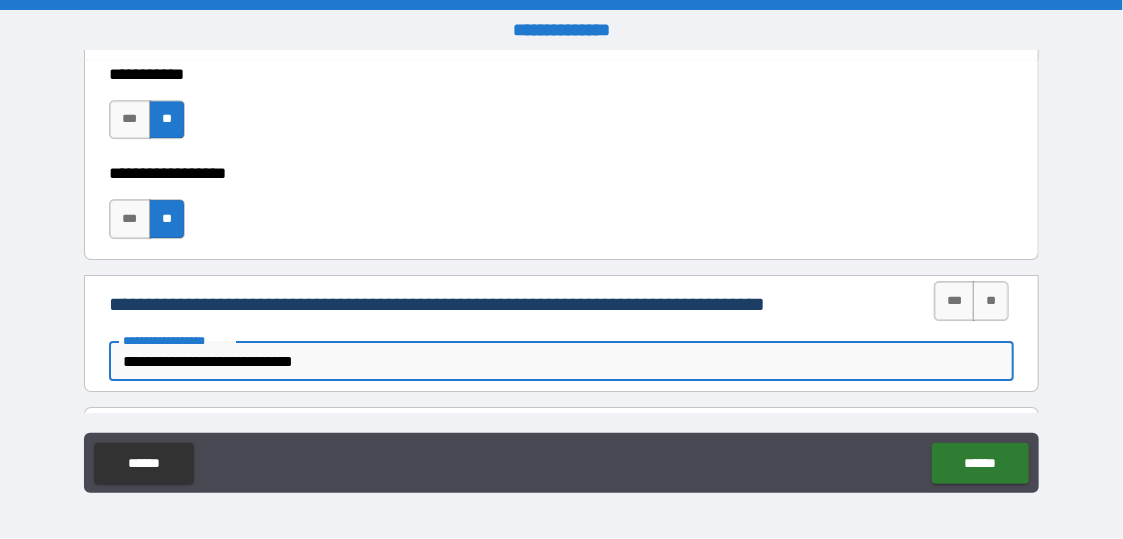 type on "*" 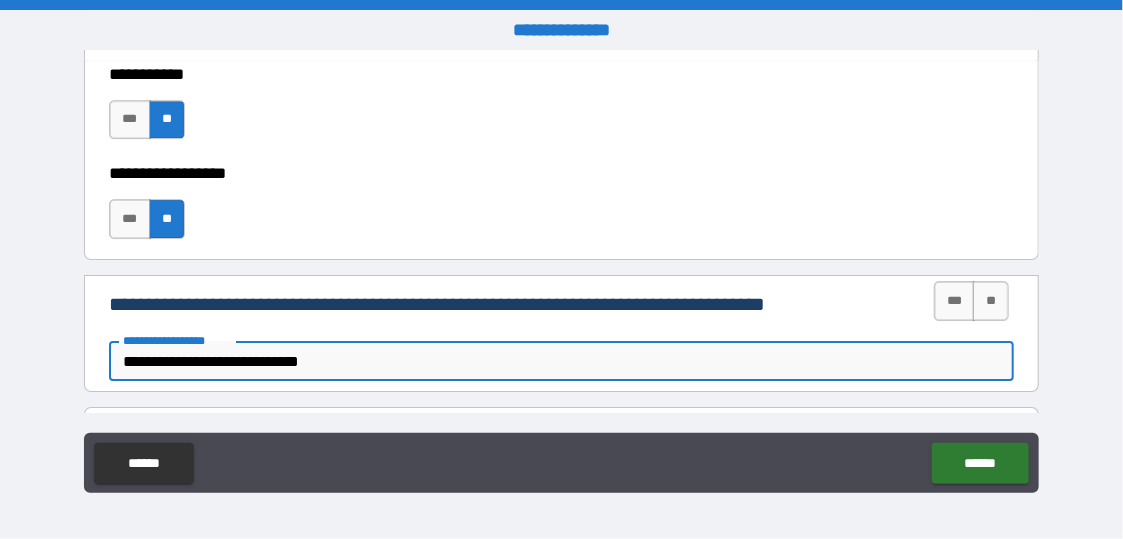 type on "*" 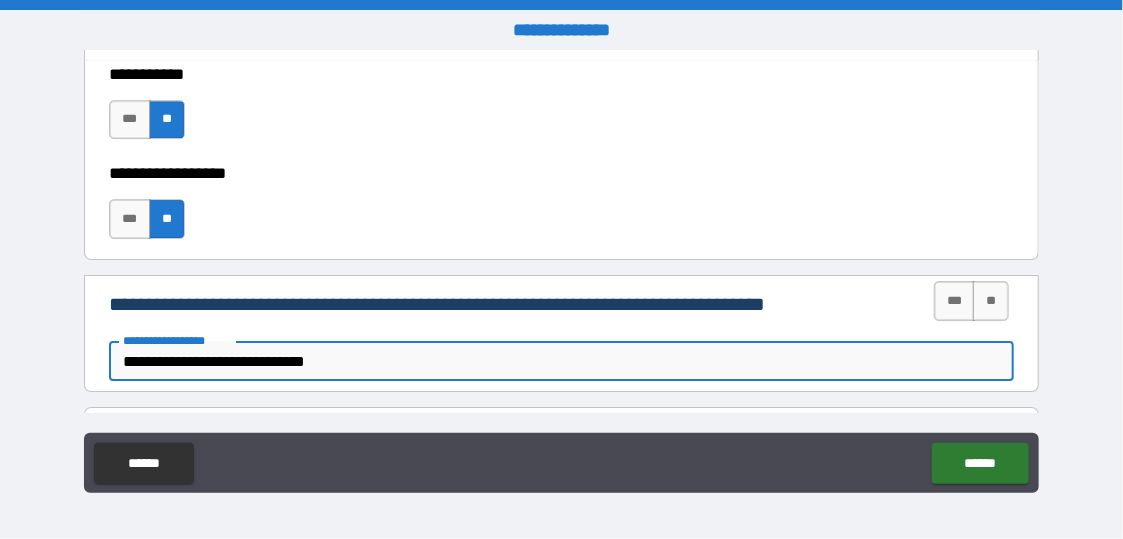 type on "*" 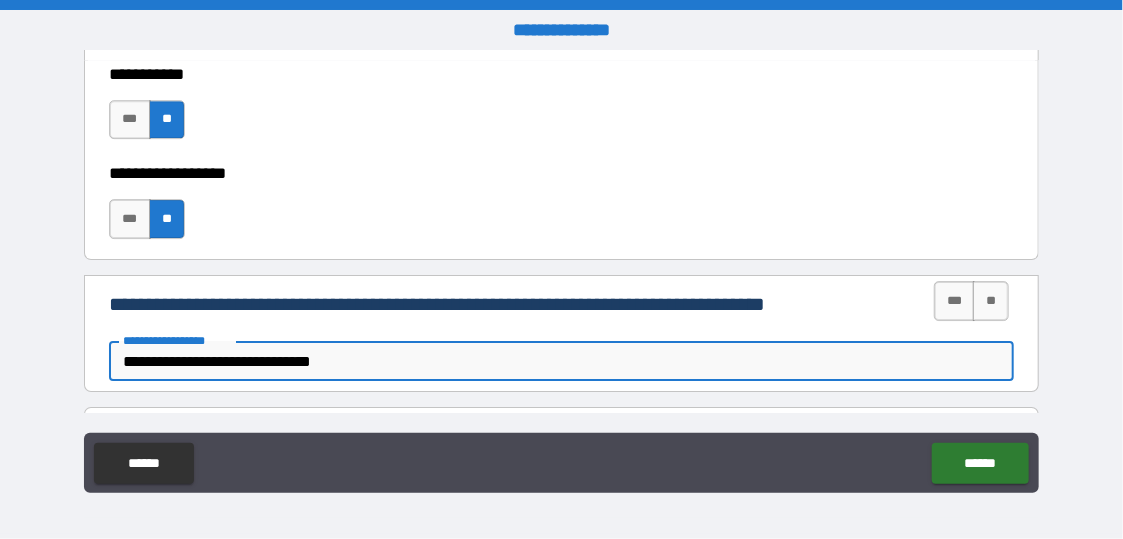 type on "**********" 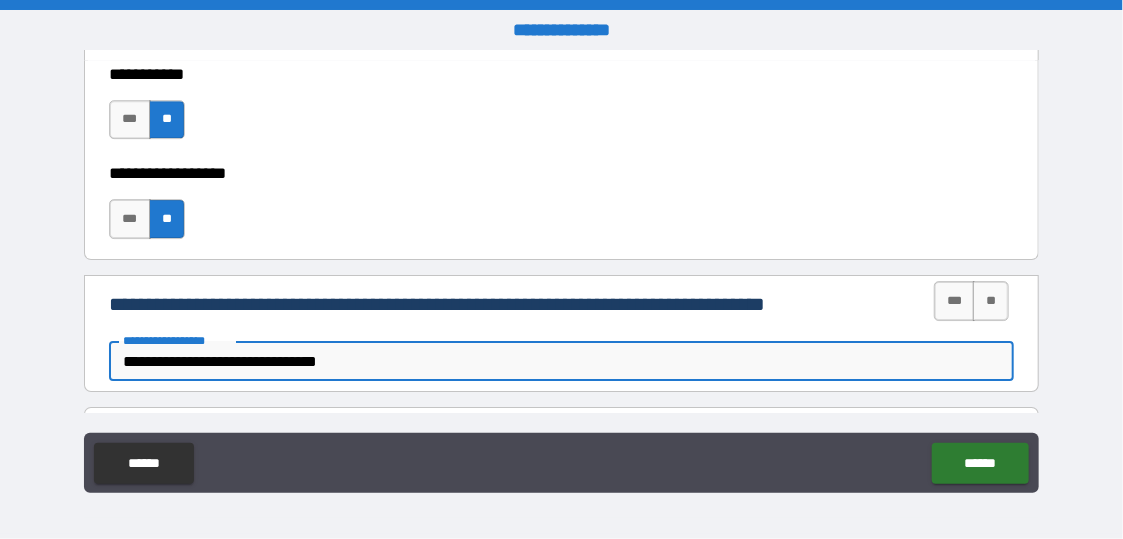 type on "*" 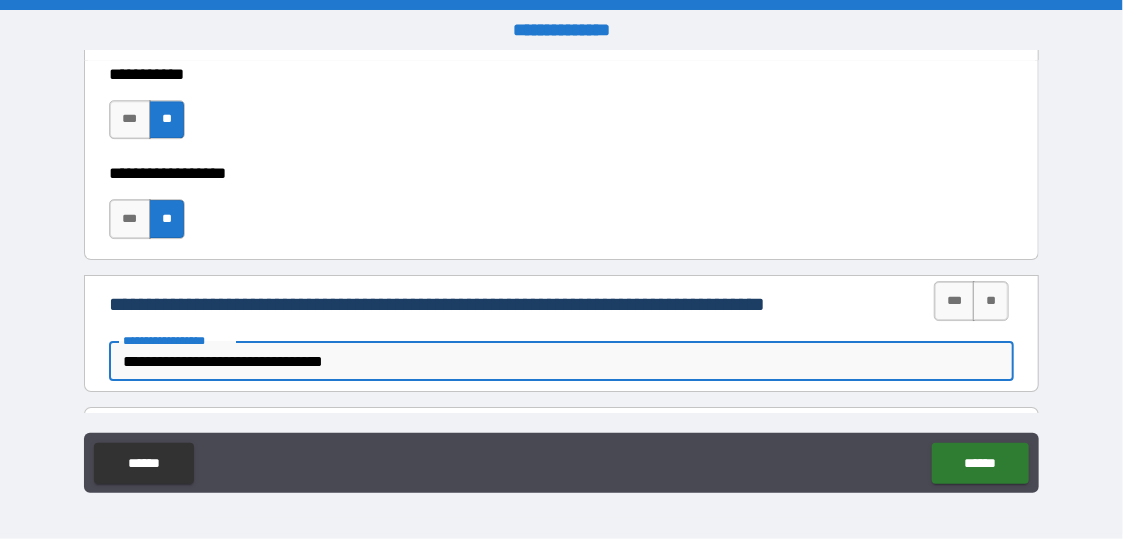 type on "*" 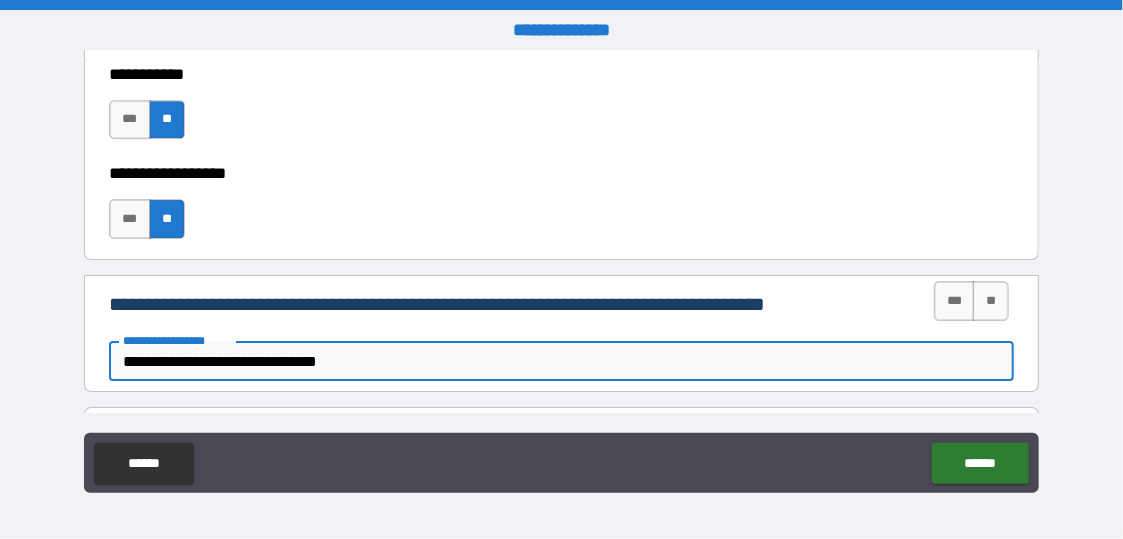 type on "*" 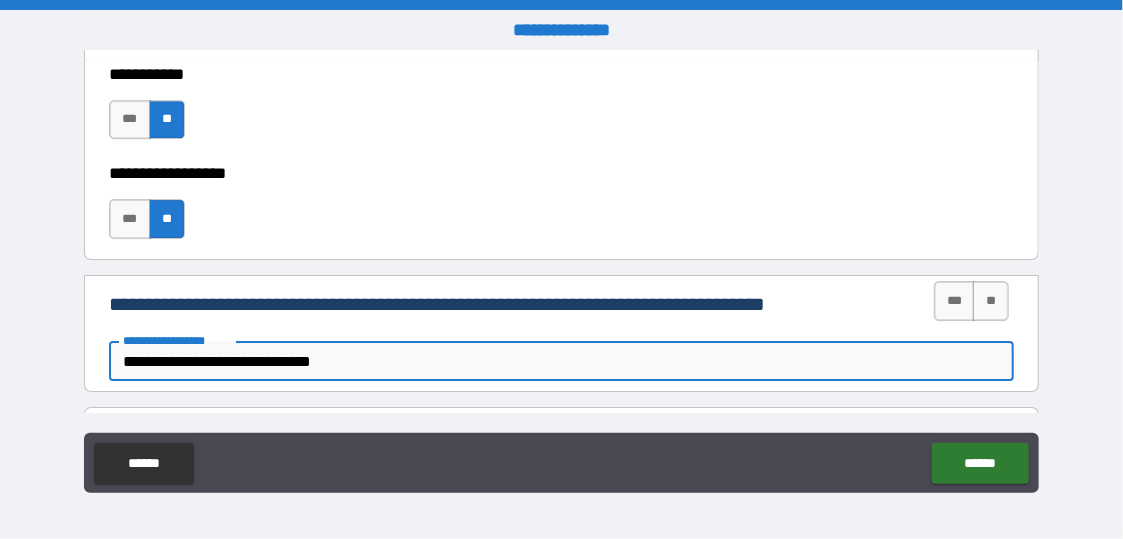 type on "*" 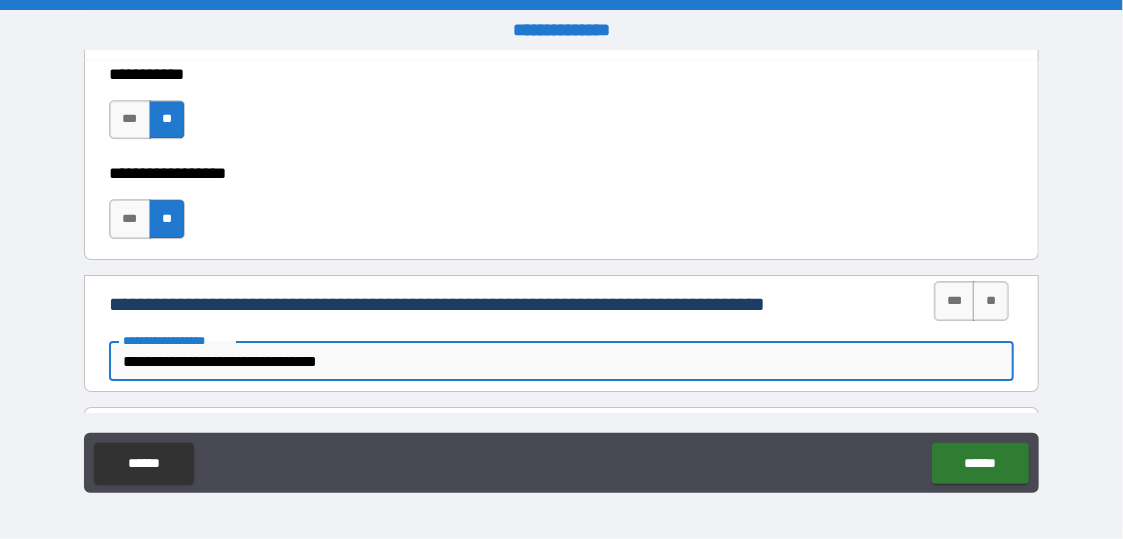 type on "*" 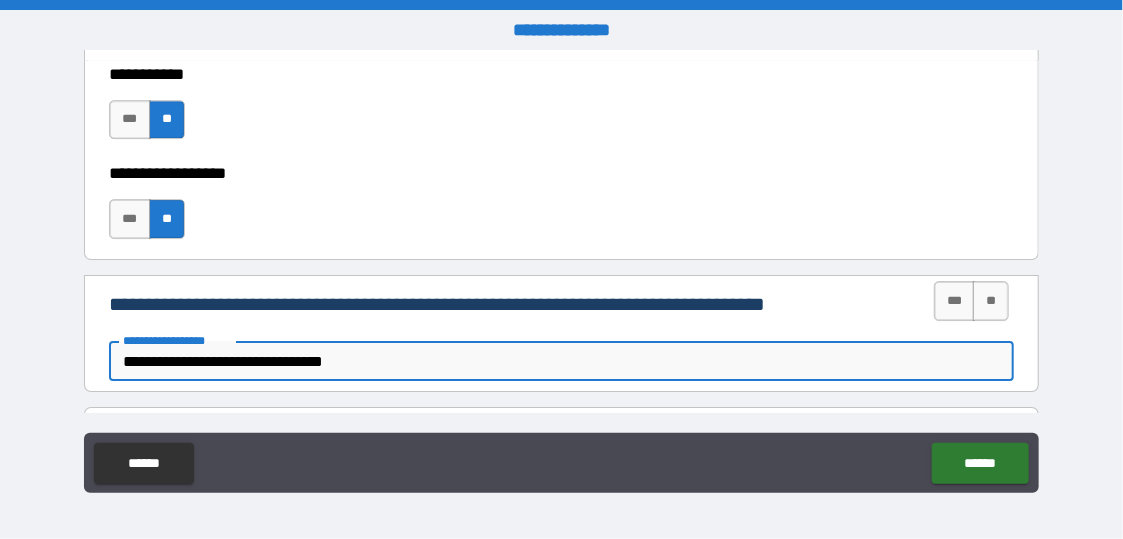 type on "*" 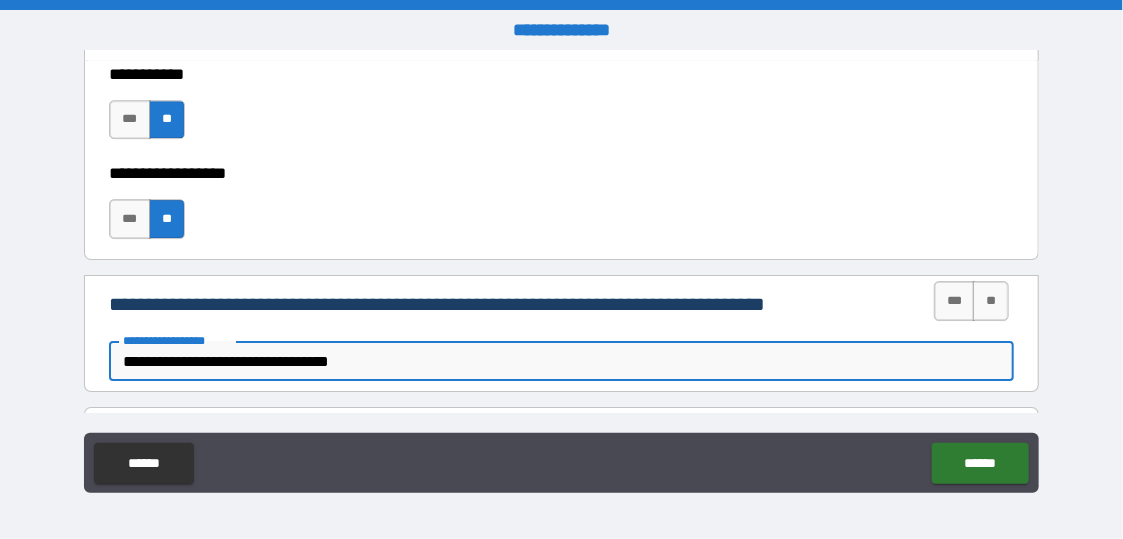 type on "*" 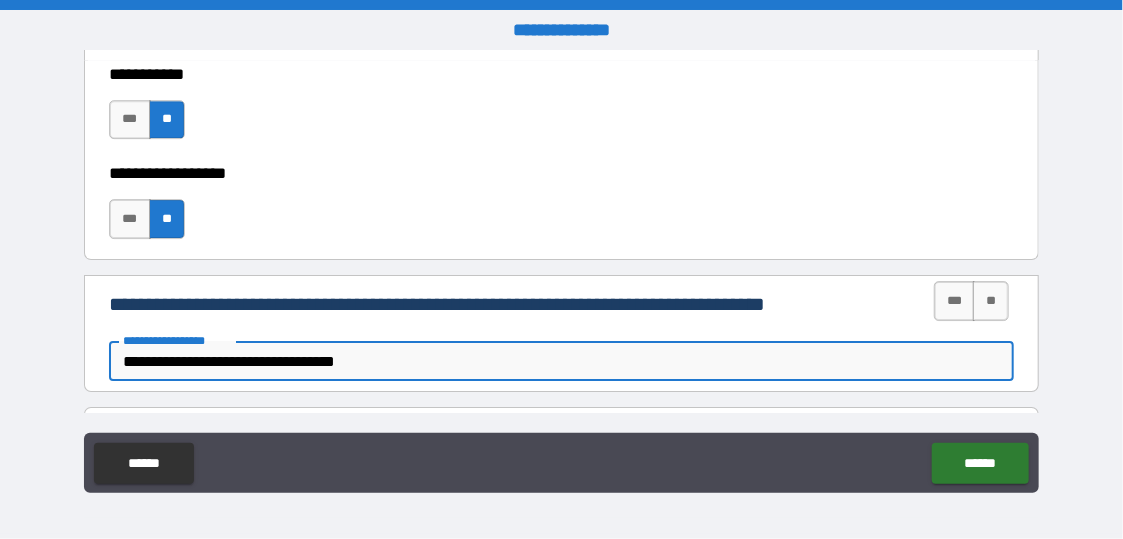 type on "*" 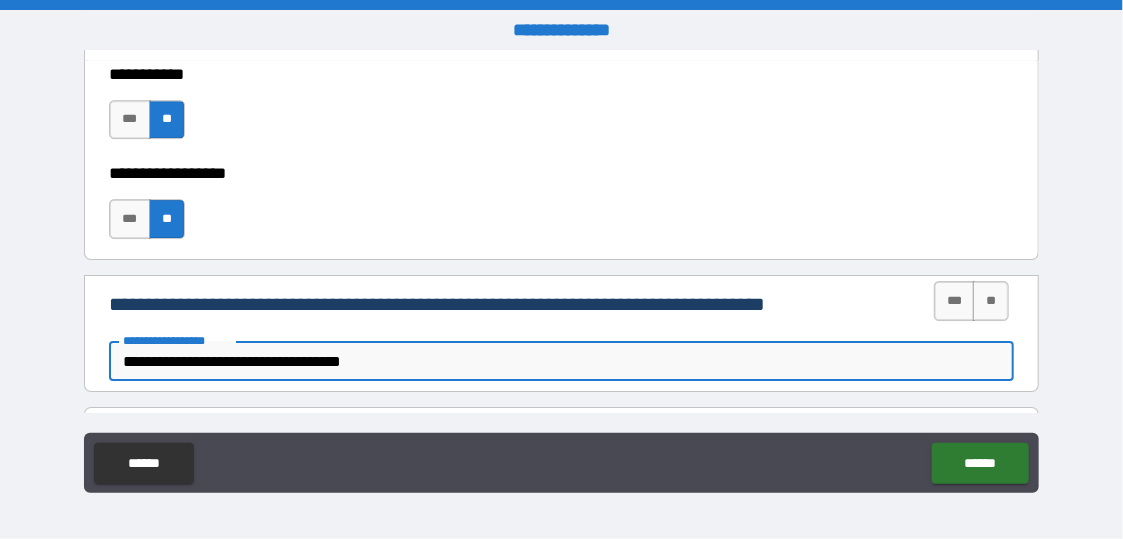 type on "**********" 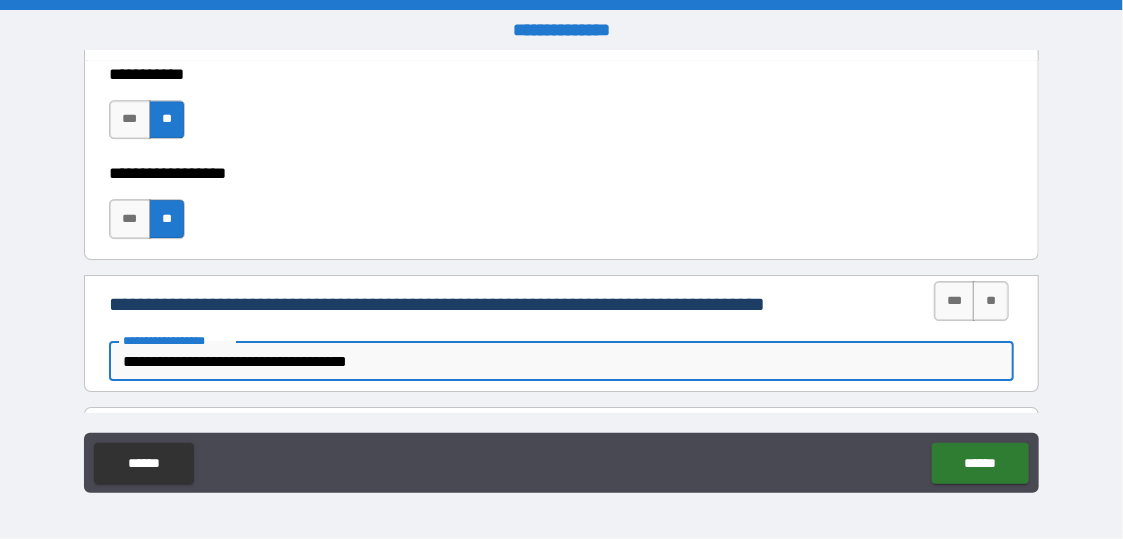 type on "*" 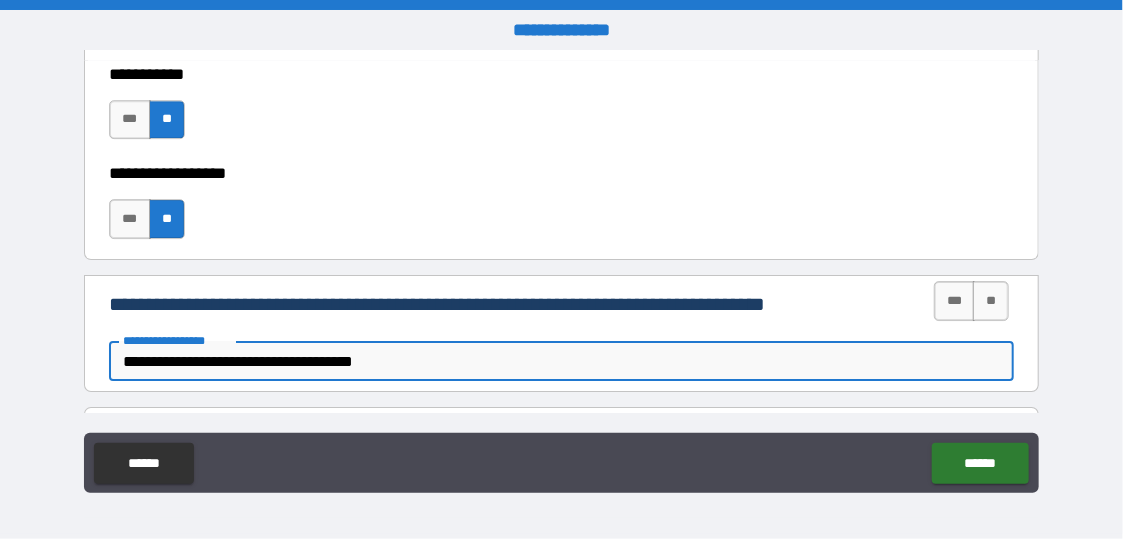 type on "*" 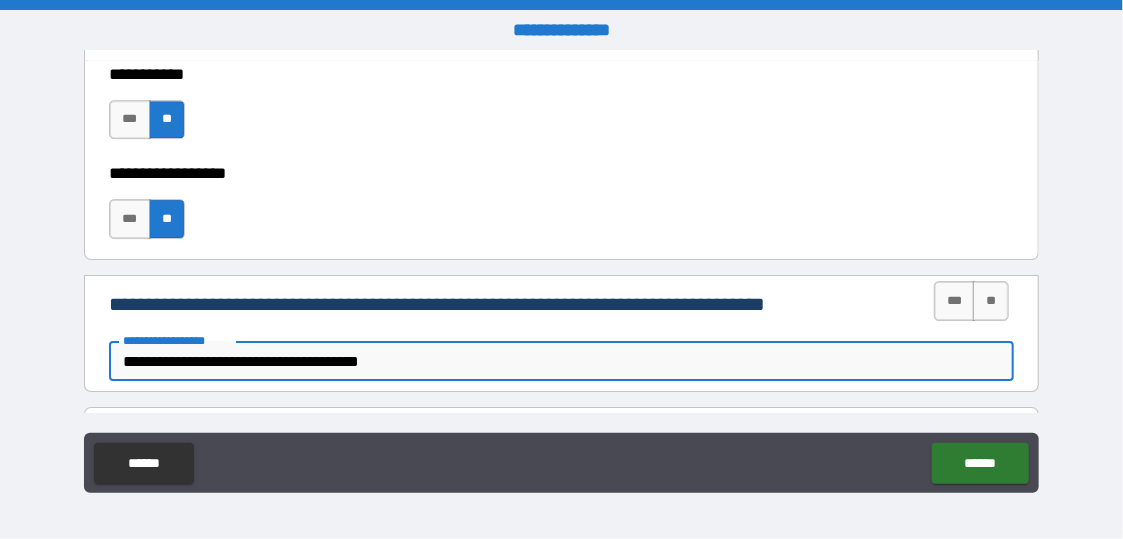 type on "*" 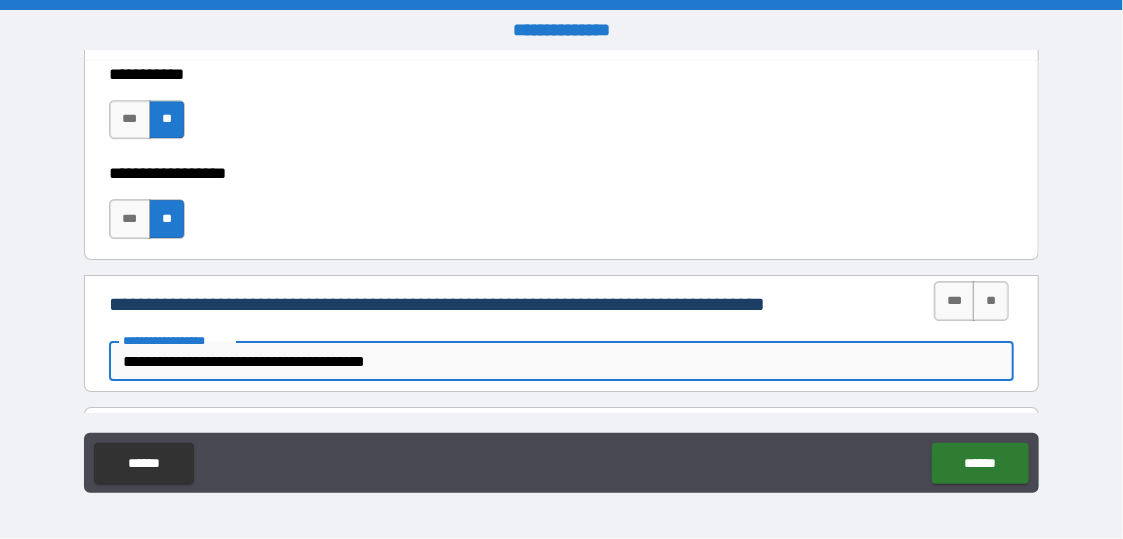 type on "*" 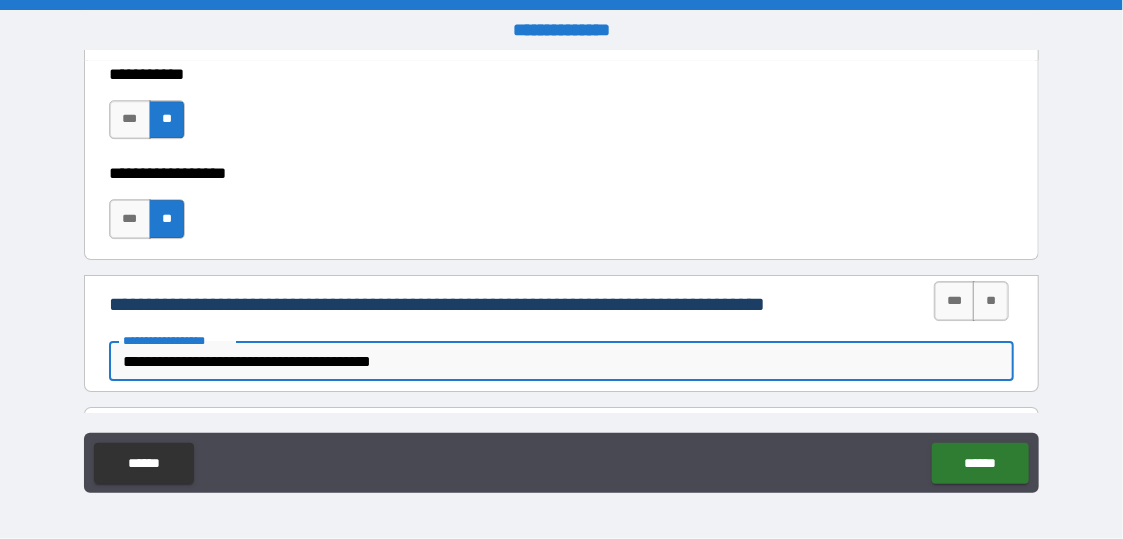 type on "*" 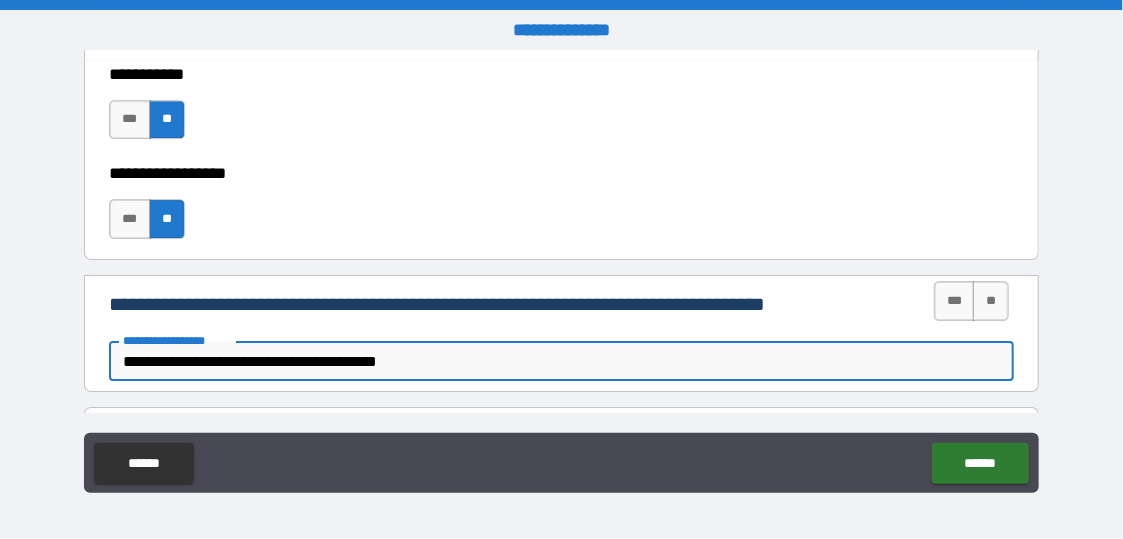 type on "*" 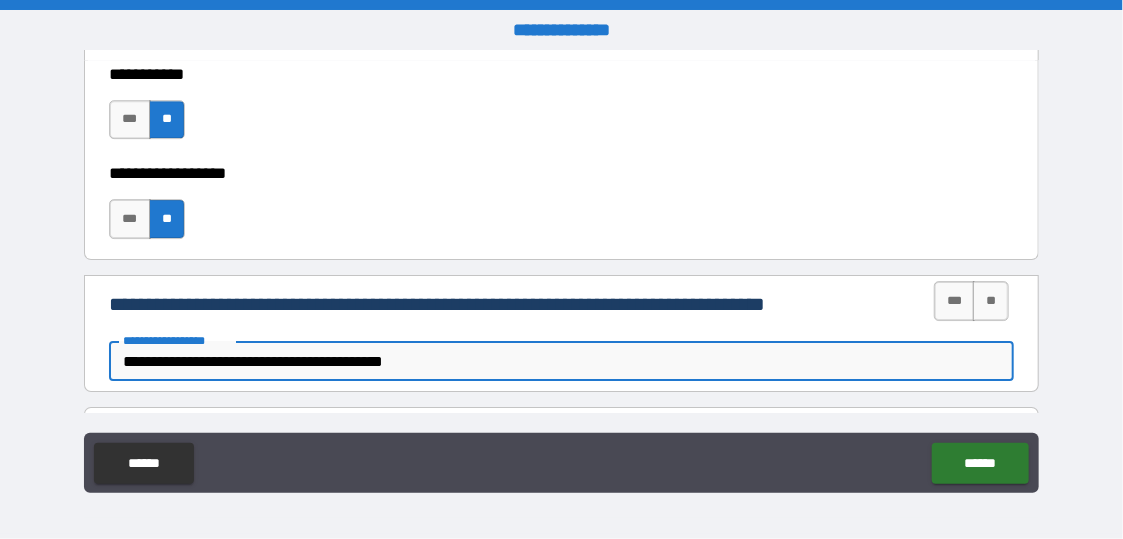 type on "*" 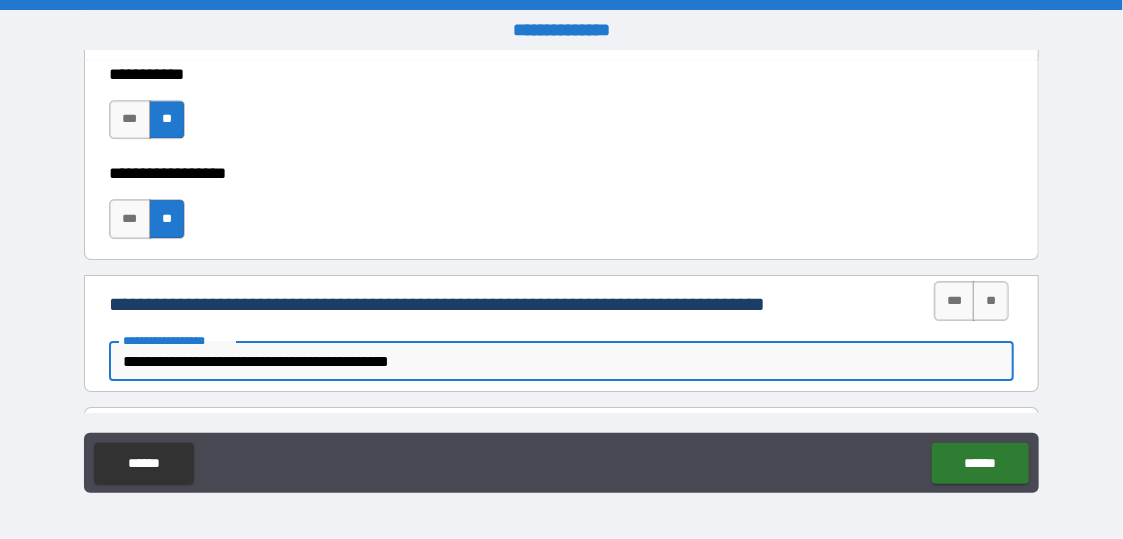 type on "*" 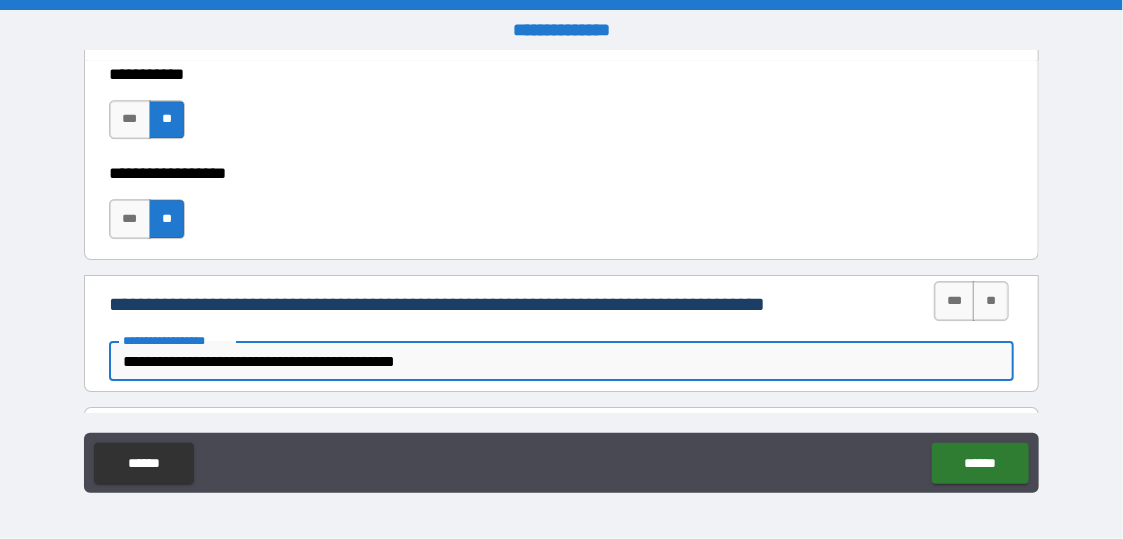 type on "*" 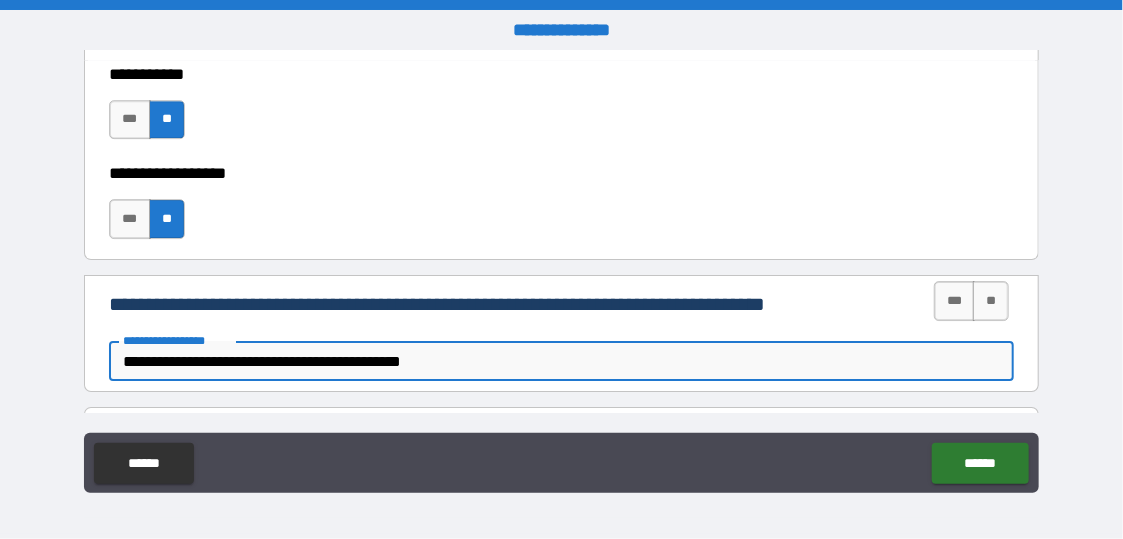 type on "*" 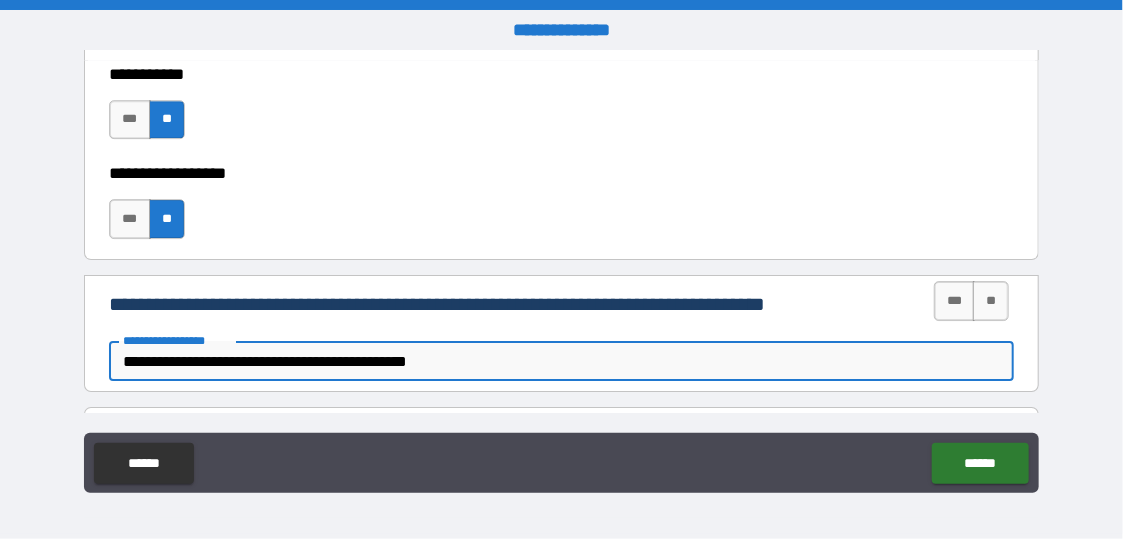 type on "*" 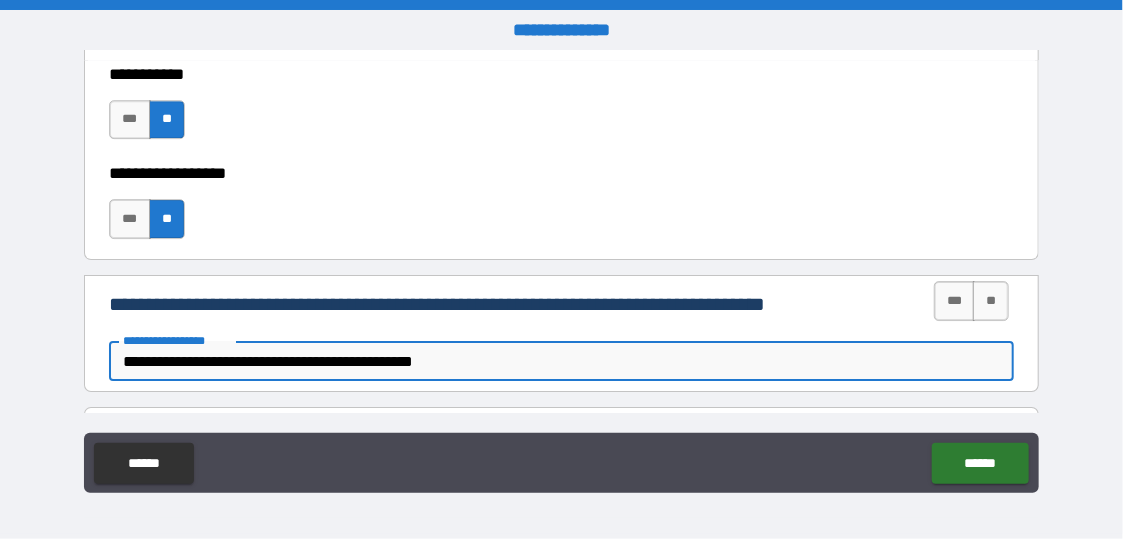type on "*" 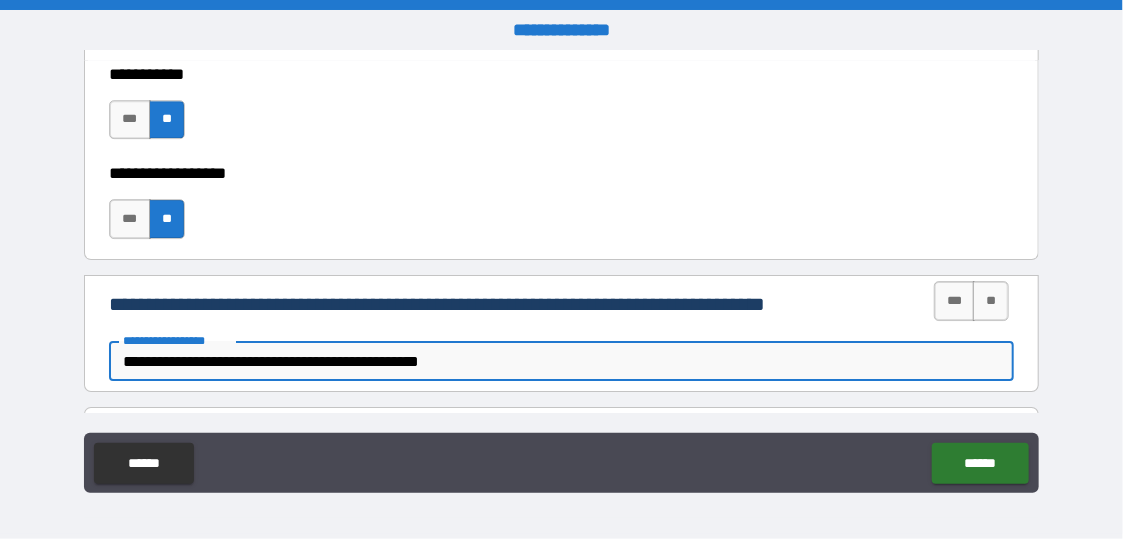 type on "*" 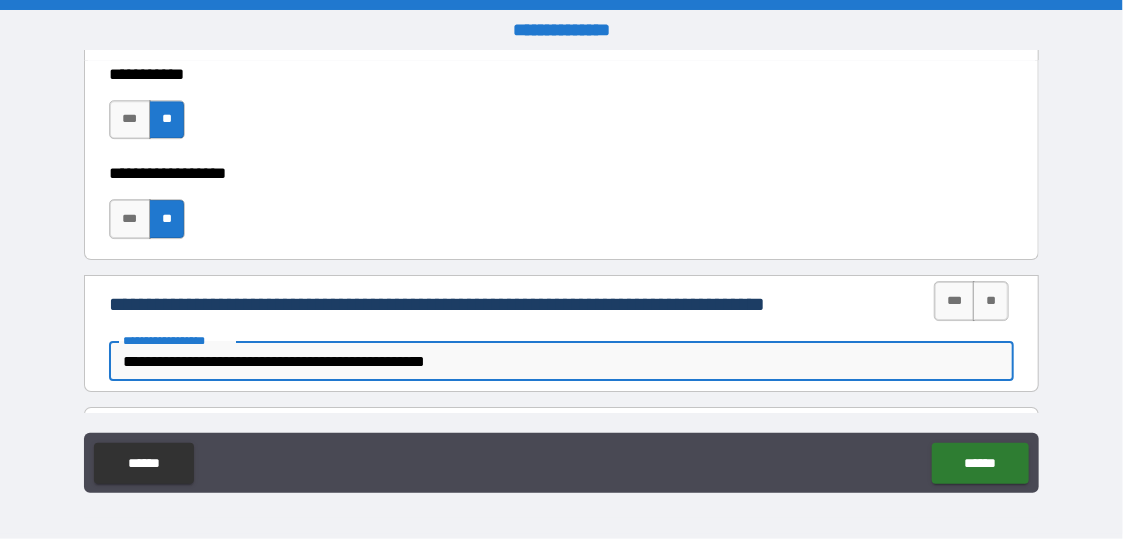 type on "**********" 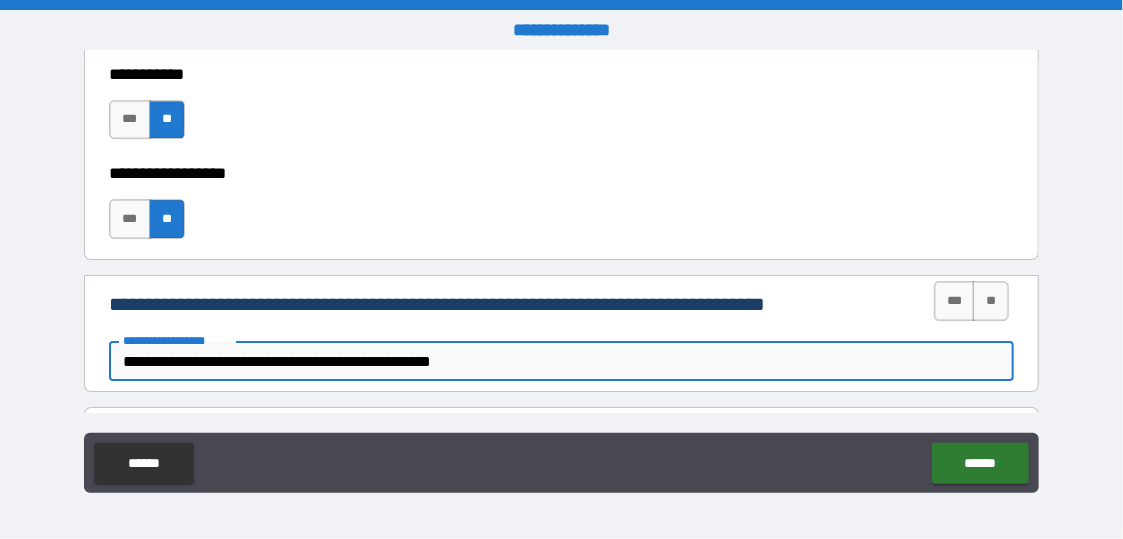 type on "*" 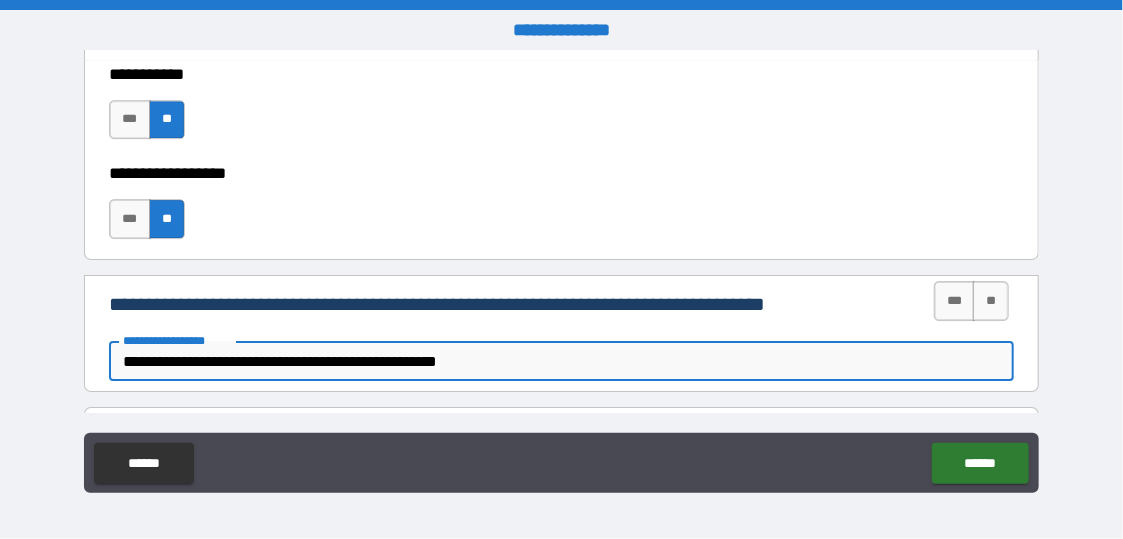 type on "*" 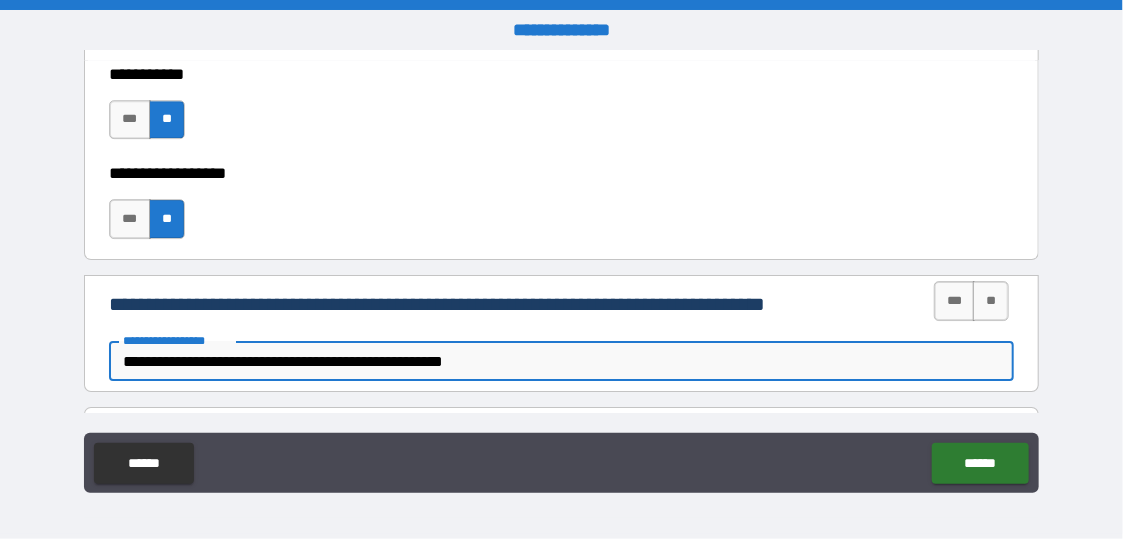 type on "**********" 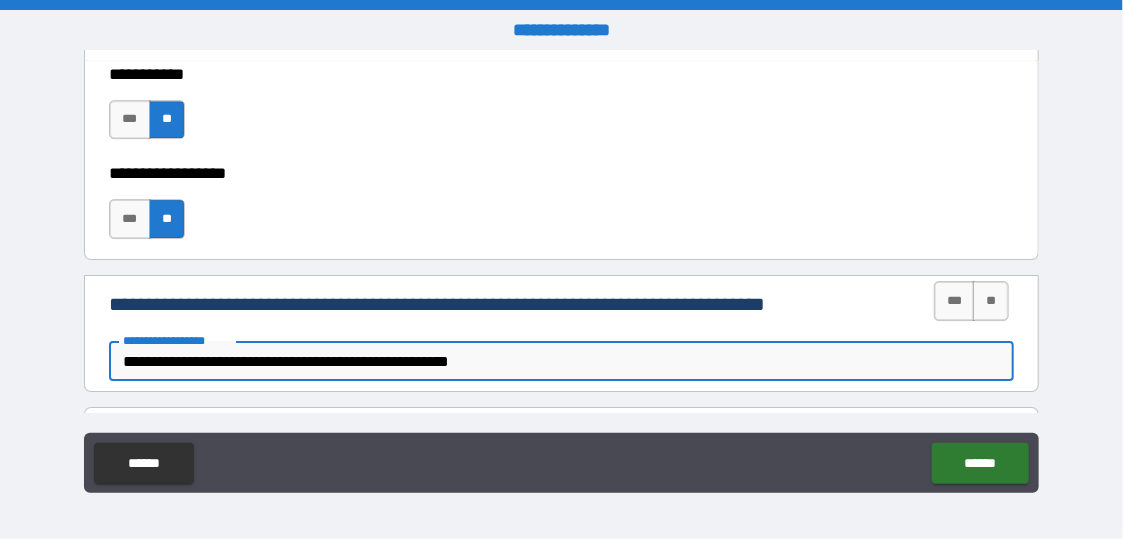 type on "*" 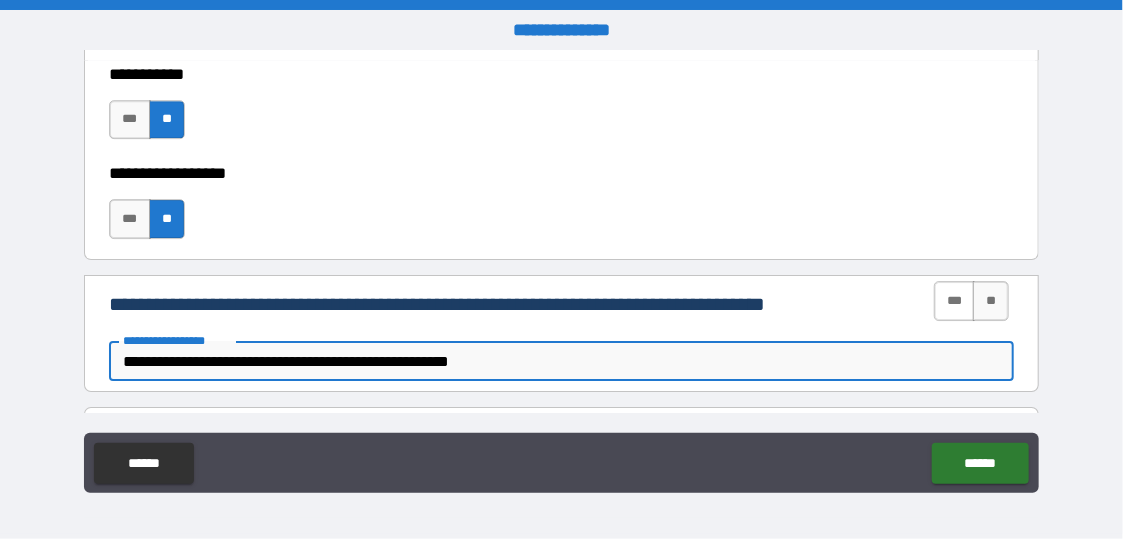 type on "**********" 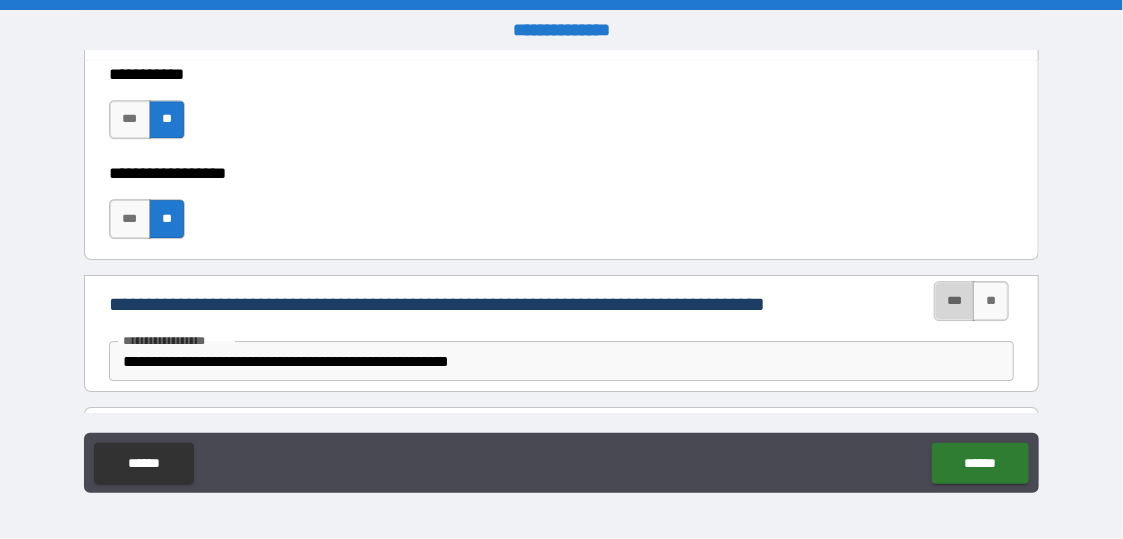 click on "***" at bounding box center [954, 301] 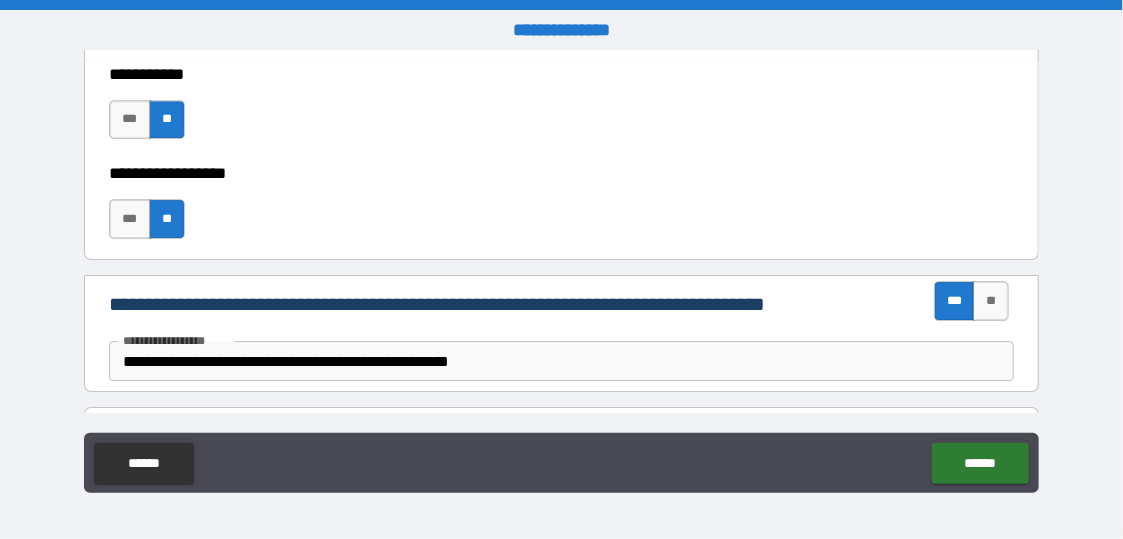 scroll, scrollTop: 2600, scrollLeft: 0, axis: vertical 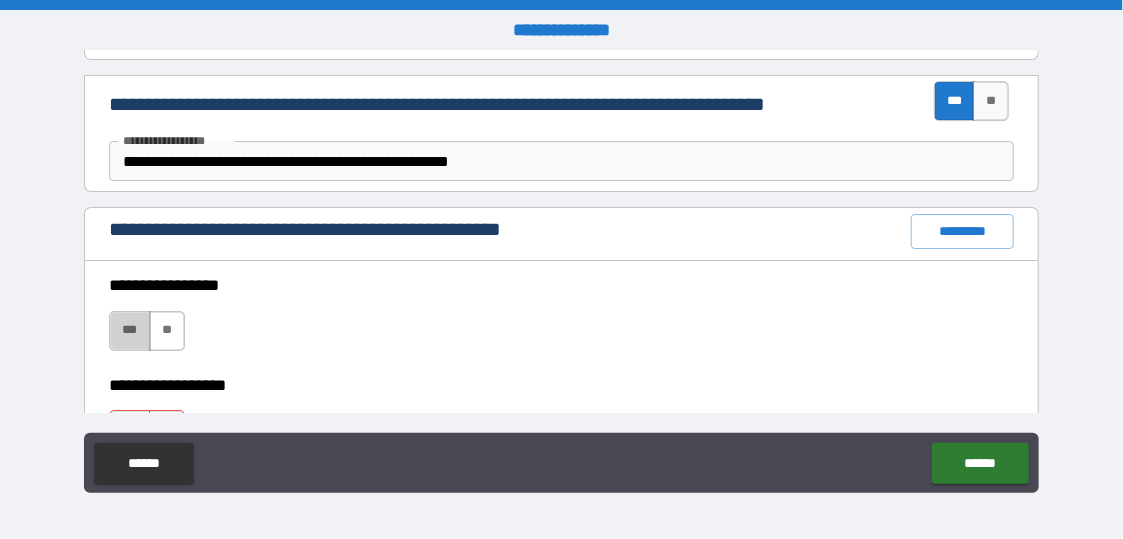 drag, startPoint x: 125, startPoint y: 321, endPoint x: 148, endPoint y: 324, distance: 23.194826 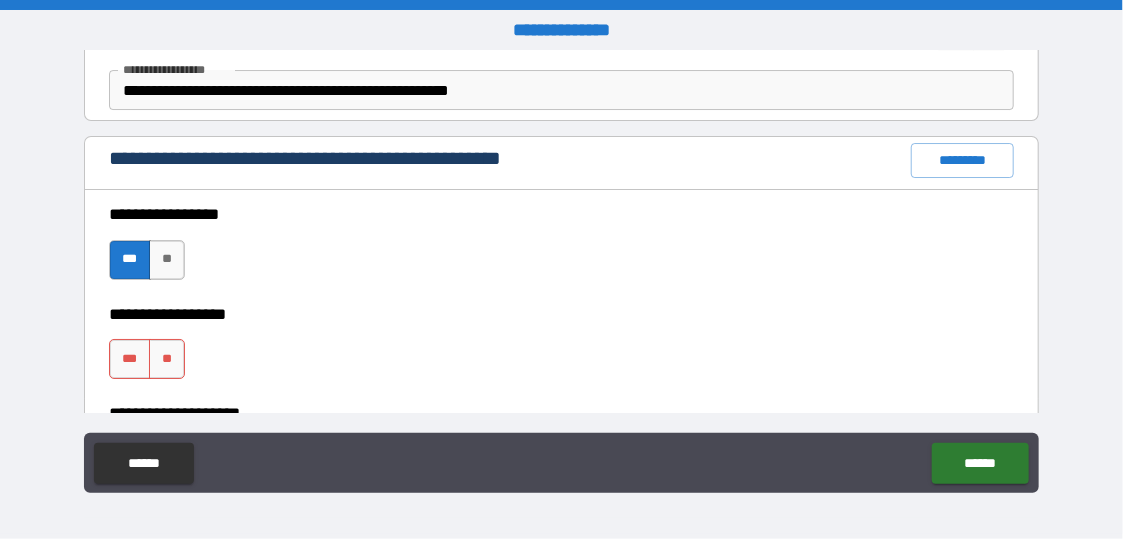 scroll, scrollTop: 2700, scrollLeft: 0, axis: vertical 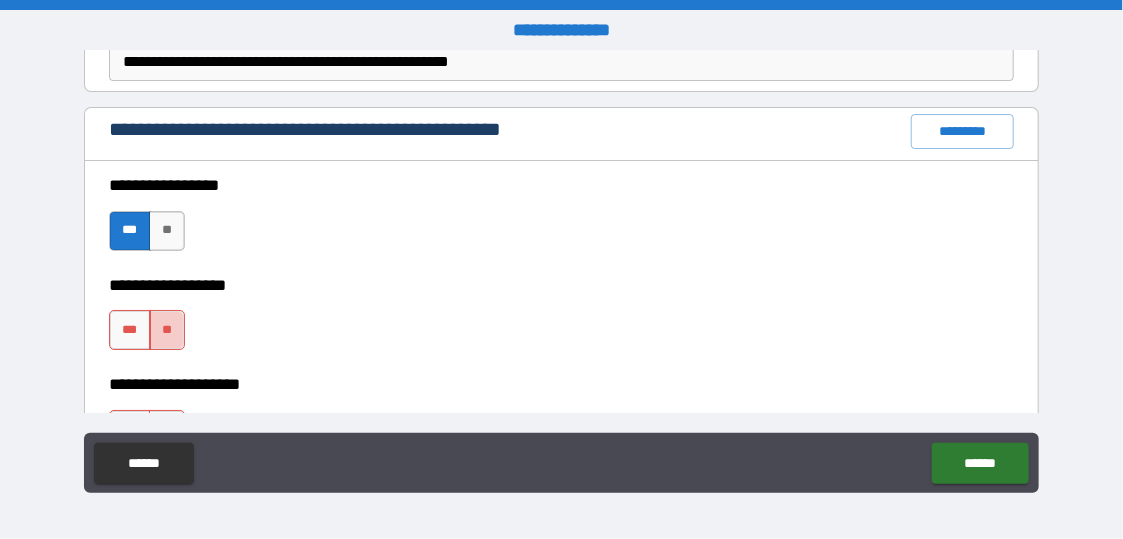 click on "**" at bounding box center (167, 330) 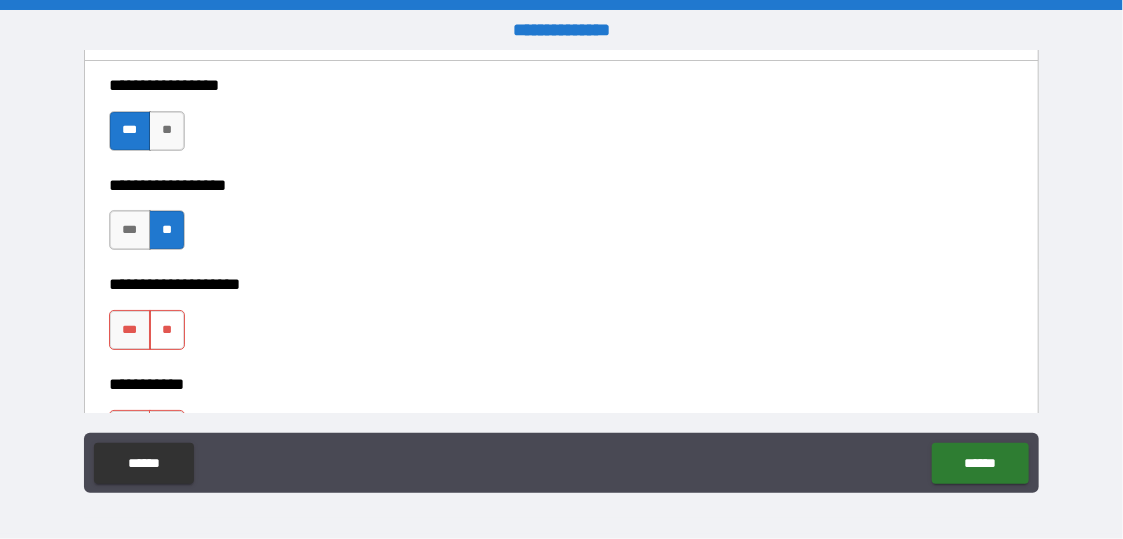 click on "**" at bounding box center (167, 330) 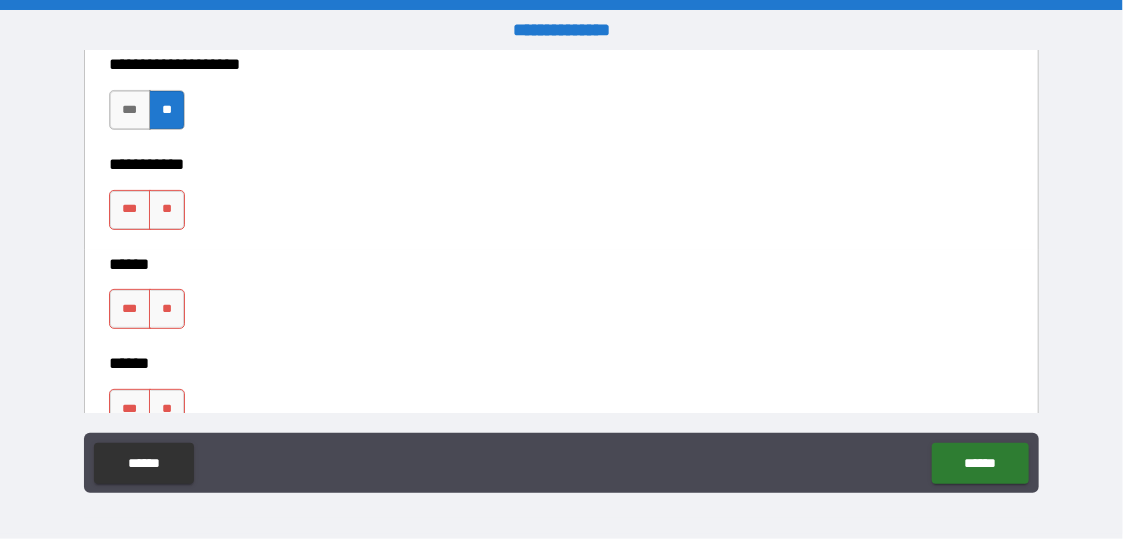 scroll, scrollTop: 2900, scrollLeft: 0, axis: vertical 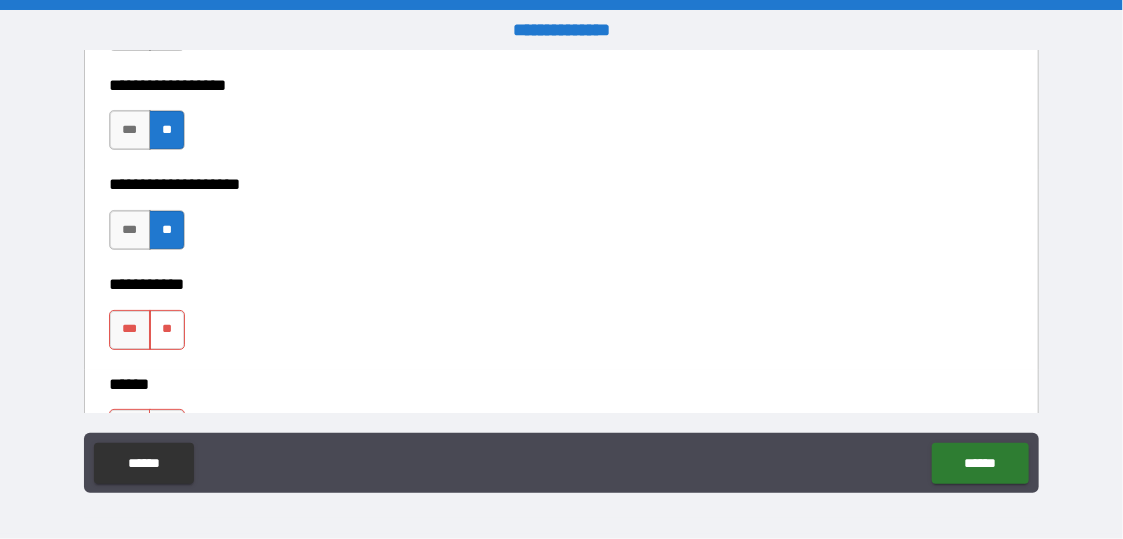 click on "**" at bounding box center [167, 330] 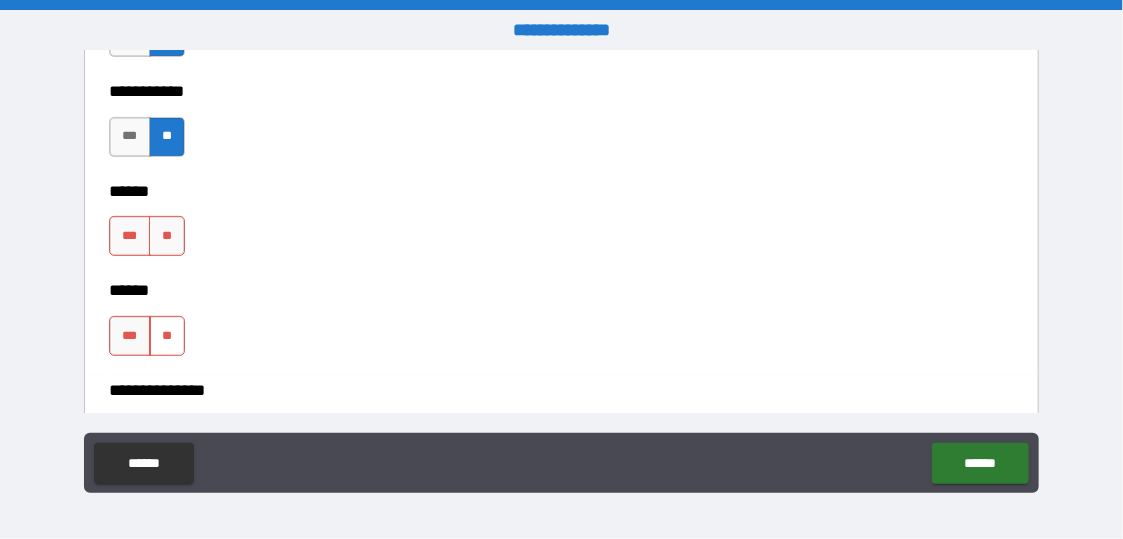 scroll, scrollTop: 3100, scrollLeft: 0, axis: vertical 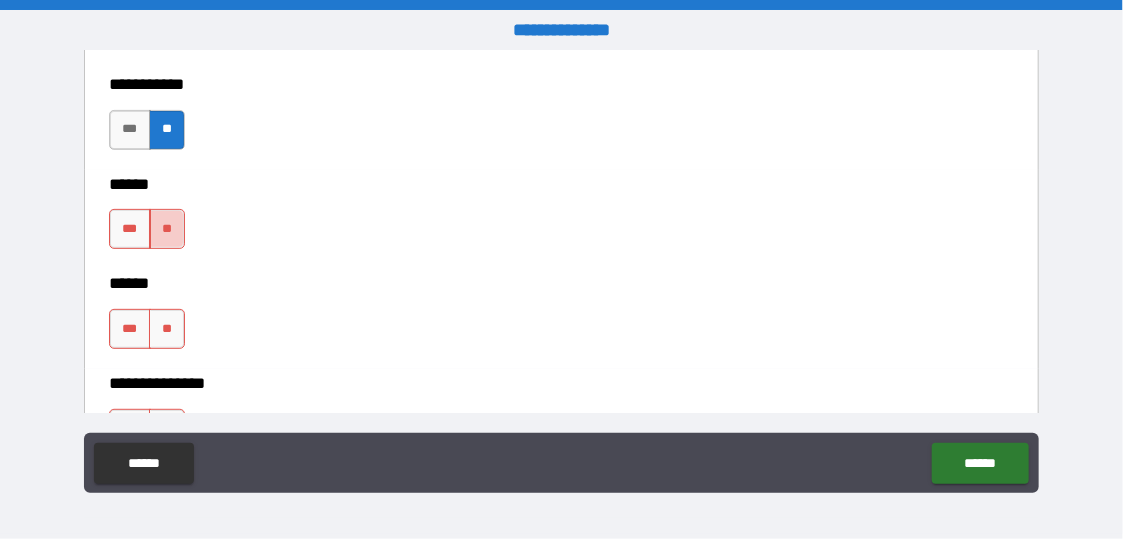click on "**" at bounding box center [167, 229] 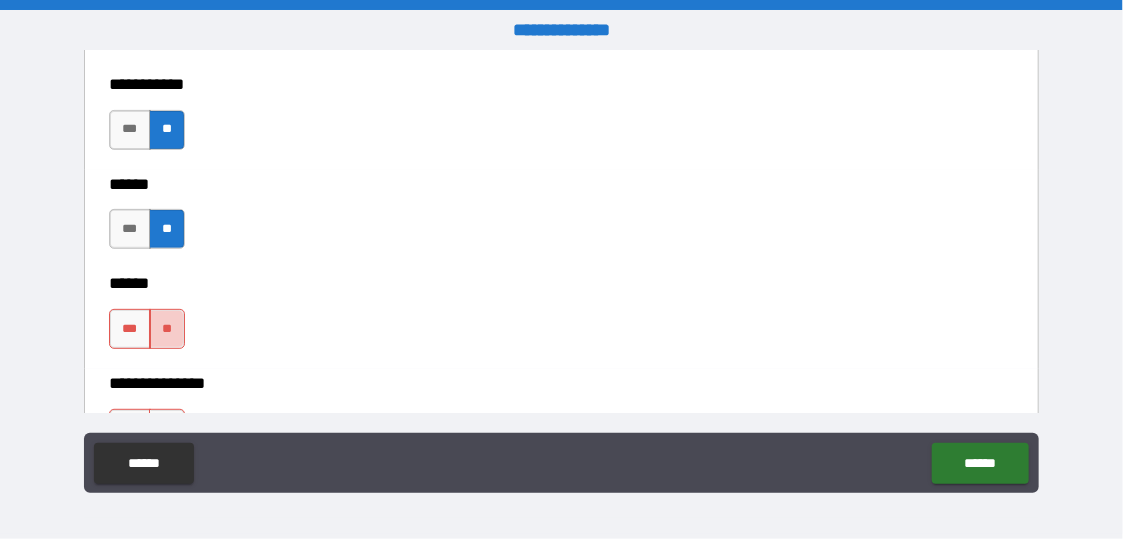 click on "**" at bounding box center [167, 329] 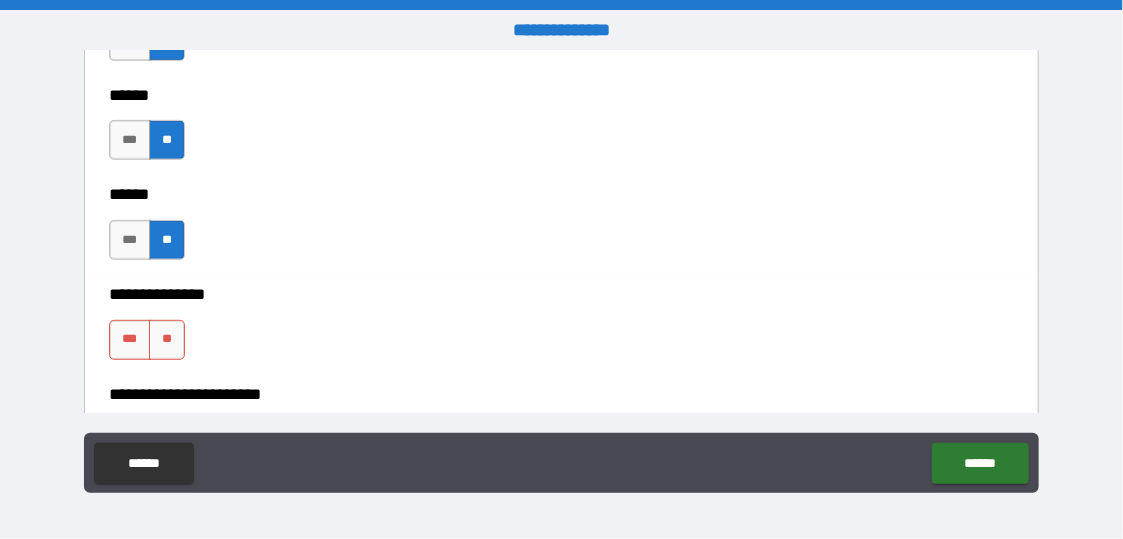 scroll, scrollTop: 3300, scrollLeft: 0, axis: vertical 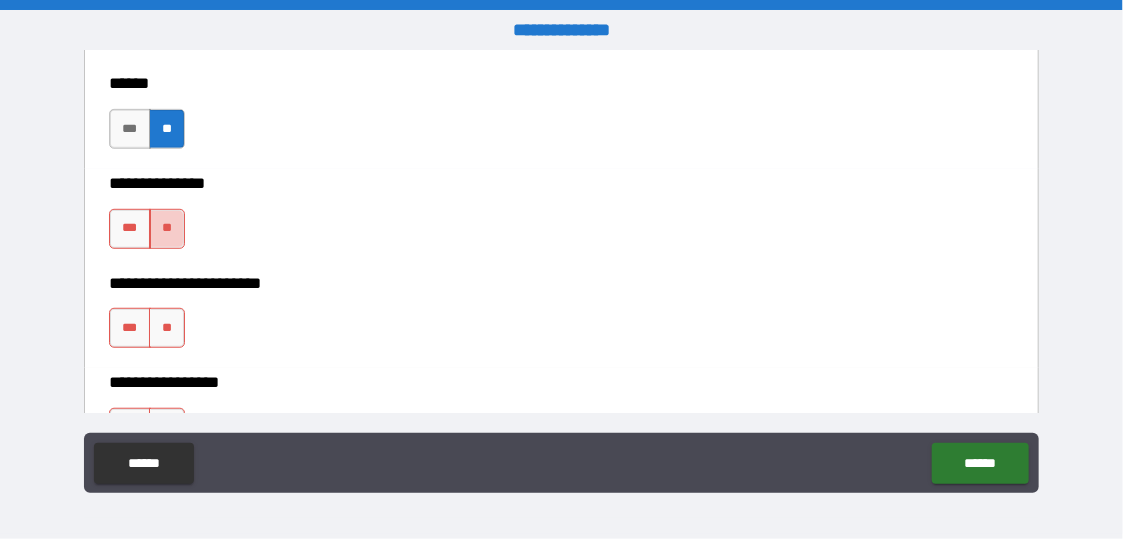 click on "**" at bounding box center [167, 229] 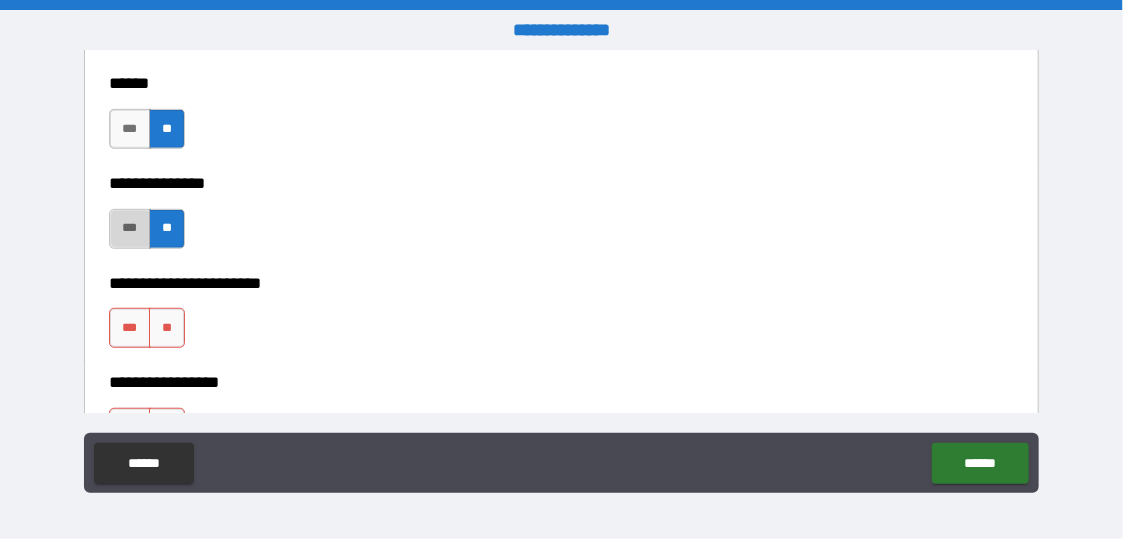 click on "***" at bounding box center [129, 229] 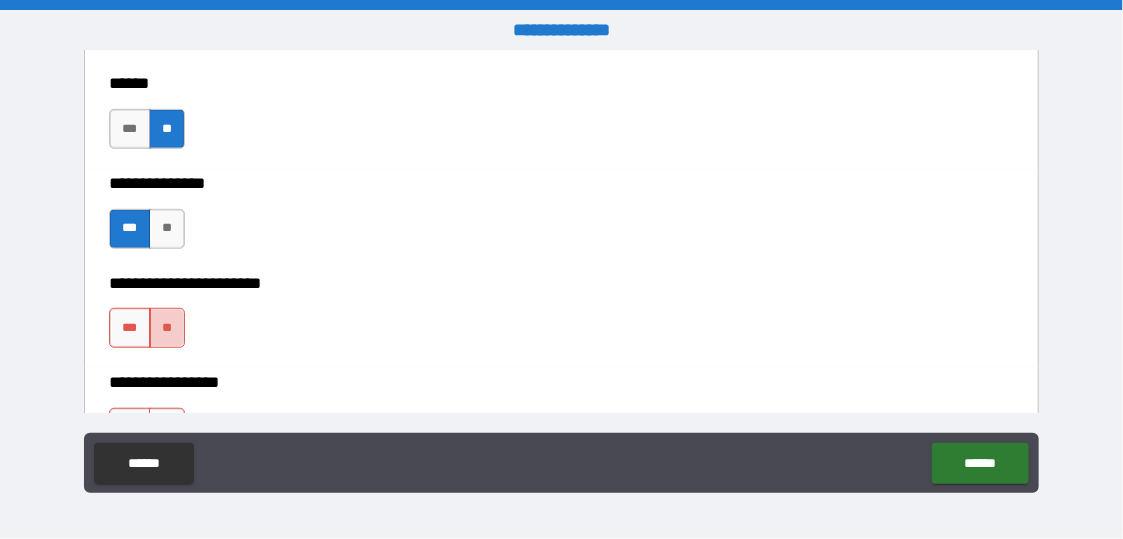 click on "**" at bounding box center (167, 328) 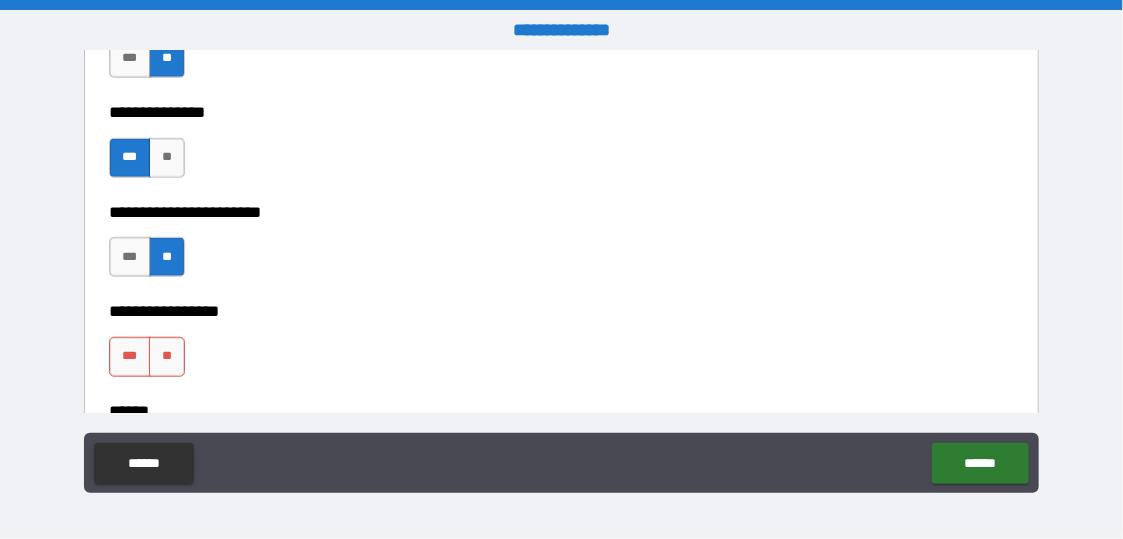 scroll, scrollTop: 3400, scrollLeft: 0, axis: vertical 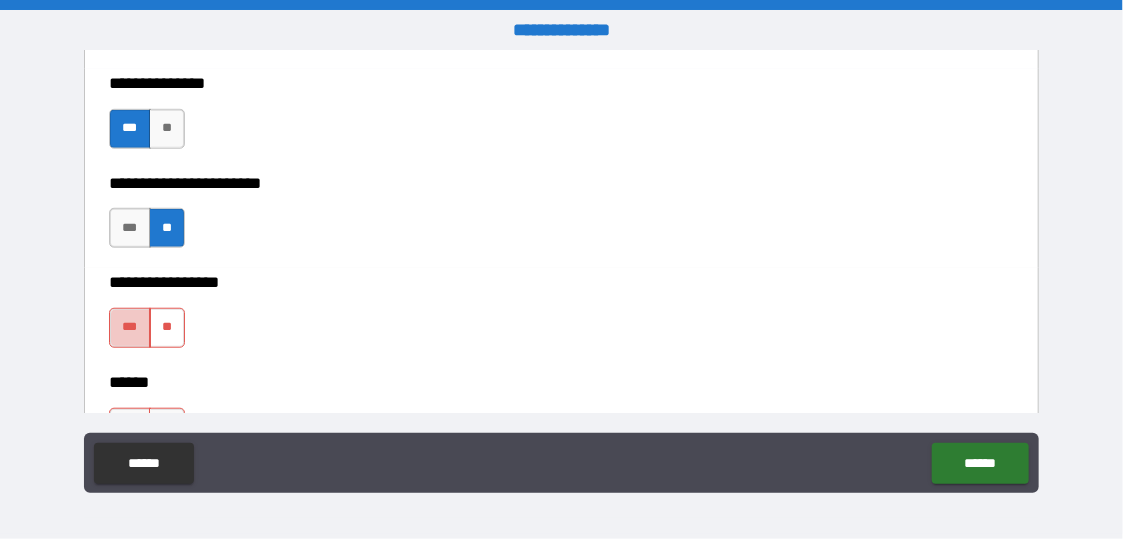 drag, startPoint x: 139, startPoint y: 321, endPoint x: 153, endPoint y: 318, distance: 14.3178215 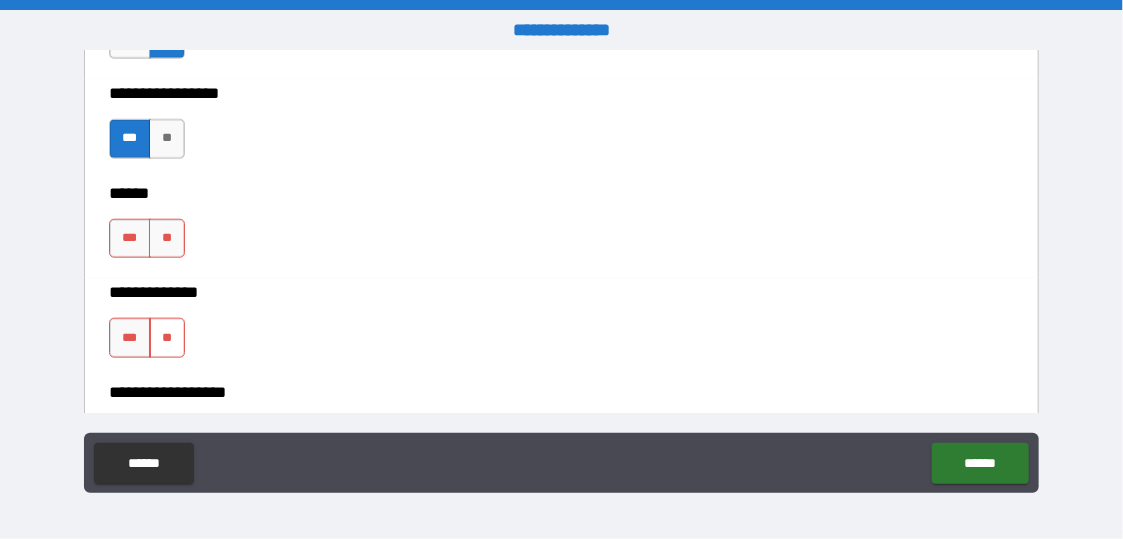 scroll, scrollTop: 3600, scrollLeft: 0, axis: vertical 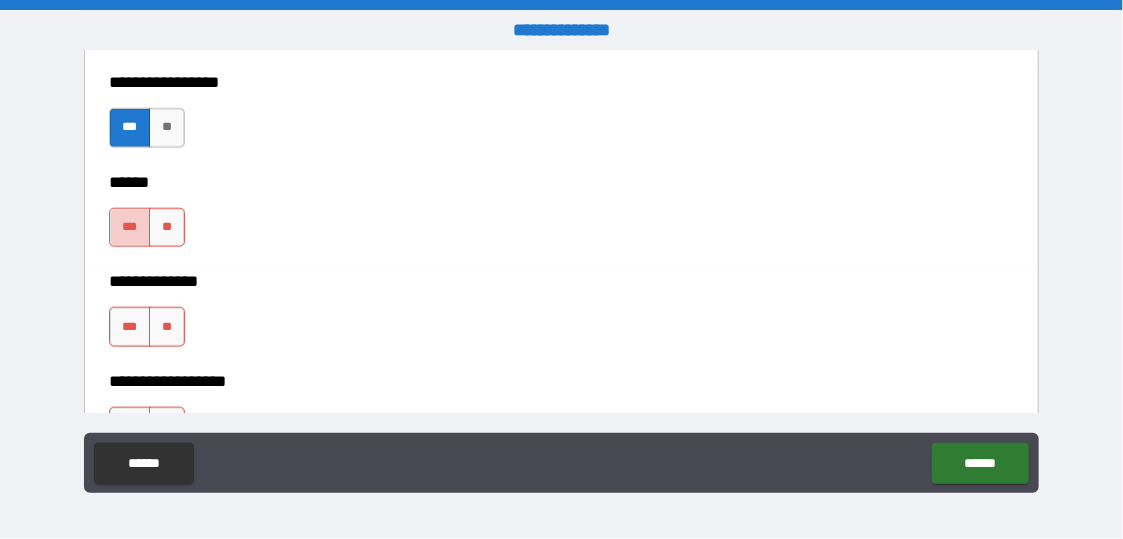 click on "***" at bounding box center (129, 228) 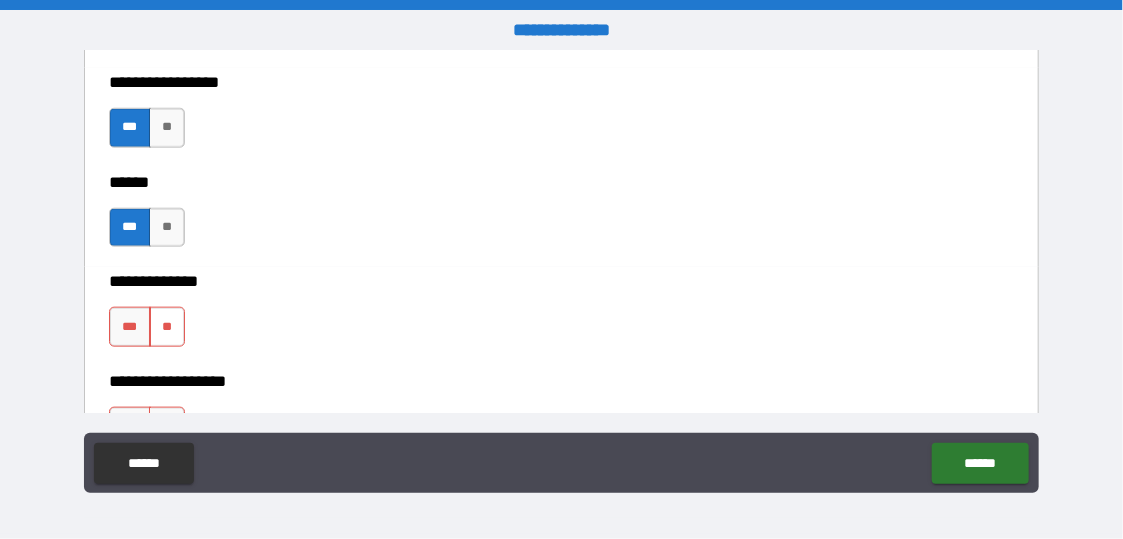scroll, scrollTop: 3700, scrollLeft: 0, axis: vertical 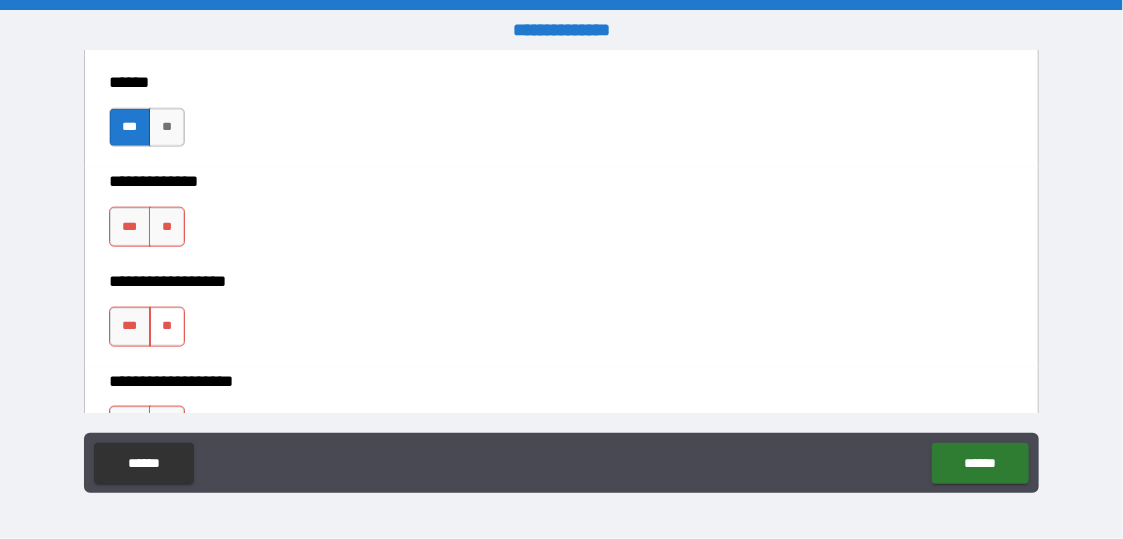 click on "**" at bounding box center [167, 327] 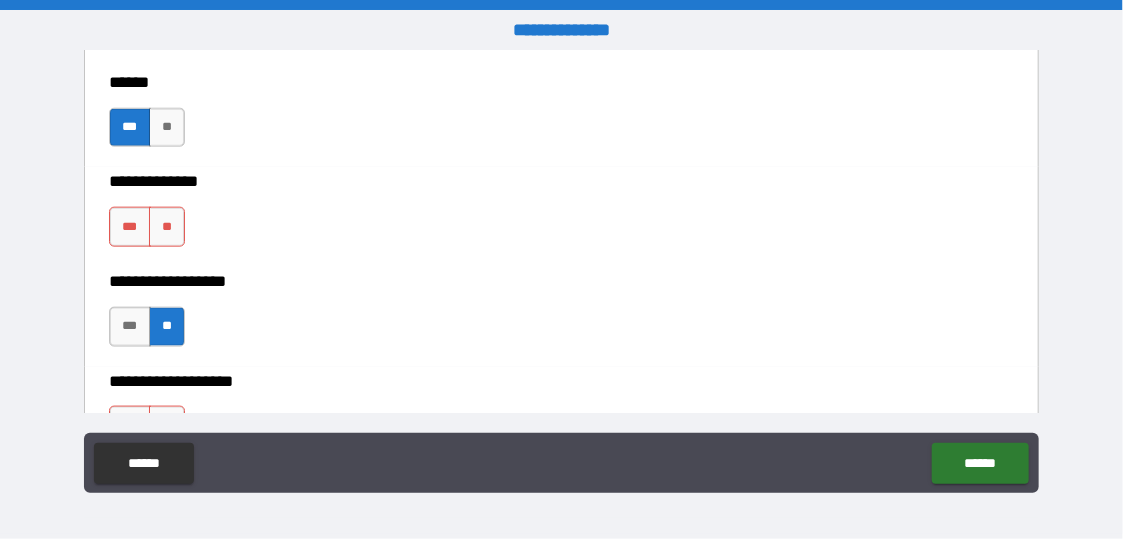 scroll, scrollTop: 3800, scrollLeft: 0, axis: vertical 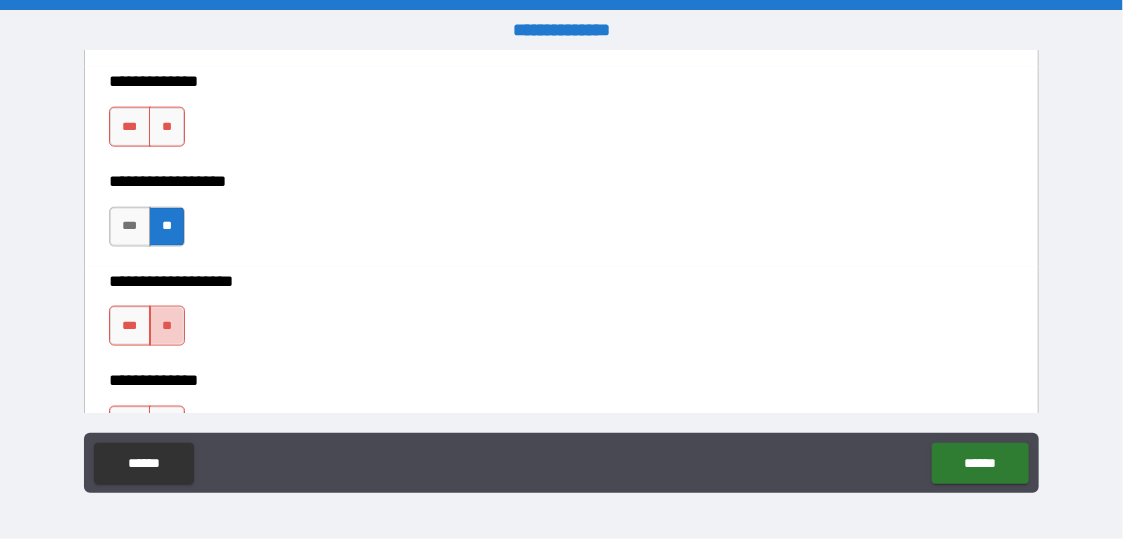 click on "**" at bounding box center [167, 326] 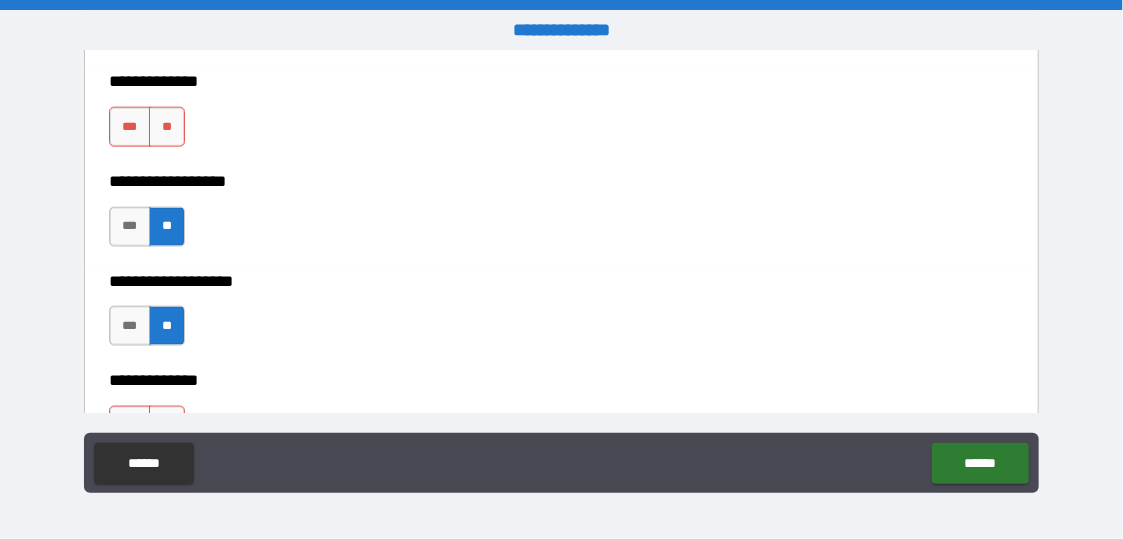 scroll, scrollTop: 3900, scrollLeft: 0, axis: vertical 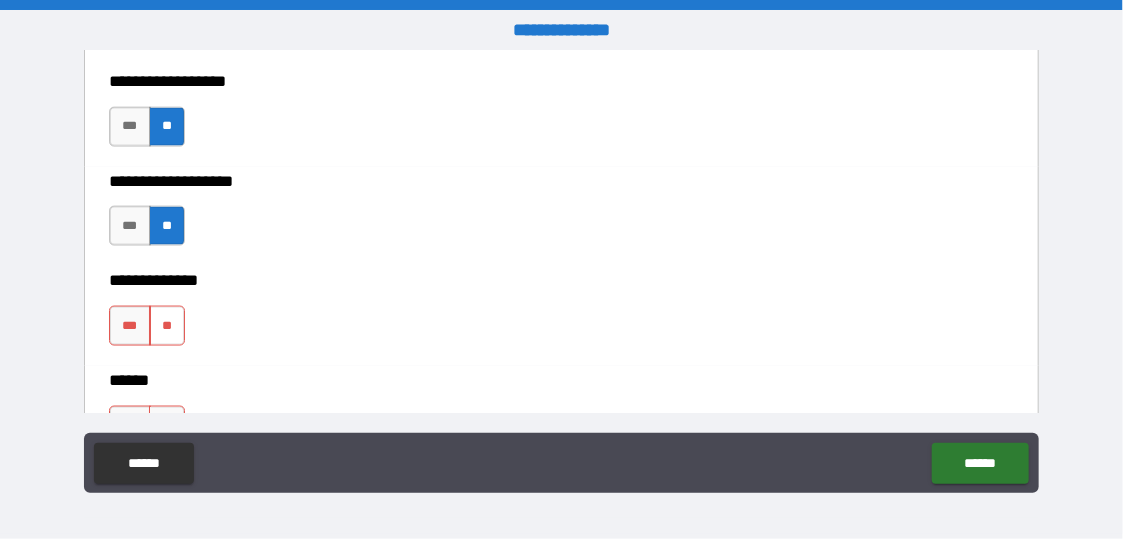 click on "**" at bounding box center [167, 326] 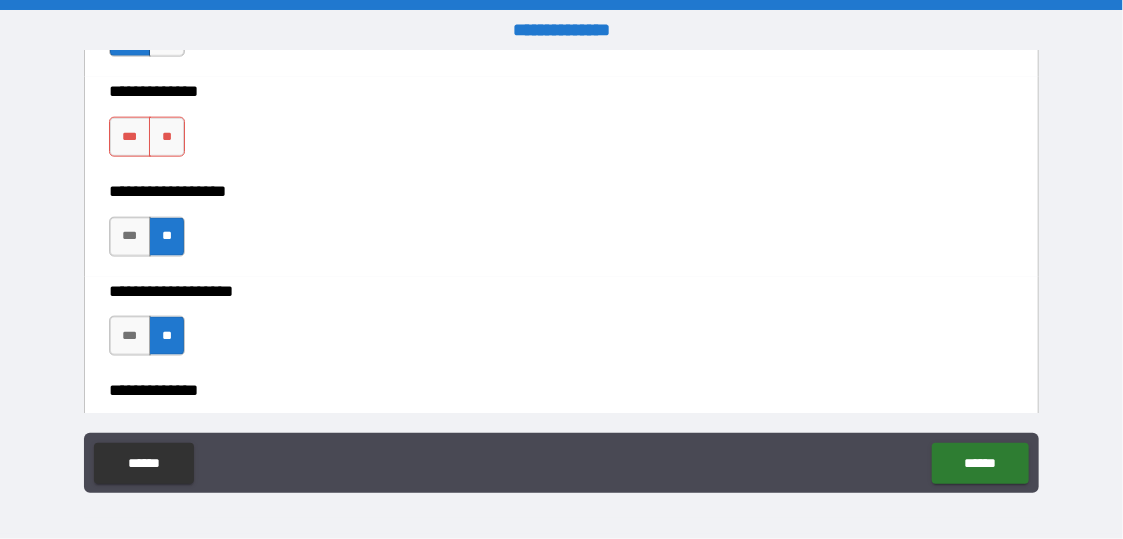 scroll, scrollTop: 3600, scrollLeft: 0, axis: vertical 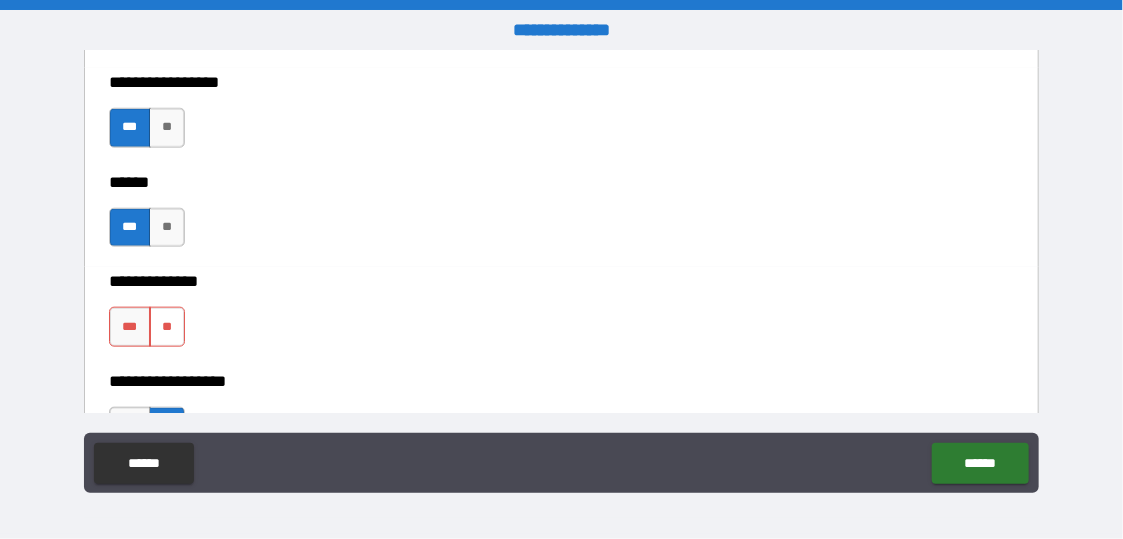 click on "**" at bounding box center [167, 327] 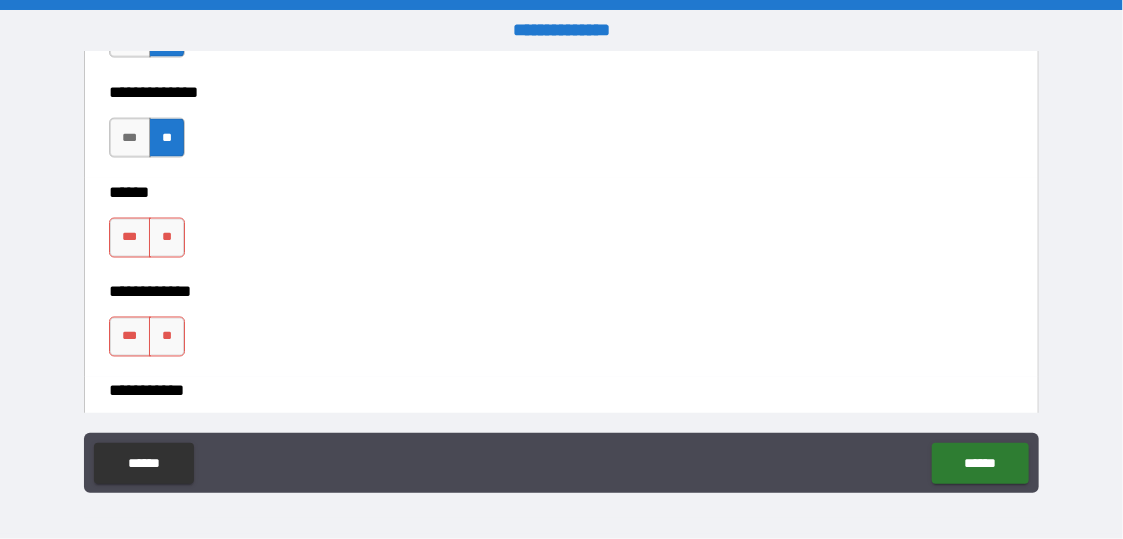 scroll, scrollTop: 4100, scrollLeft: 0, axis: vertical 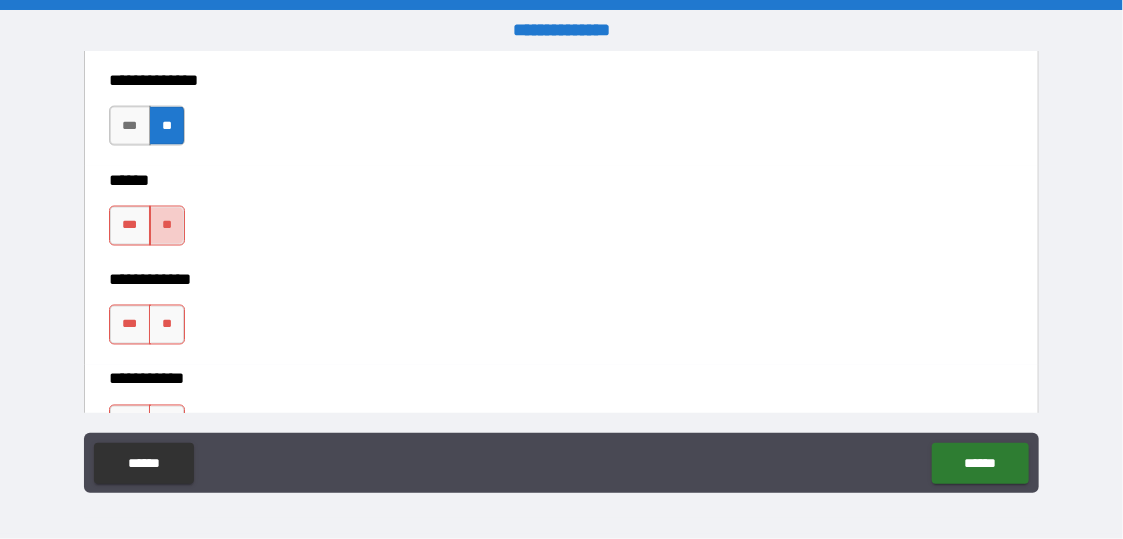 click on "**" at bounding box center (167, 226) 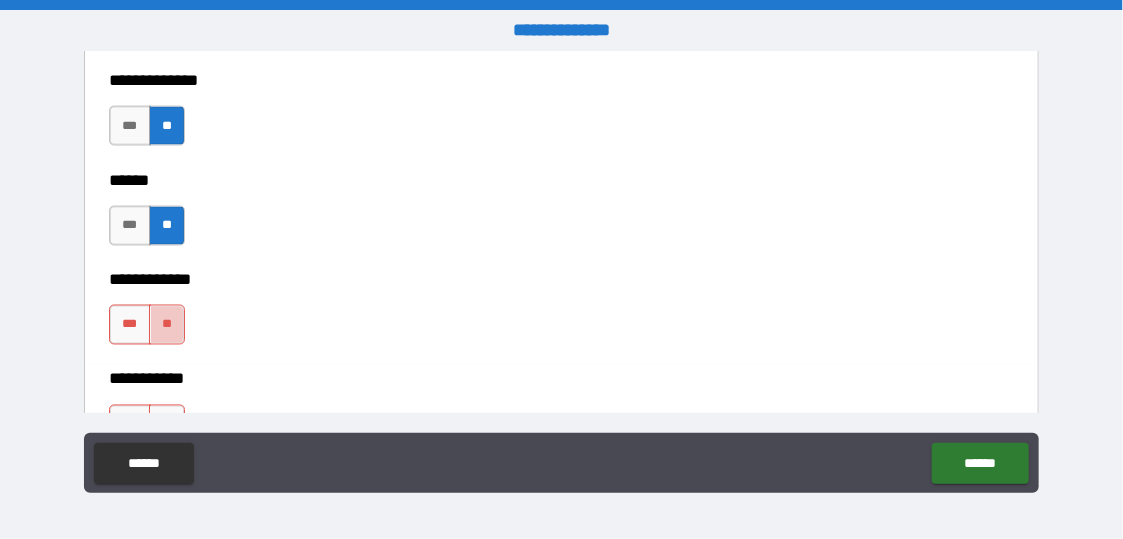 drag, startPoint x: 165, startPoint y: 302, endPoint x: 168, endPoint y: 358, distance: 56.0803 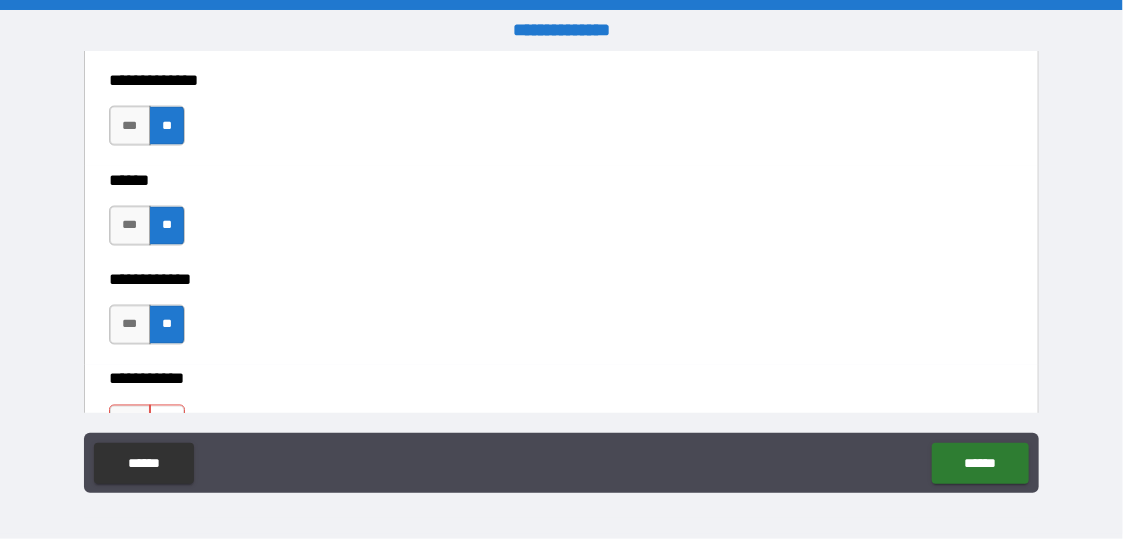 click on "**" at bounding box center (167, 425) 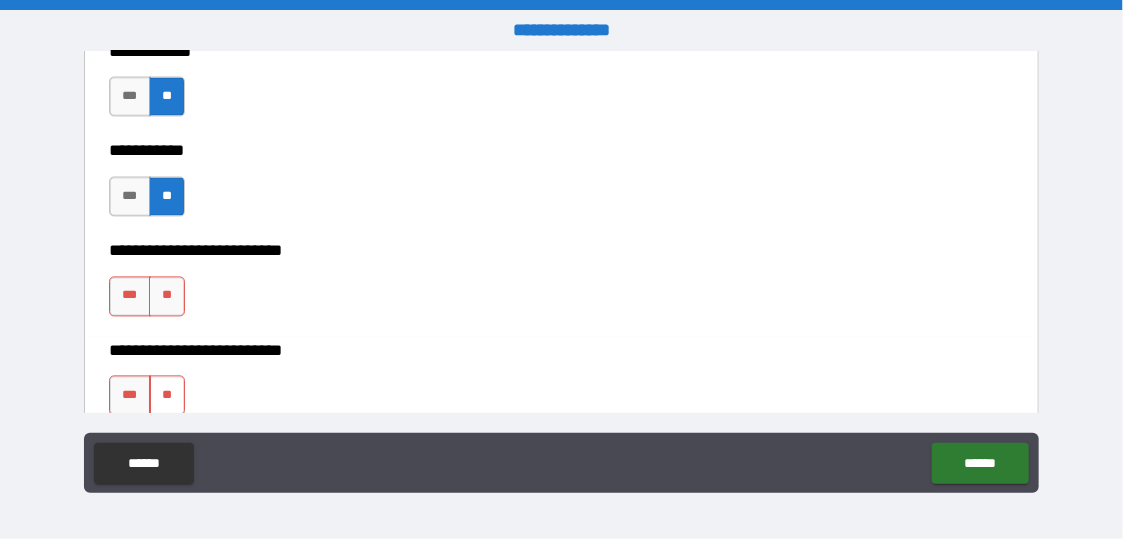 scroll, scrollTop: 4400, scrollLeft: 0, axis: vertical 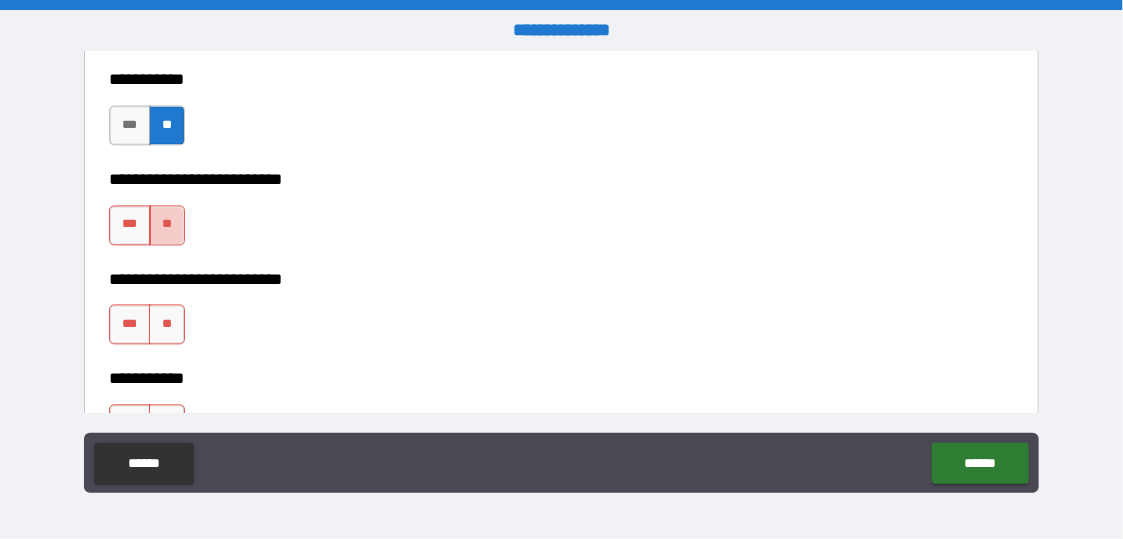 click on "**" at bounding box center [167, 225] 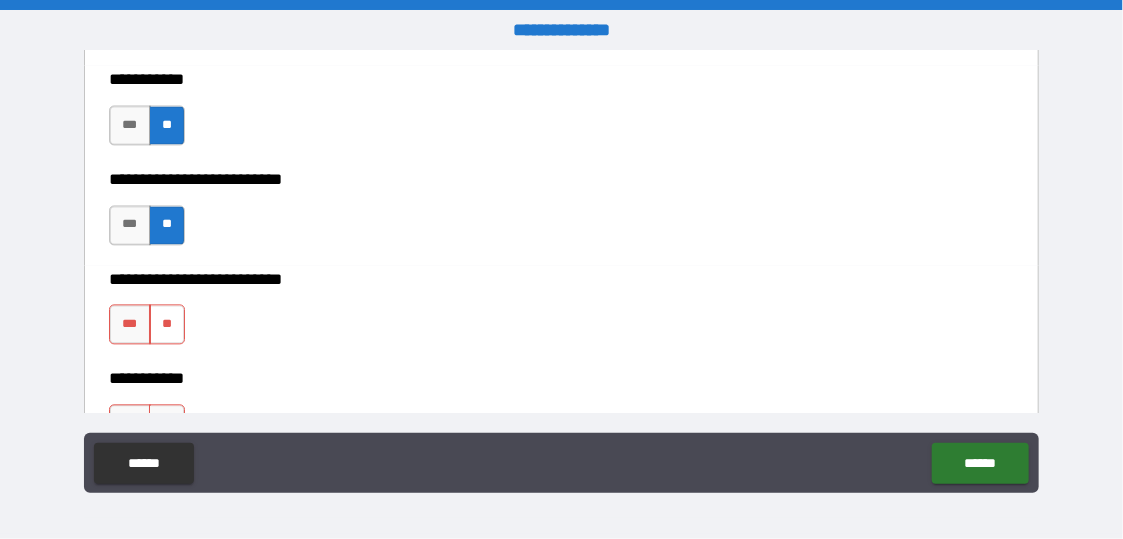 click on "**" at bounding box center (167, 324) 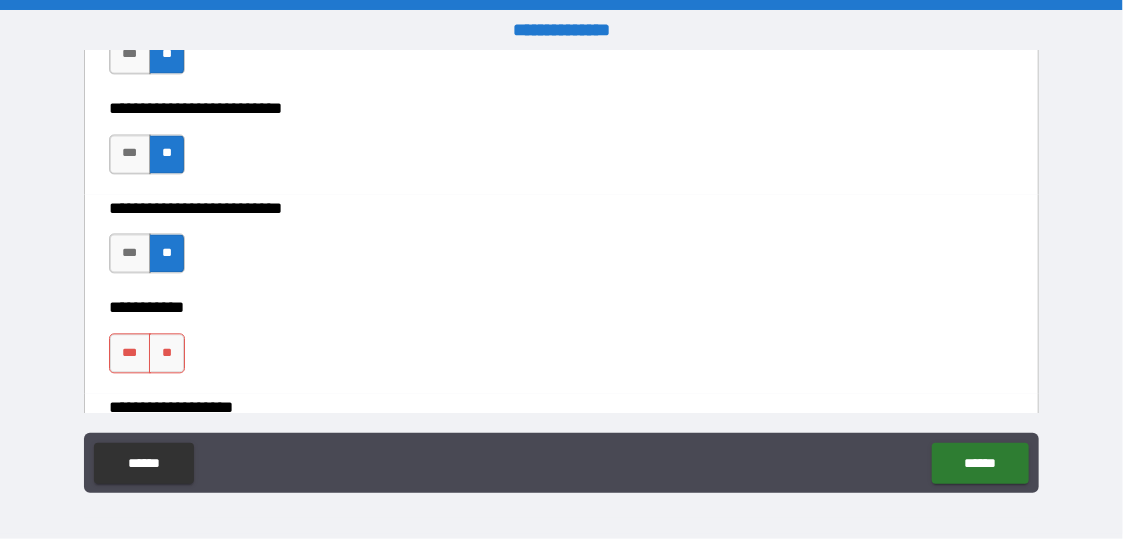 scroll, scrollTop: 4500, scrollLeft: 0, axis: vertical 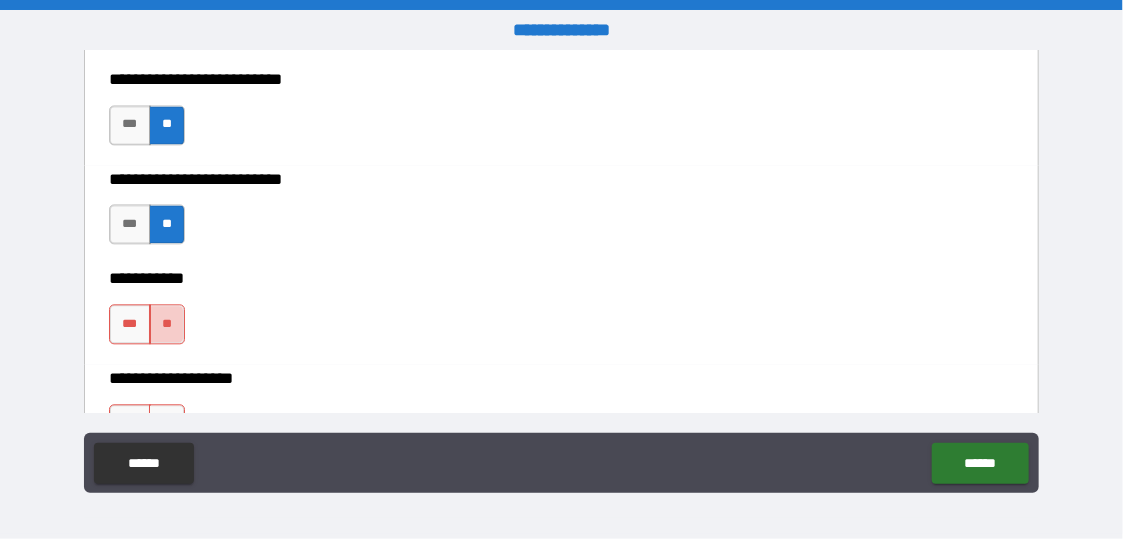 click on "**" at bounding box center (167, 324) 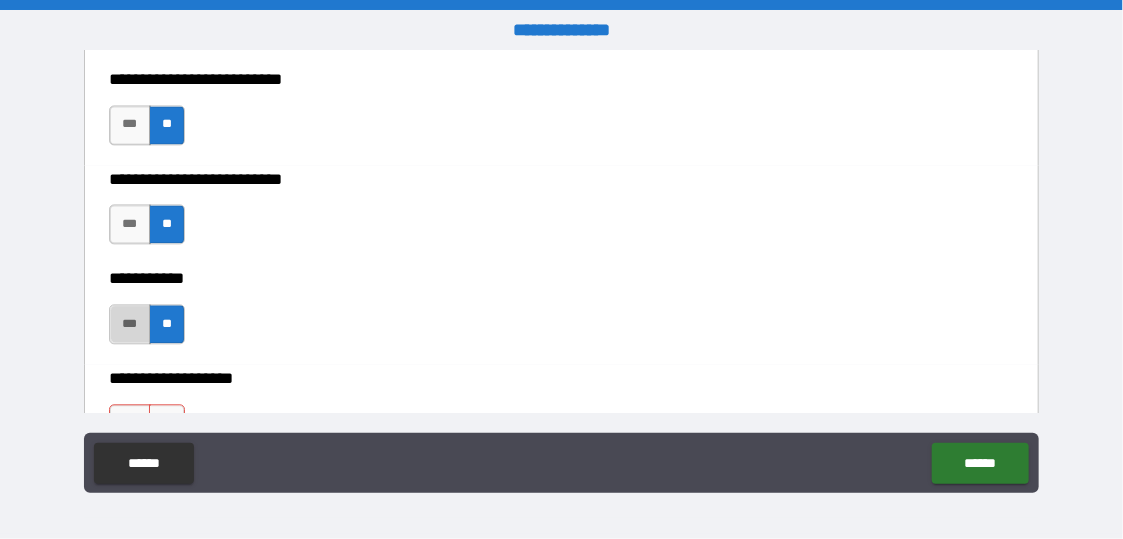 click on "***" at bounding box center [129, 324] 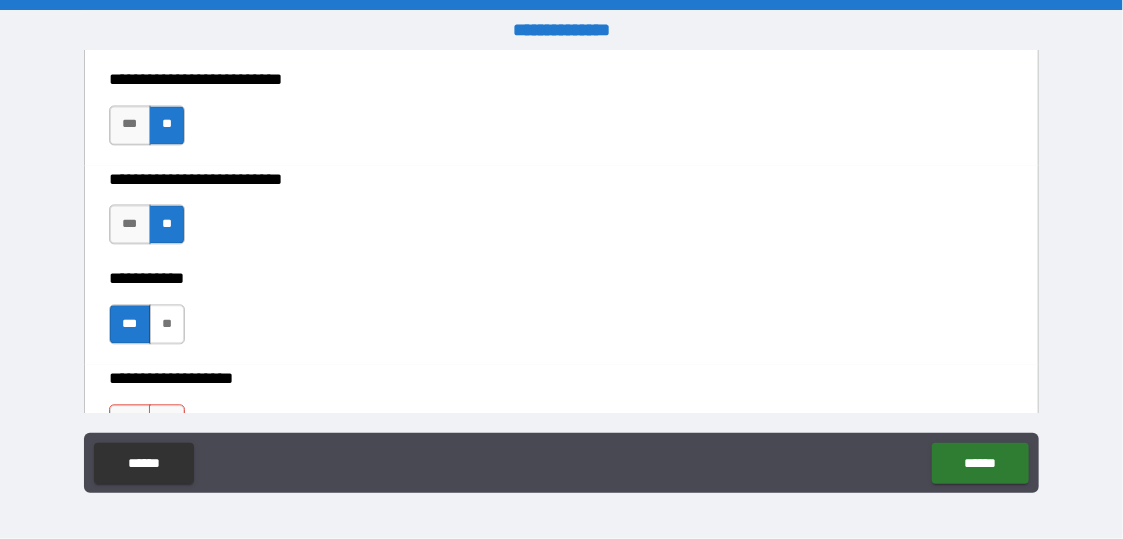 click on "**" at bounding box center [167, 324] 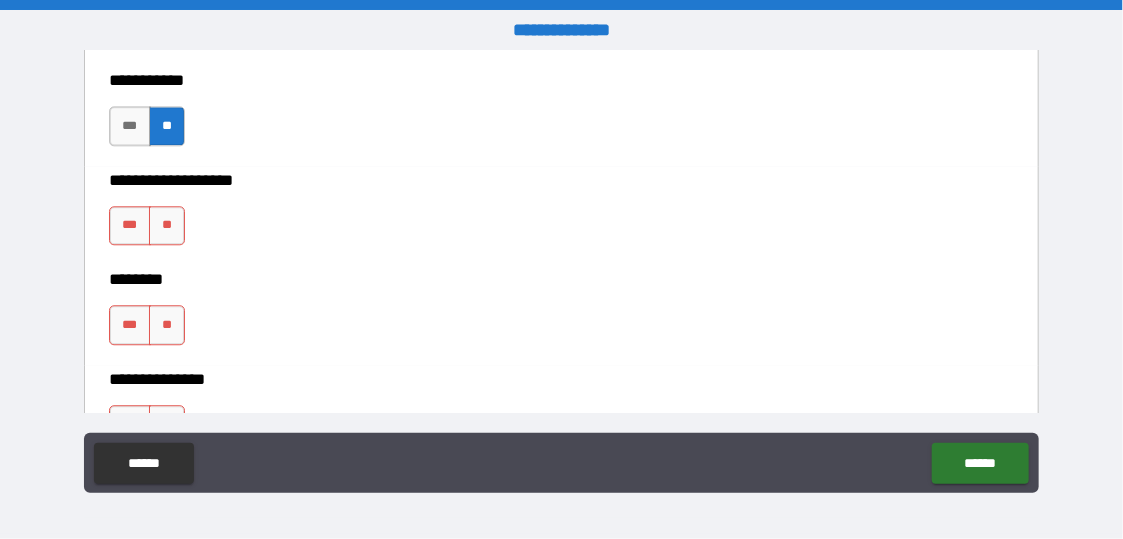 scroll, scrollTop: 4700, scrollLeft: 0, axis: vertical 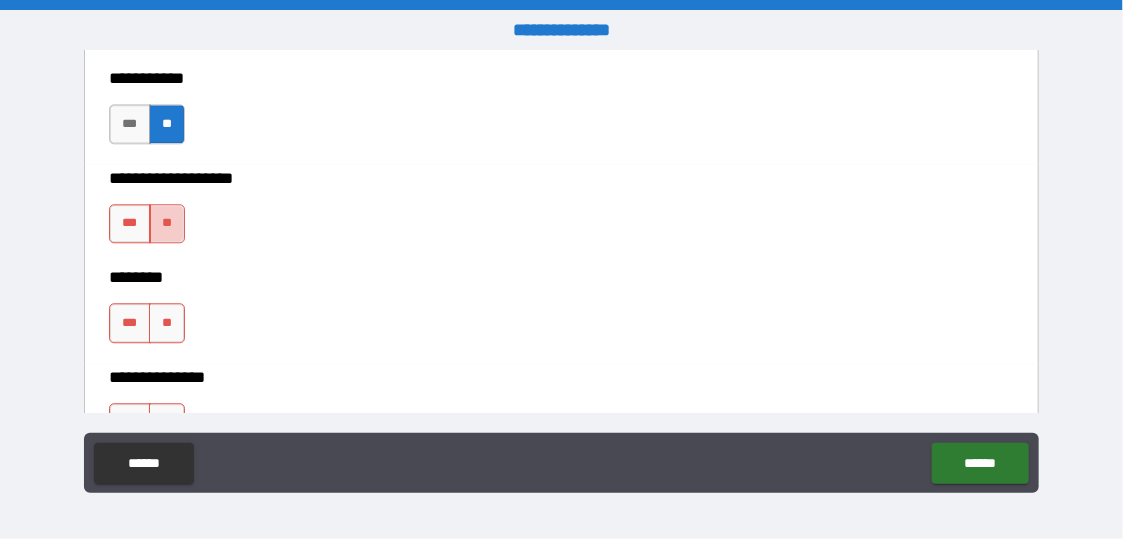 click on "**" at bounding box center [167, 224] 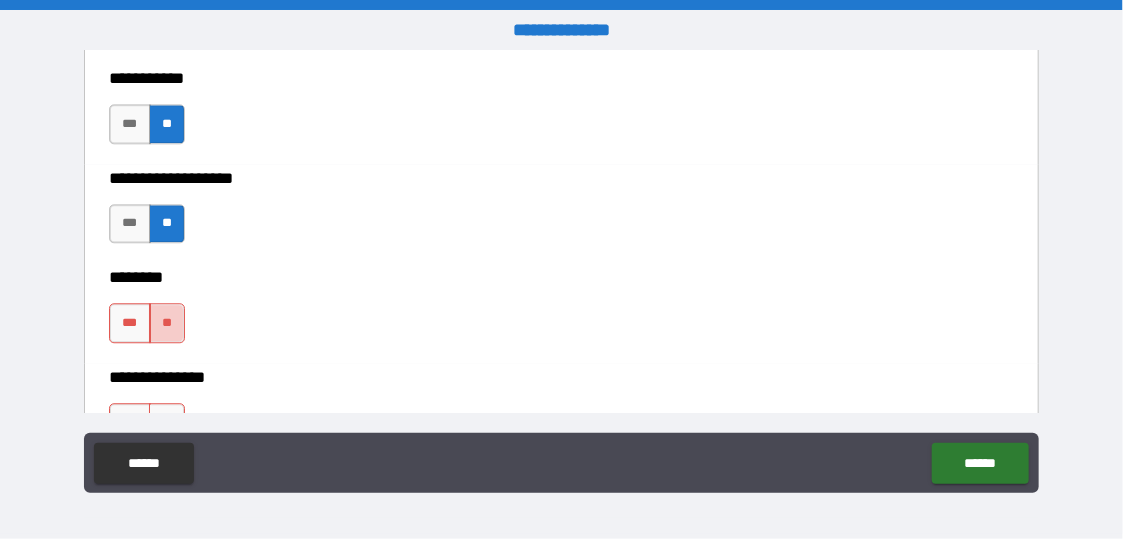 click on "**" at bounding box center (167, 323) 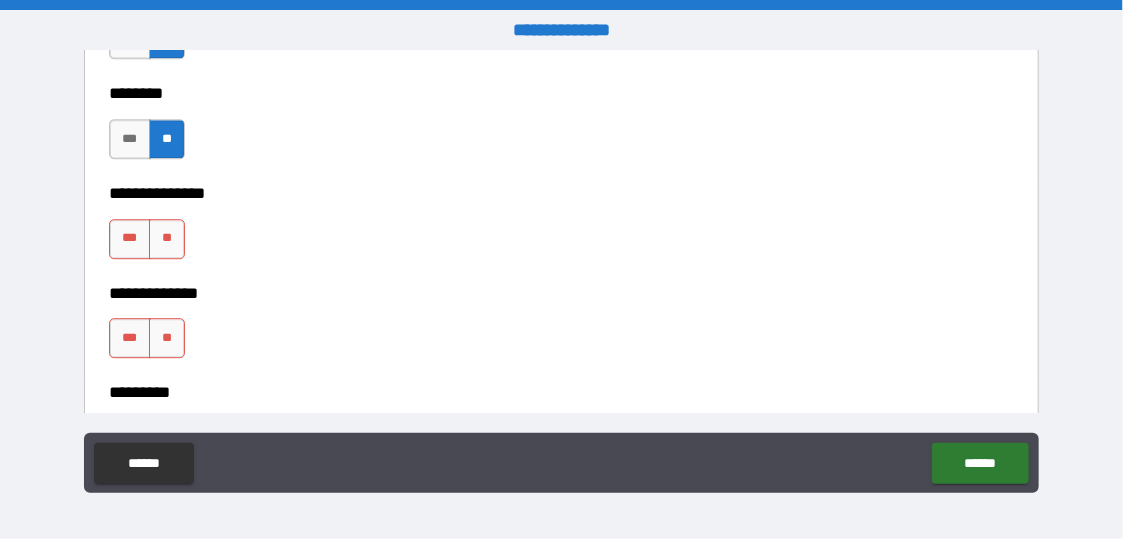 scroll, scrollTop: 4900, scrollLeft: 0, axis: vertical 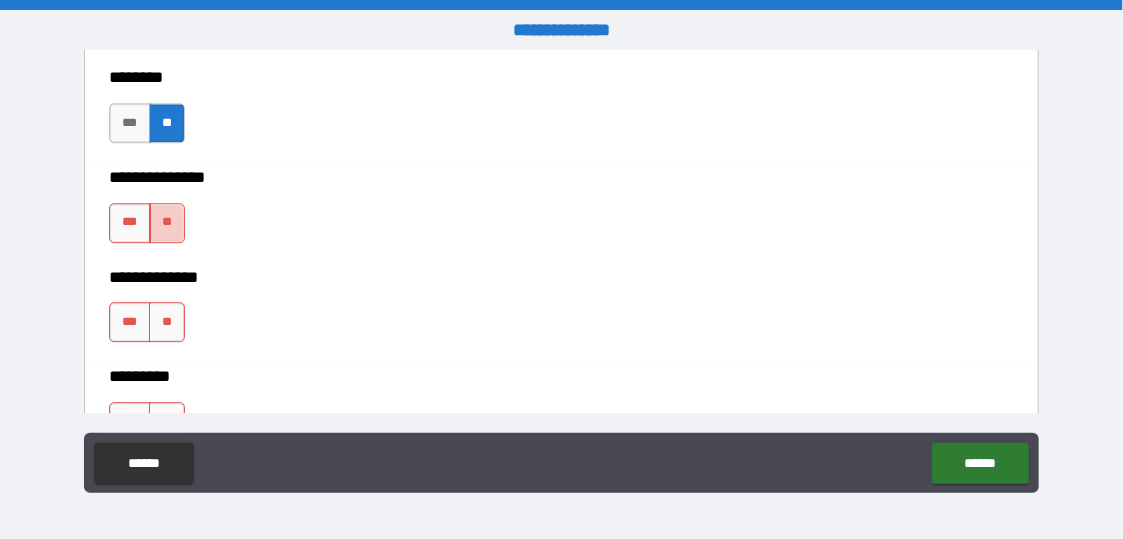 click on "**" at bounding box center (167, 223) 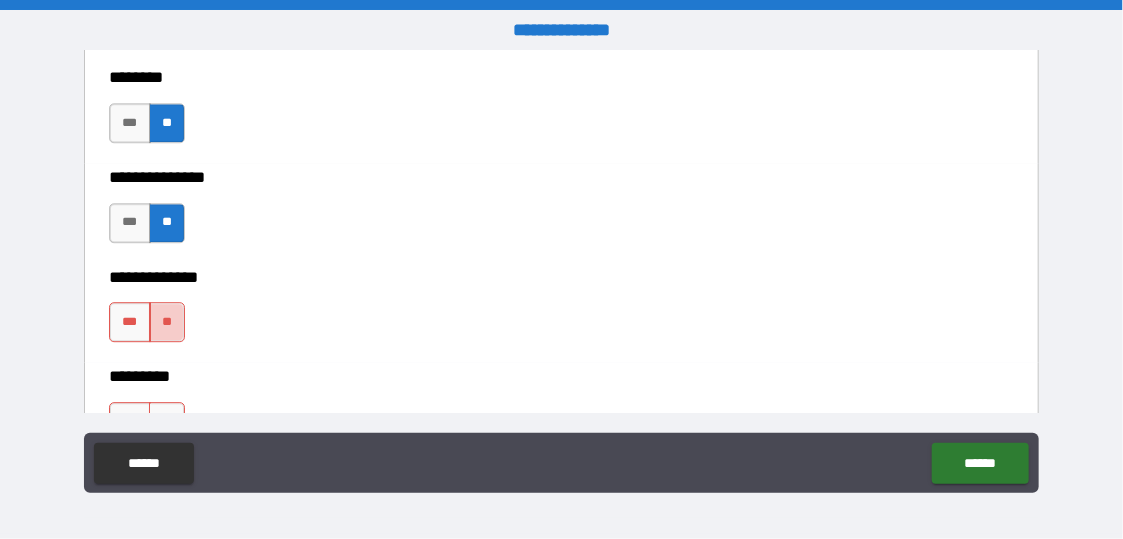 click on "**" at bounding box center [167, 322] 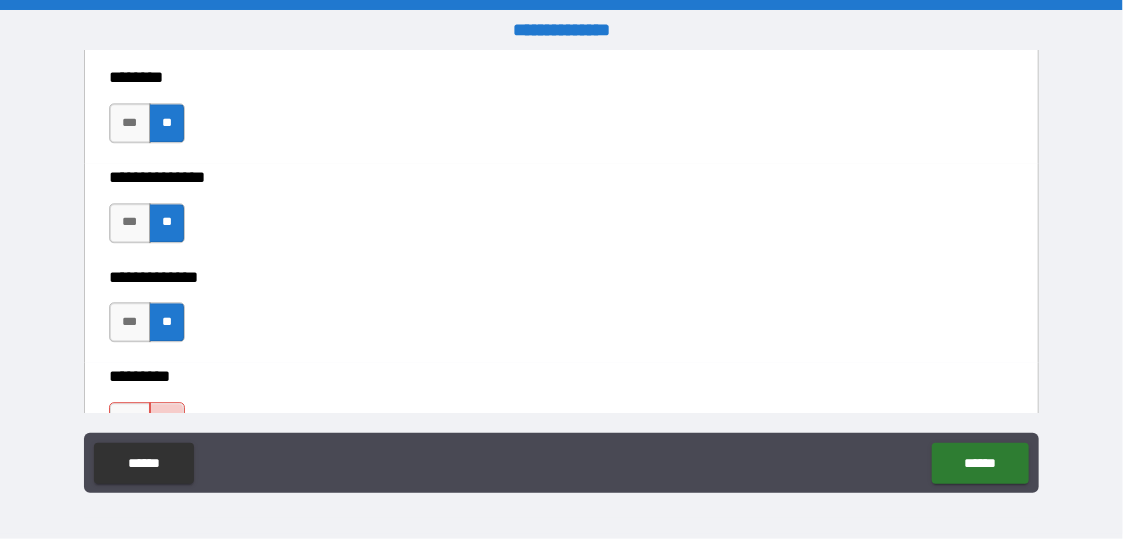 click on "**" at bounding box center (167, 422) 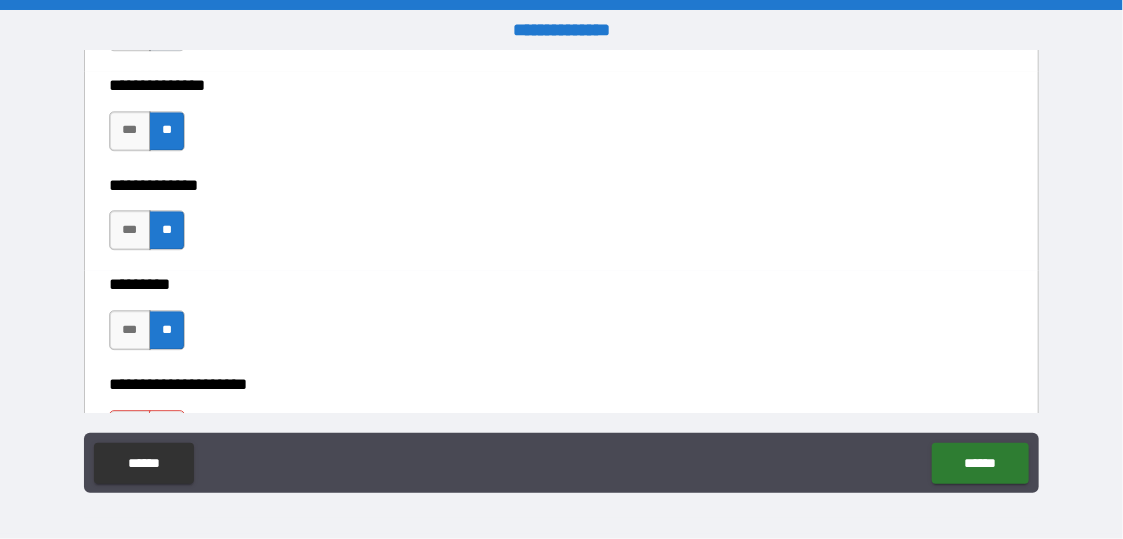 scroll, scrollTop: 5100, scrollLeft: 0, axis: vertical 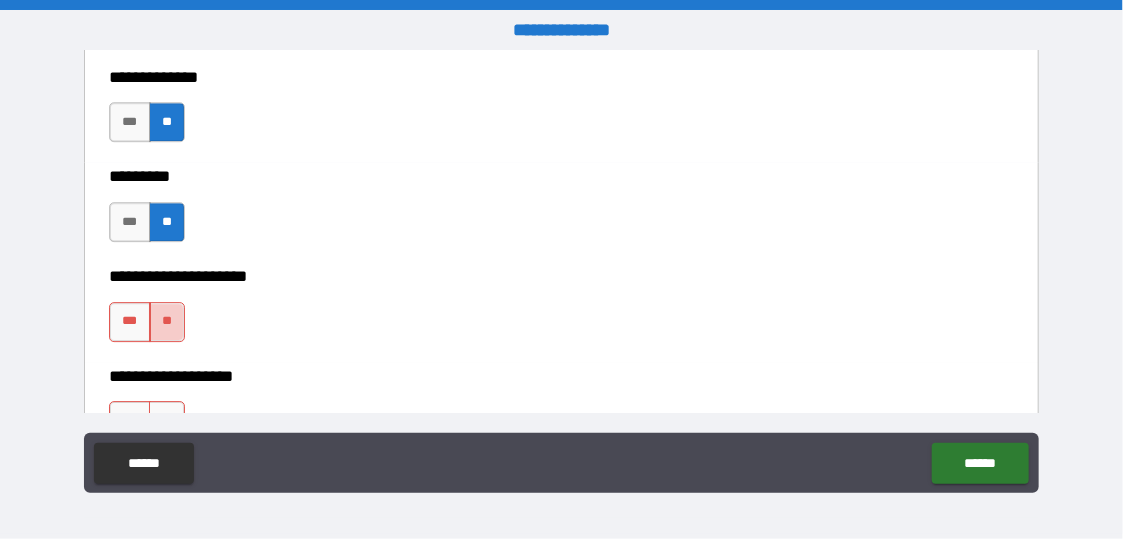 click on "**" at bounding box center (167, 322) 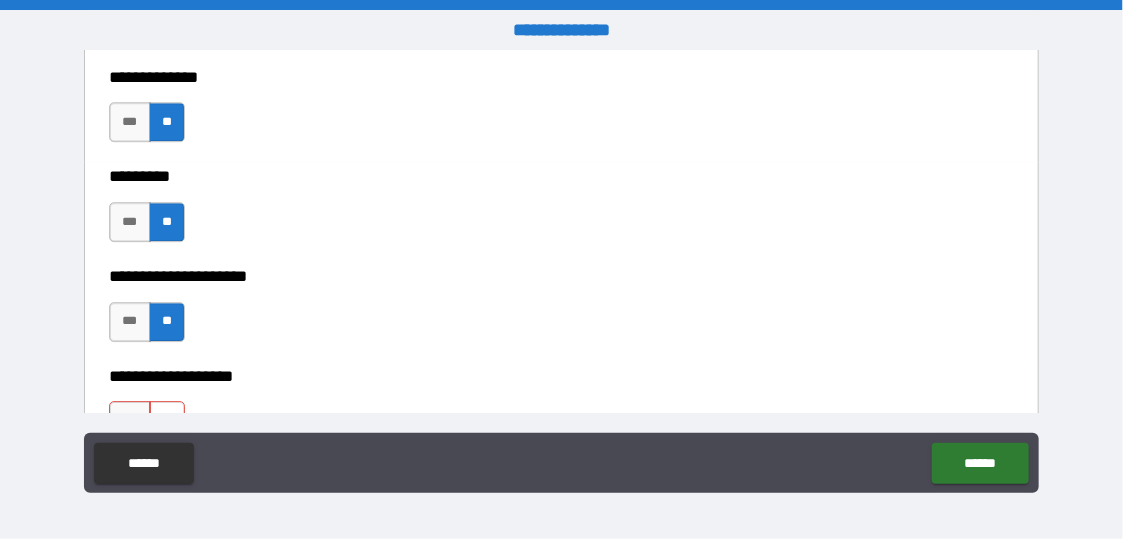 click on "**" at bounding box center (167, 421) 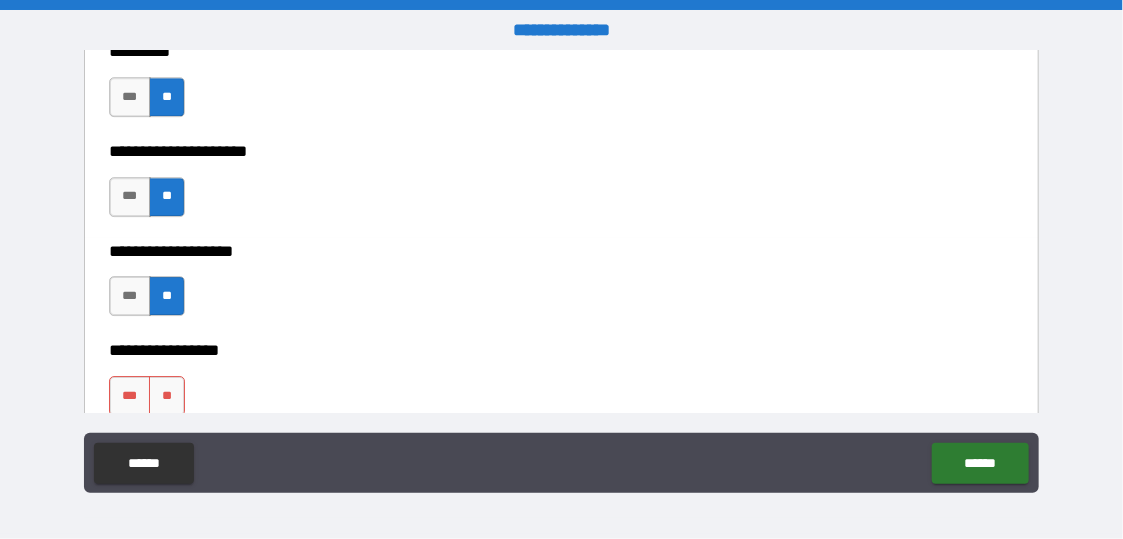 scroll, scrollTop: 5300, scrollLeft: 0, axis: vertical 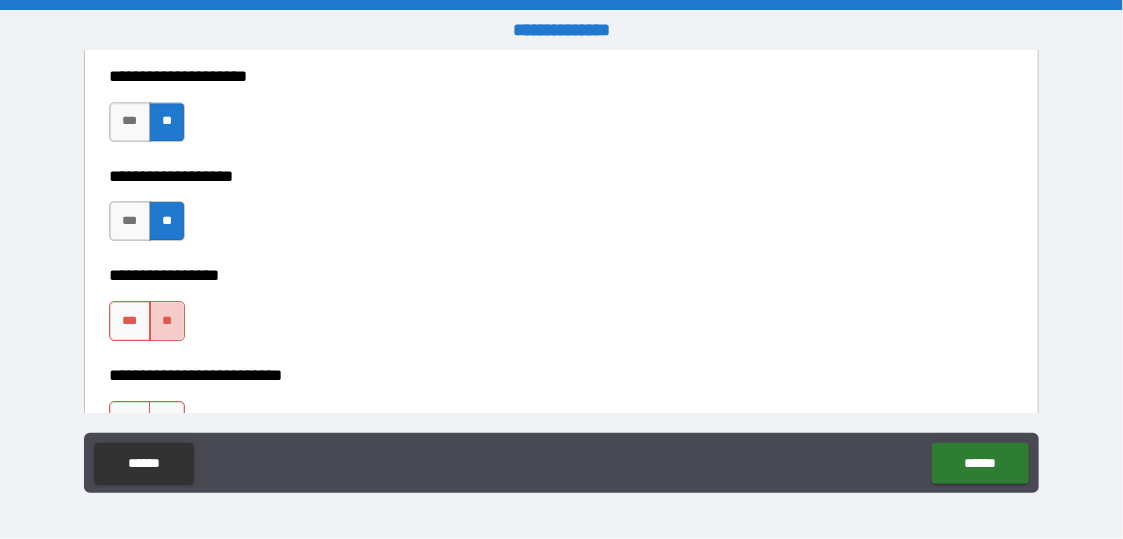 click on "**" at bounding box center [167, 321] 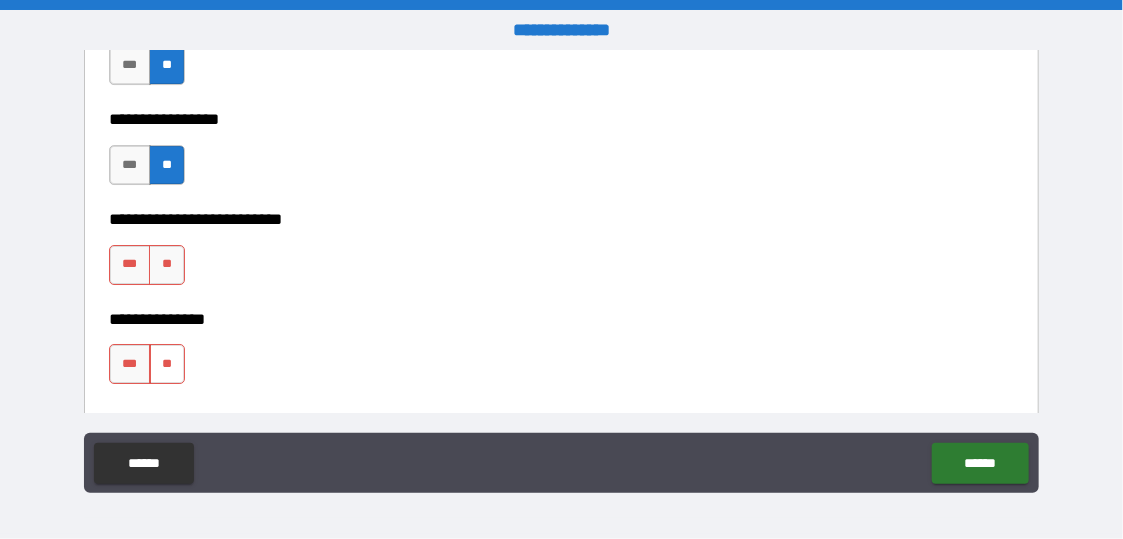 scroll, scrollTop: 5500, scrollLeft: 0, axis: vertical 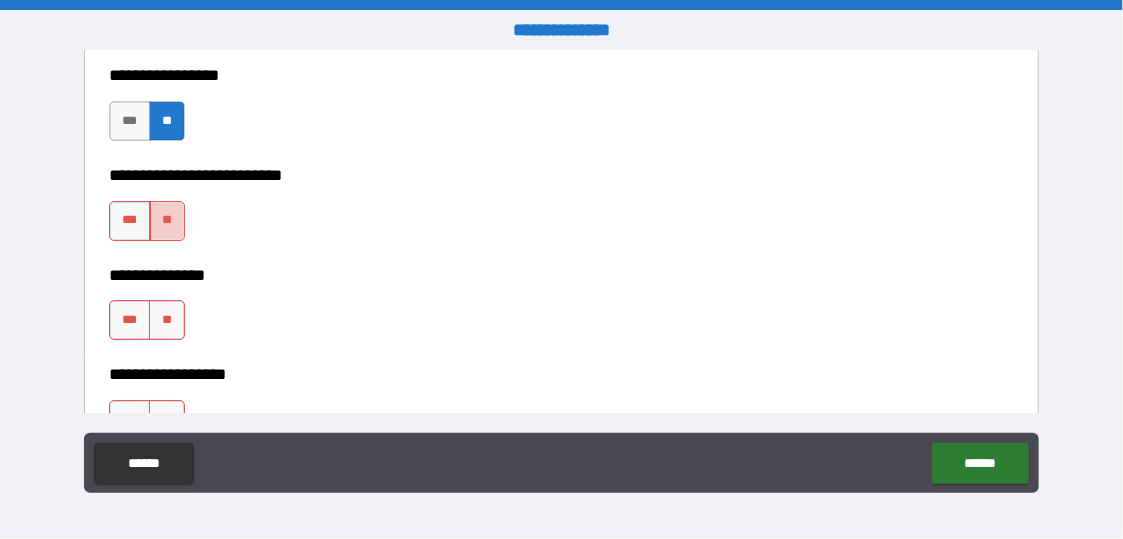 click on "**" at bounding box center (167, 221) 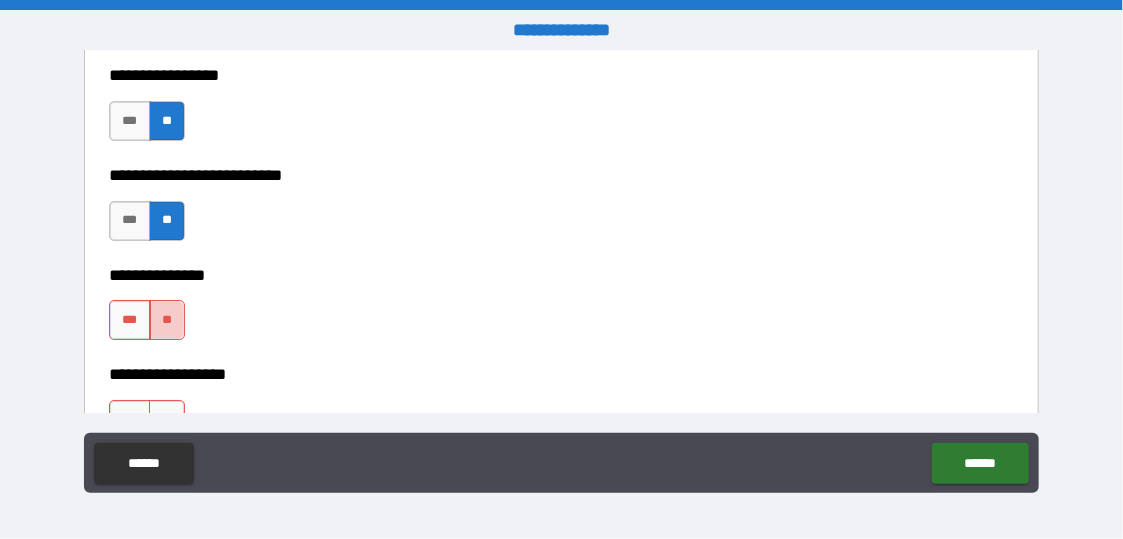 click on "**" at bounding box center (167, 320) 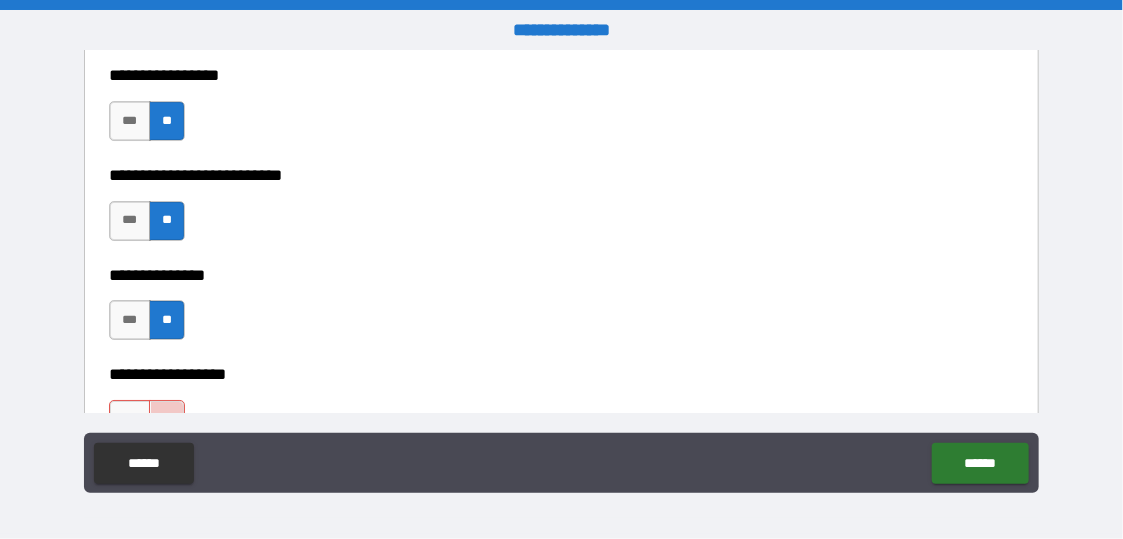 drag, startPoint x: 157, startPoint y: 400, endPoint x: 192, endPoint y: 384, distance: 38.483765 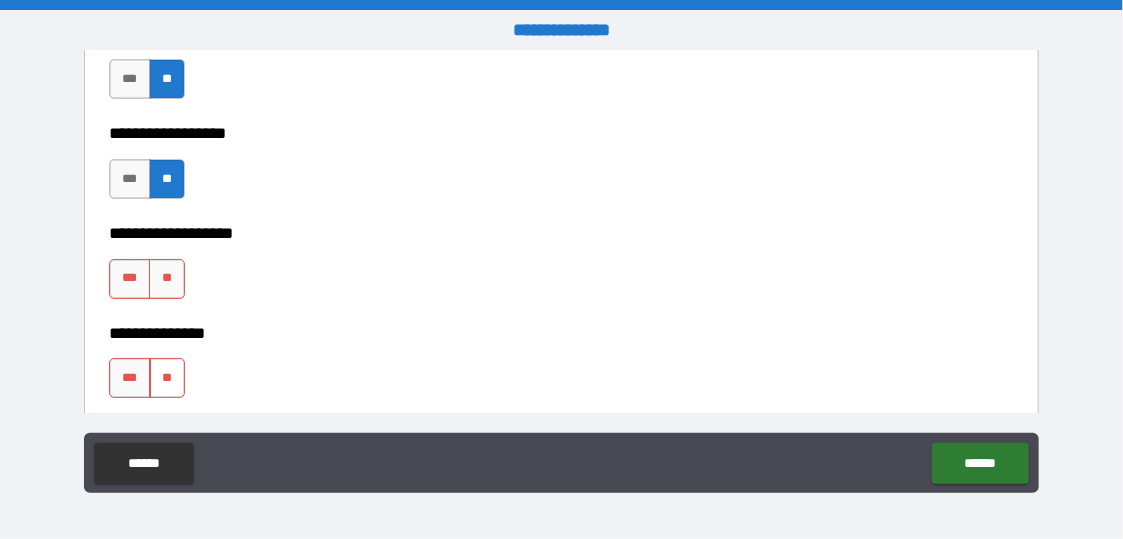 scroll, scrollTop: 5800, scrollLeft: 0, axis: vertical 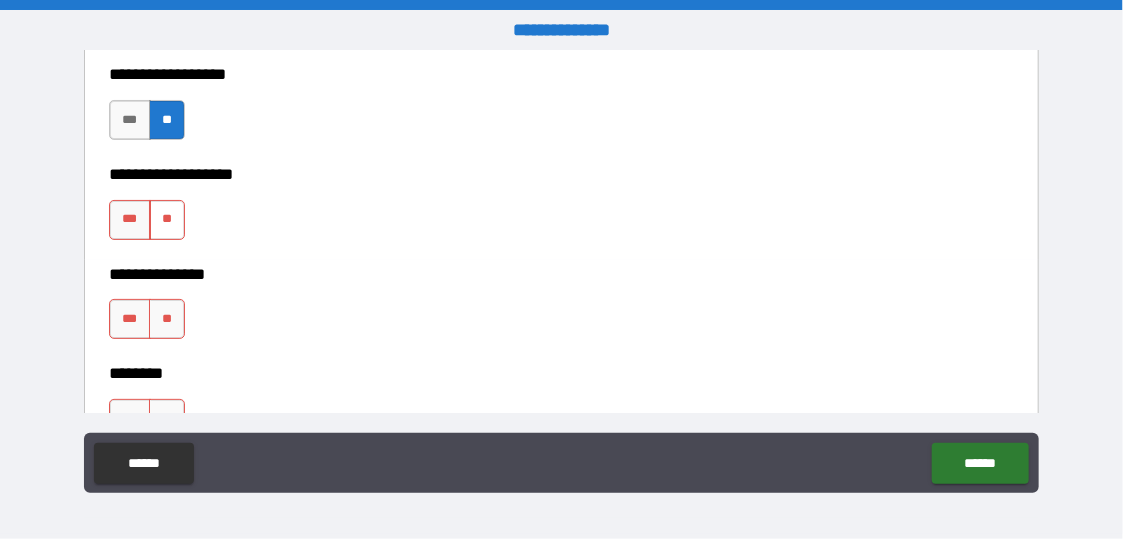 click on "**" at bounding box center (167, 220) 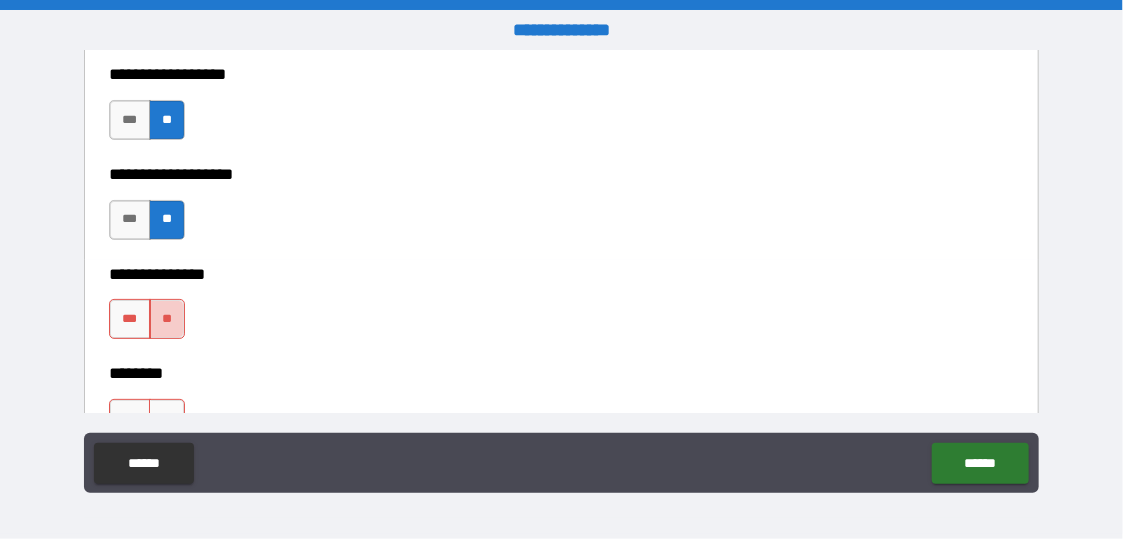 click on "**" at bounding box center [167, 319] 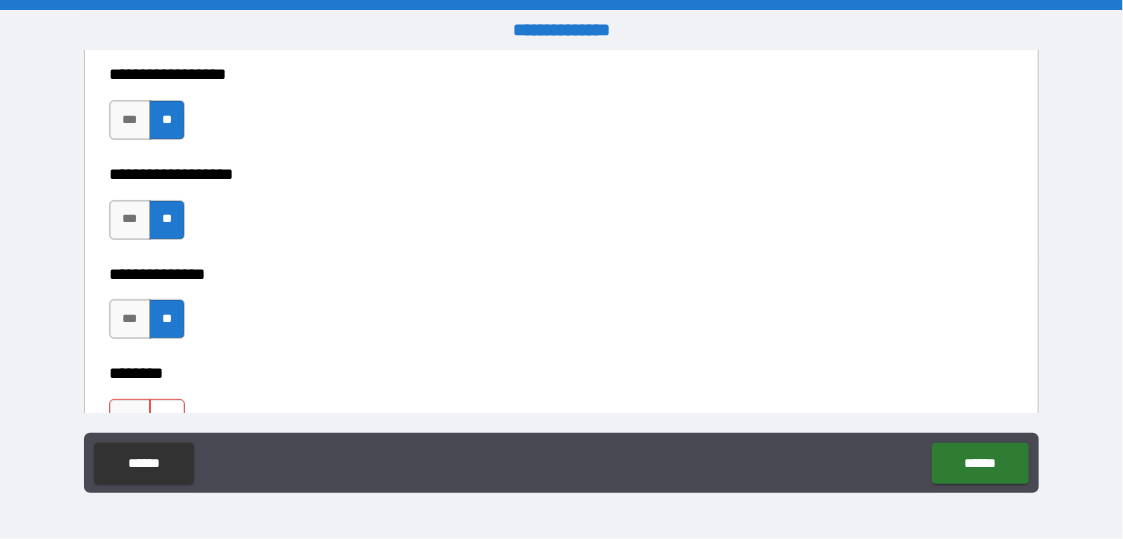 click on "**" at bounding box center [167, 419] 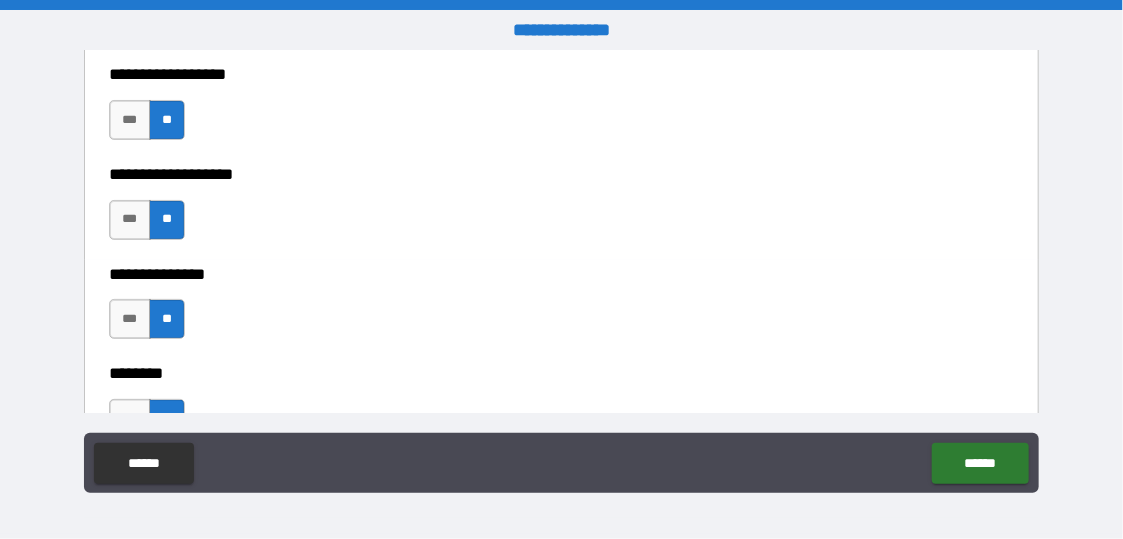 scroll, scrollTop: 6000, scrollLeft: 0, axis: vertical 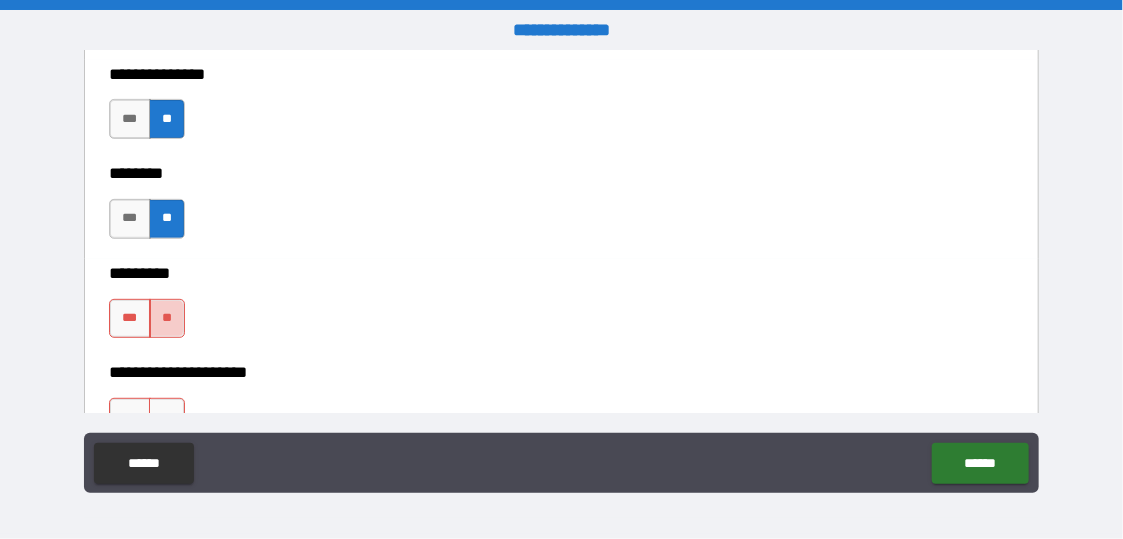 click on "**" at bounding box center (167, 319) 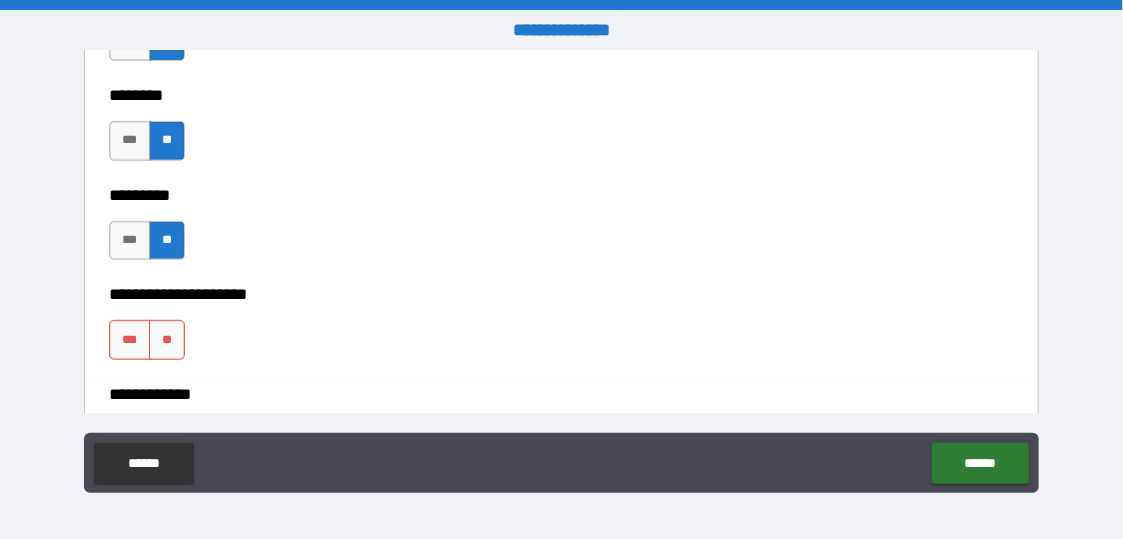 scroll, scrollTop: 6200, scrollLeft: 0, axis: vertical 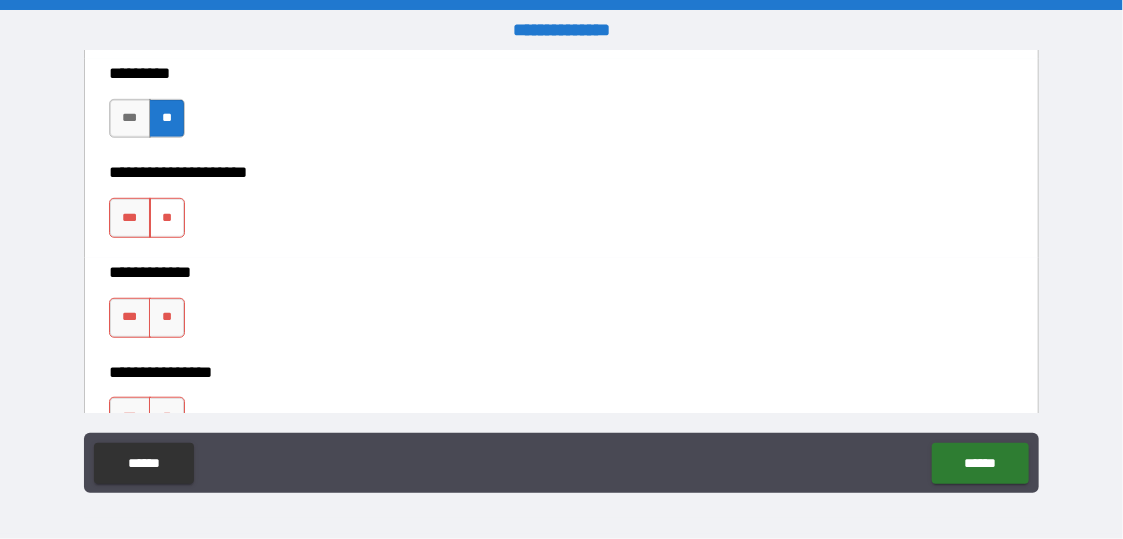 click on "**" at bounding box center (167, 218) 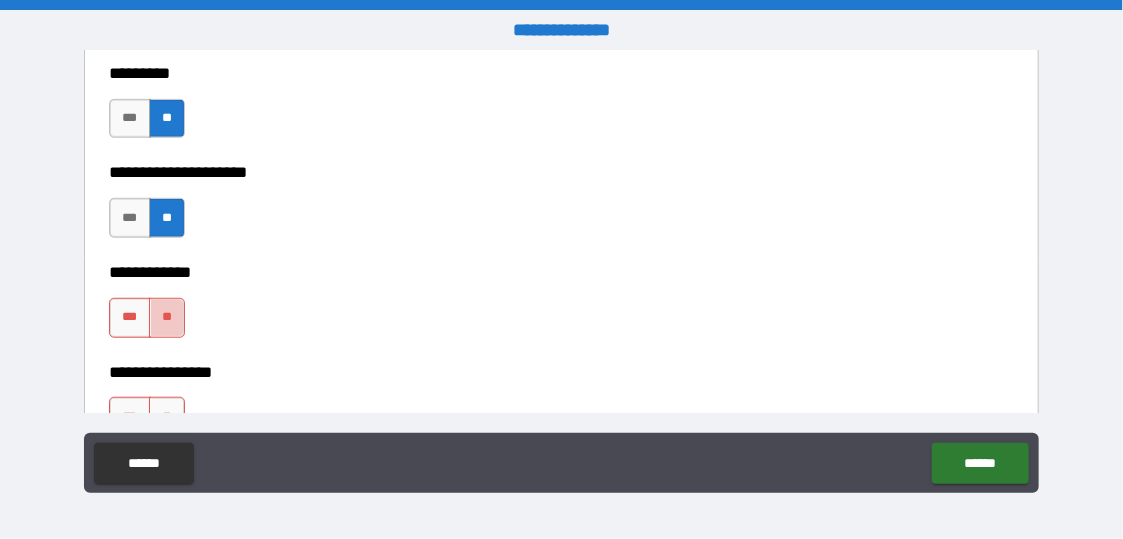 drag, startPoint x: 173, startPoint y: 308, endPoint x: 183, endPoint y: 307, distance: 10.049875 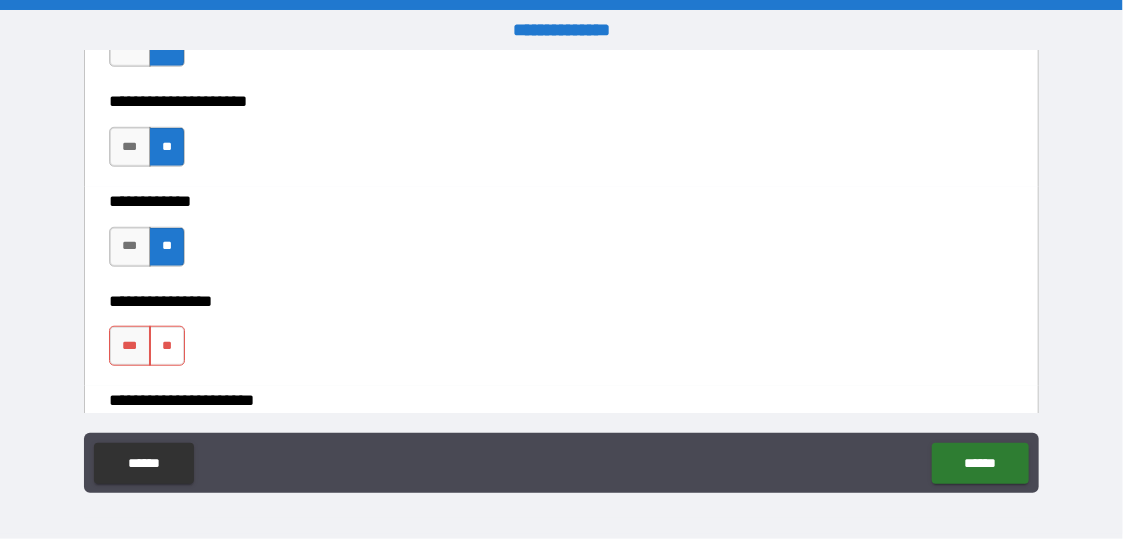 scroll, scrollTop: 6300, scrollLeft: 0, axis: vertical 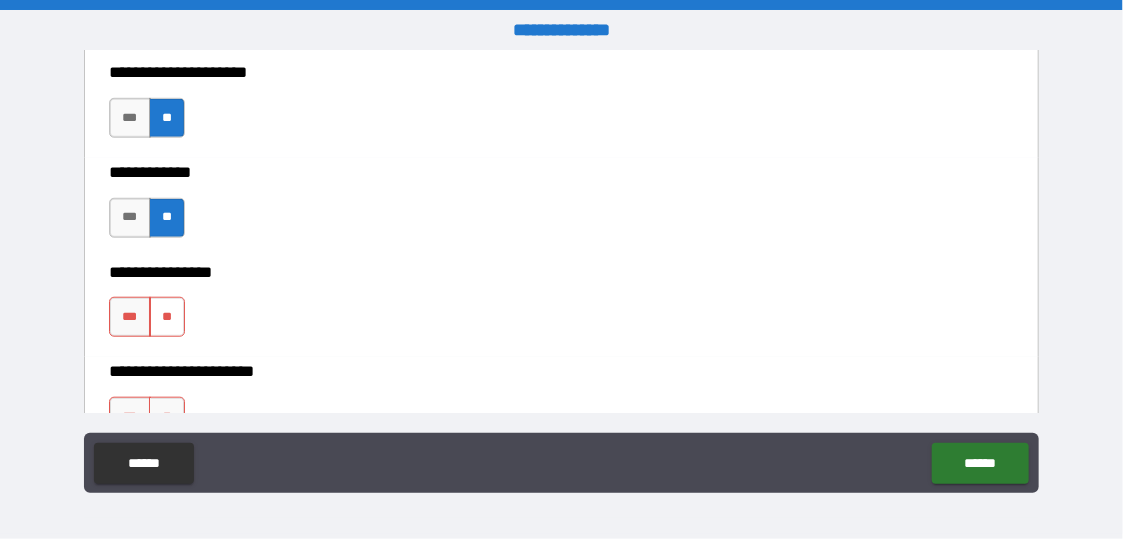 click on "**" at bounding box center (167, 317) 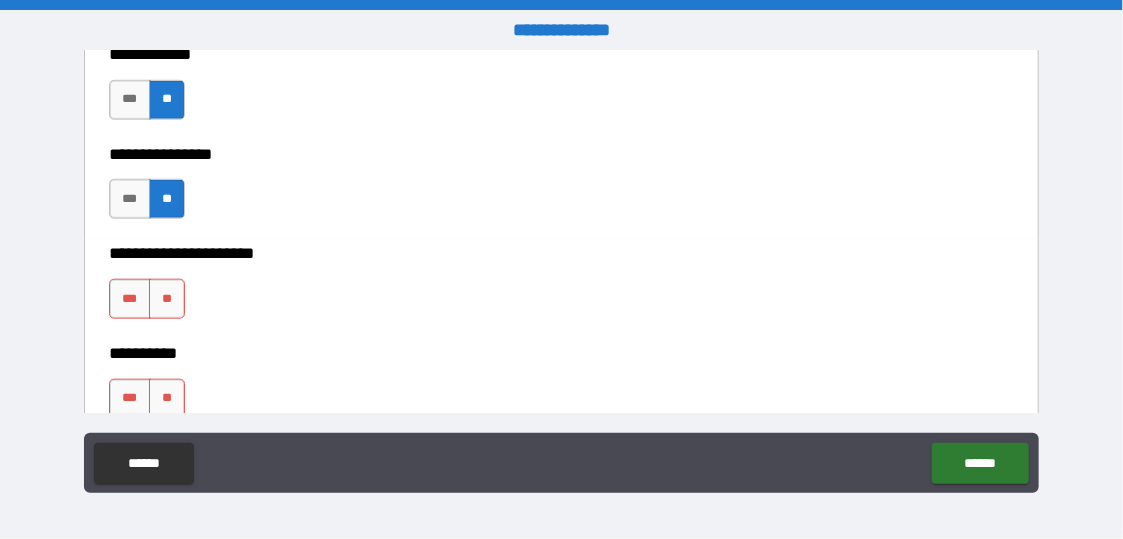 scroll, scrollTop: 6500, scrollLeft: 0, axis: vertical 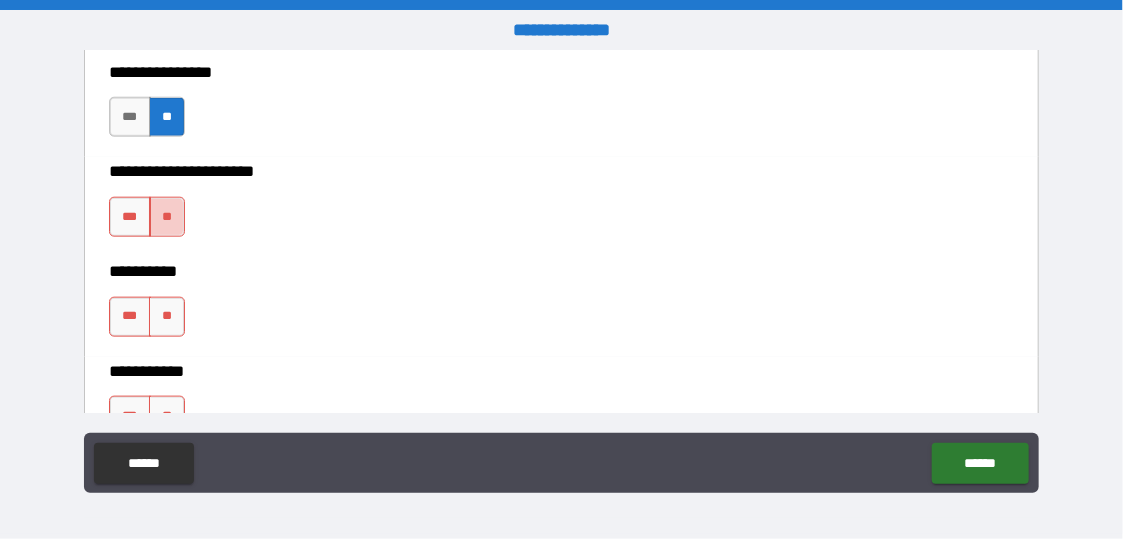 click on "**" at bounding box center [167, 217] 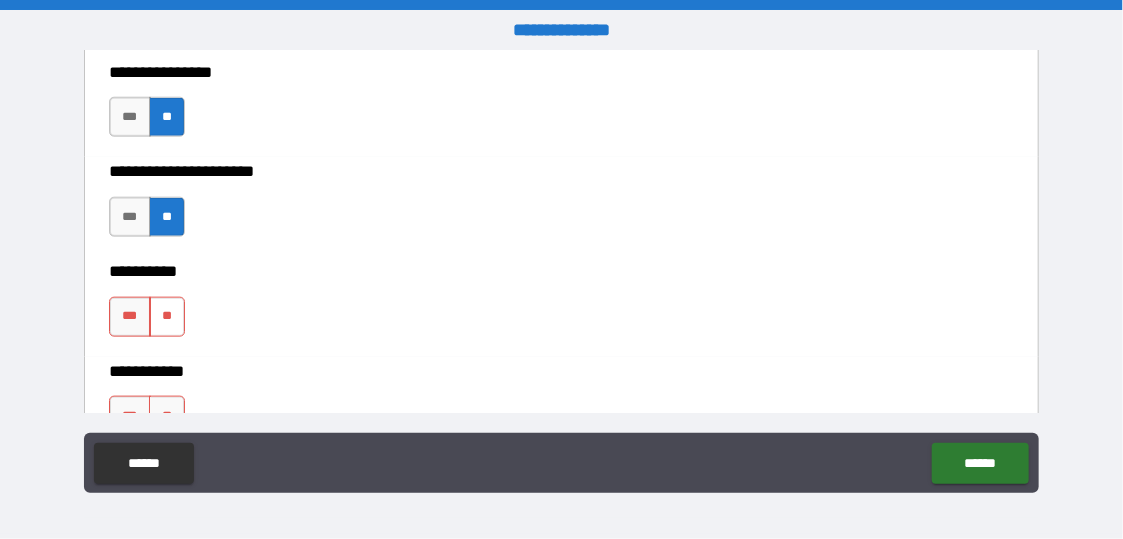 click on "**" at bounding box center [167, 317] 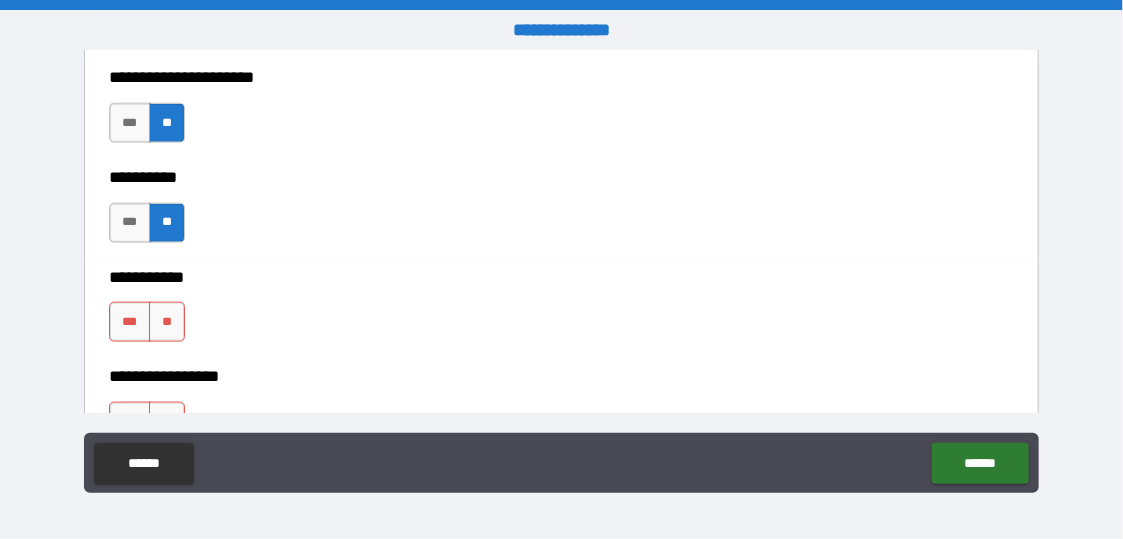 scroll, scrollTop: 6700, scrollLeft: 0, axis: vertical 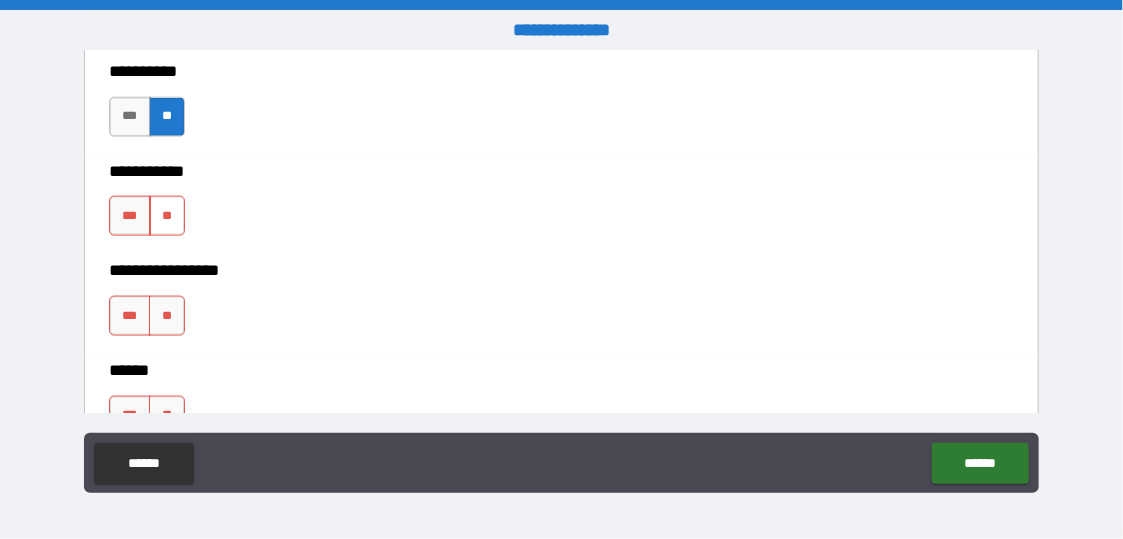 click on "**" at bounding box center (167, 216) 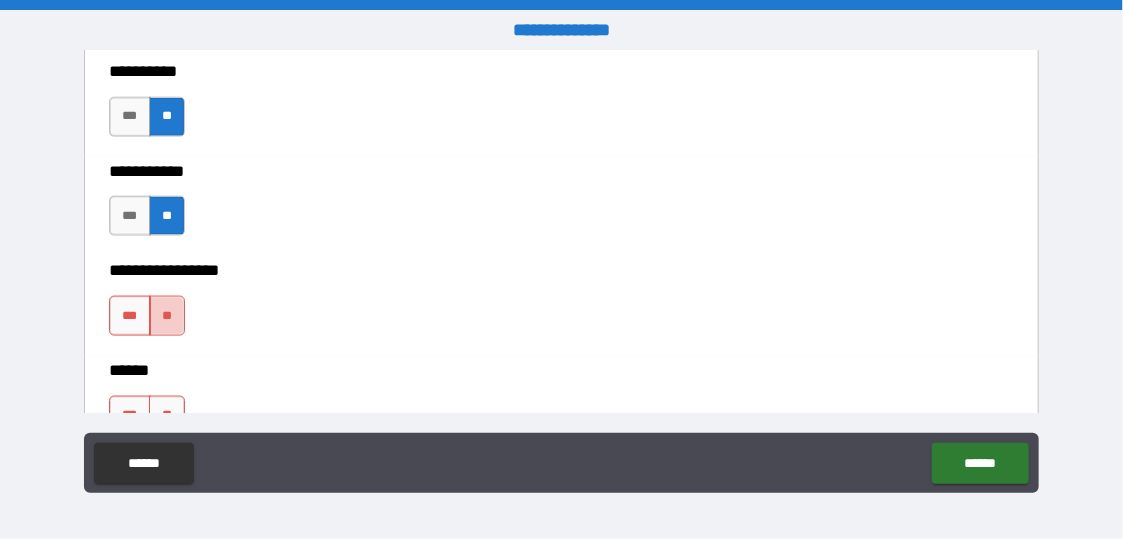 click on "**" at bounding box center [167, 316] 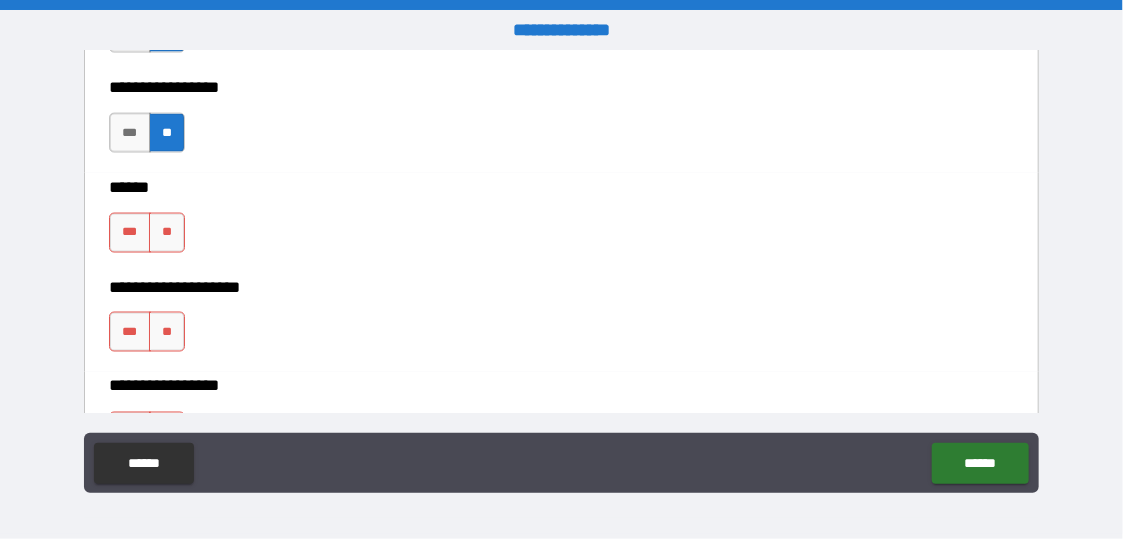 scroll, scrollTop: 6900, scrollLeft: 0, axis: vertical 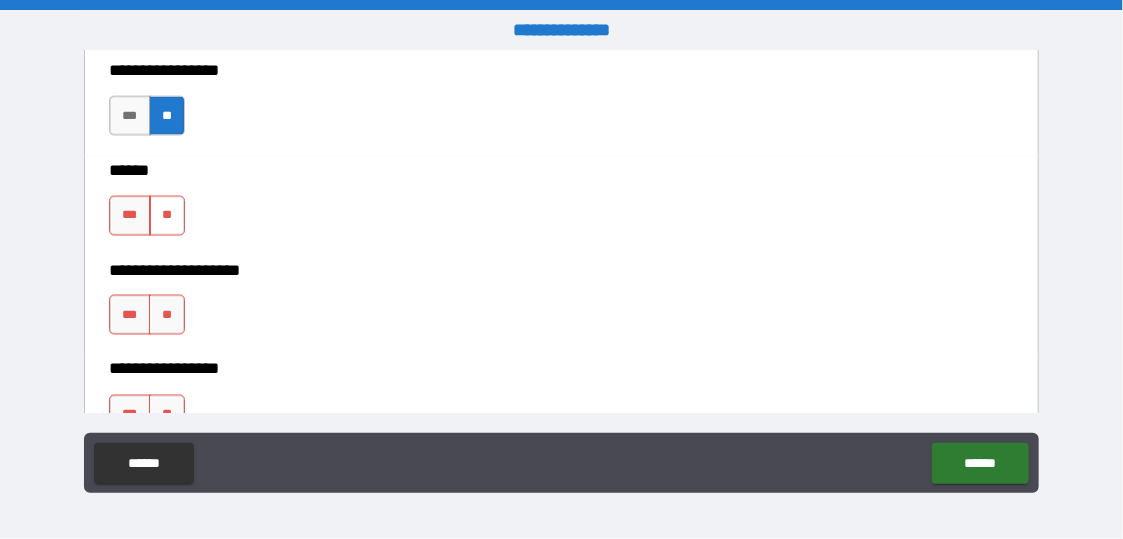 click on "**" at bounding box center (167, 216) 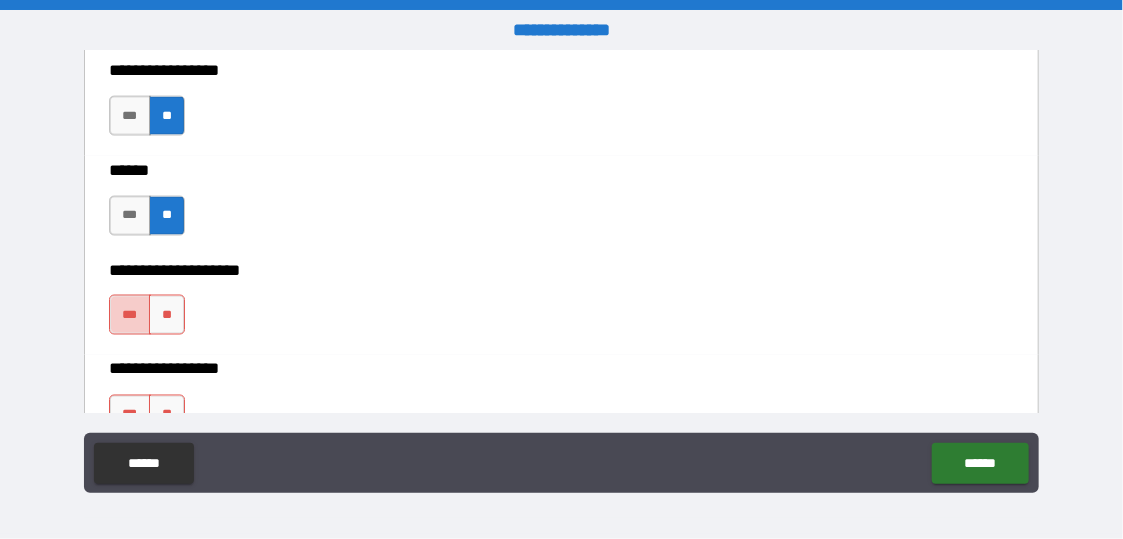 click on "***" at bounding box center [129, 315] 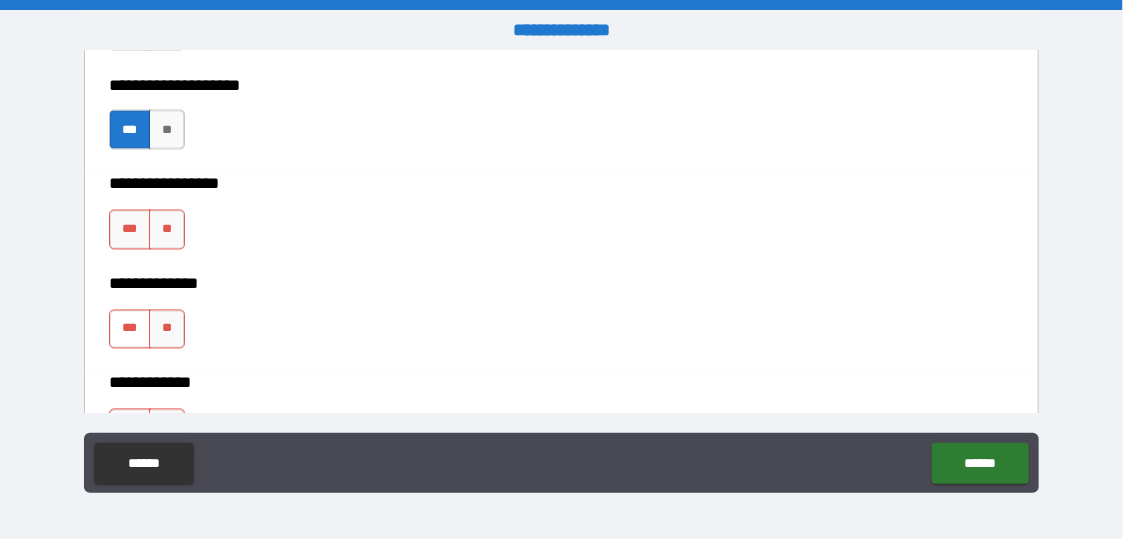 scroll, scrollTop: 7100, scrollLeft: 0, axis: vertical 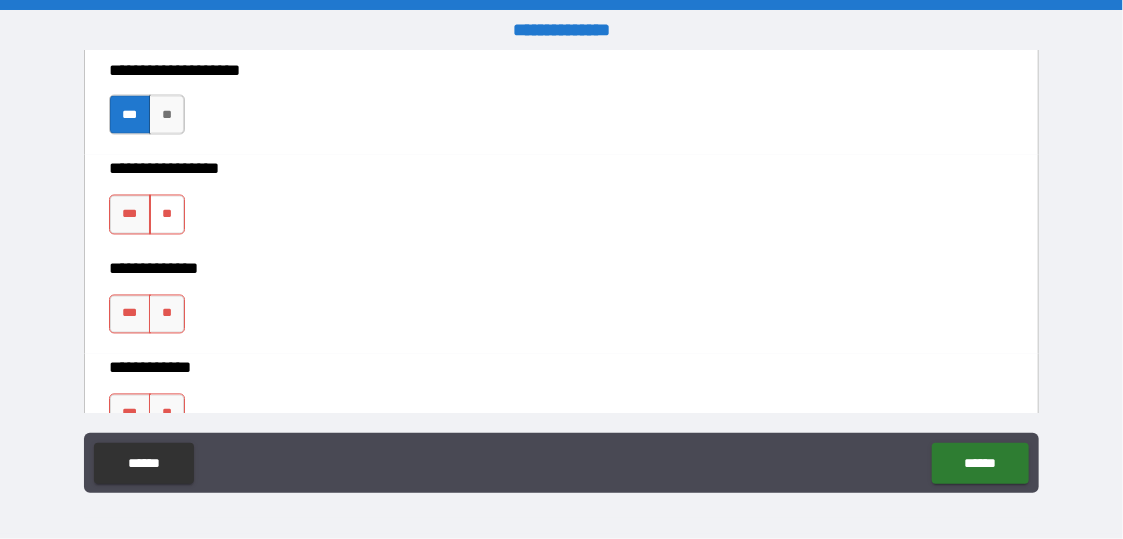 click on "**" at bounding box center (167, 215) 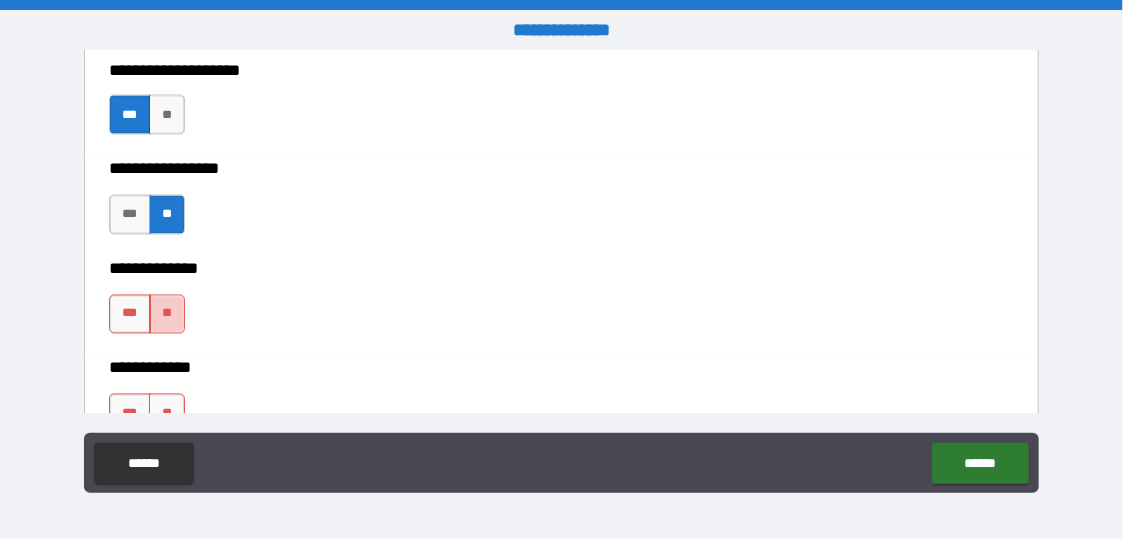 click on "**" at bounding box center [167, 315] 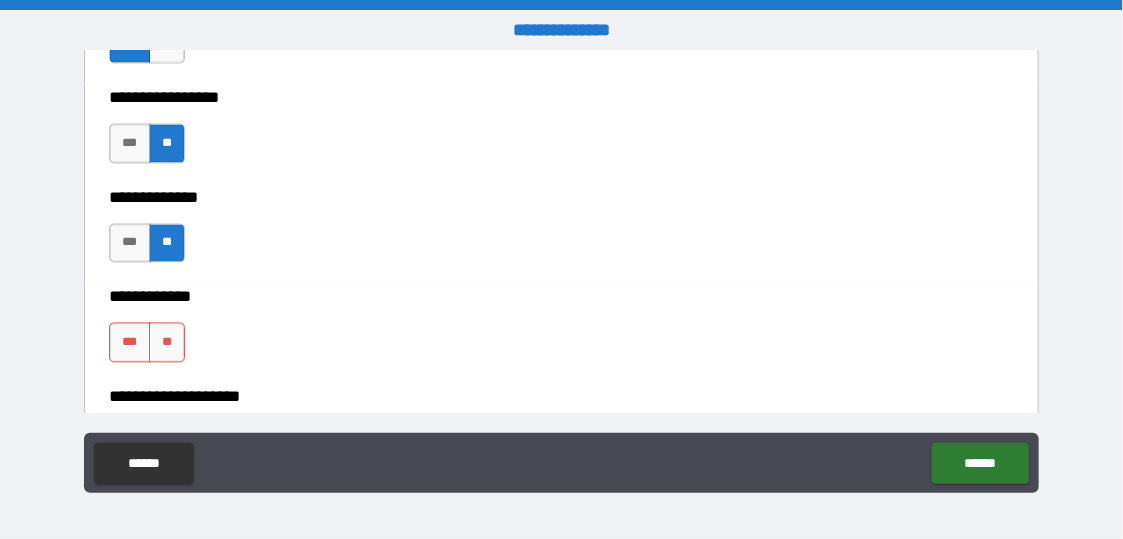 scroll, scrollTop: 7200, scrollLeft: 0, axis: vertical 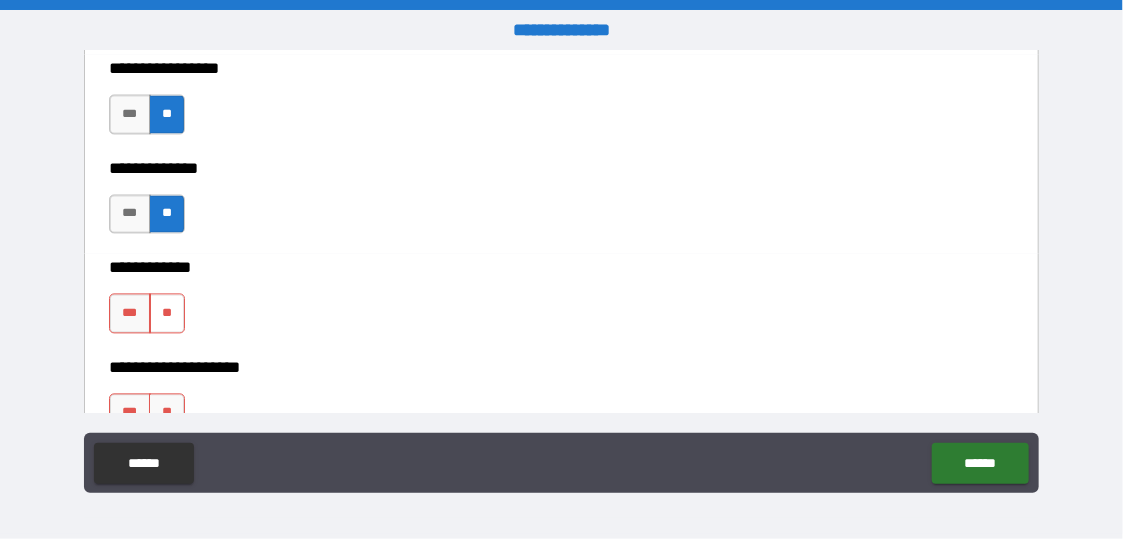 click on "**" at bounding box center [167, 314] 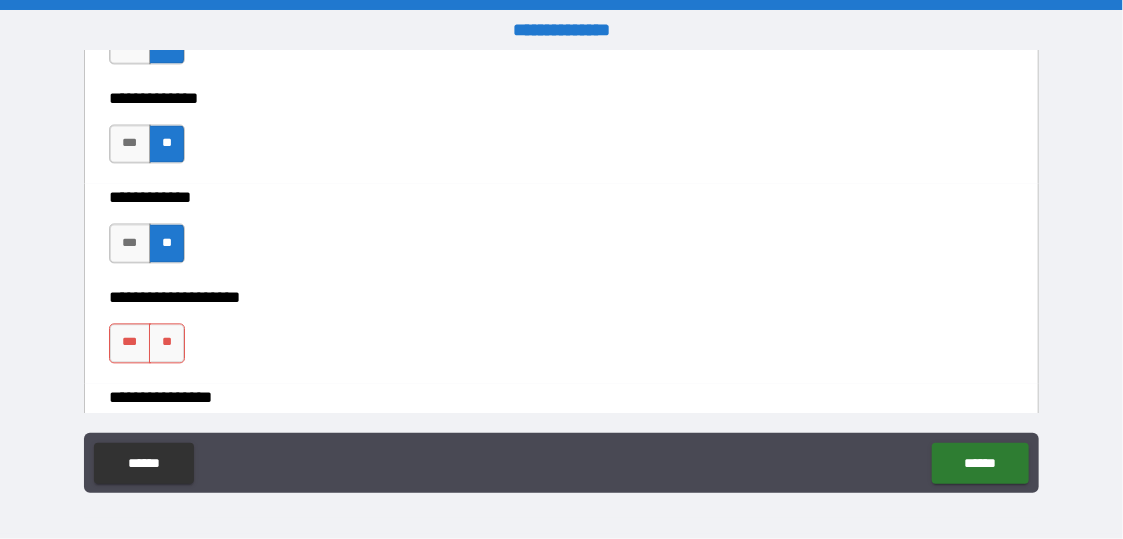 scroll, scrollTop: 7300, scrollLeft: 0, axis: vertical 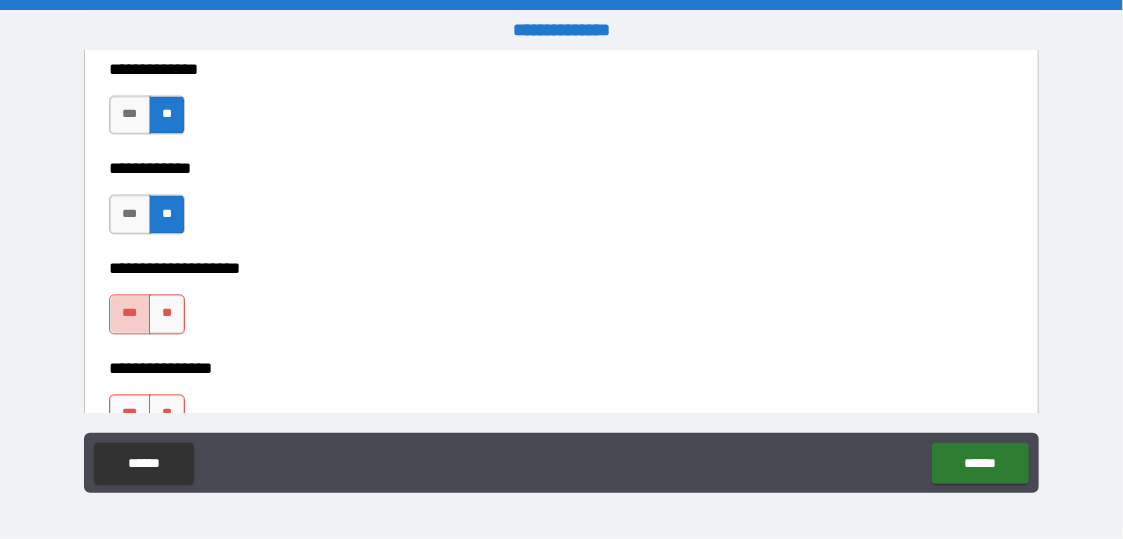 click on "***" at bounding box center [129, 314] 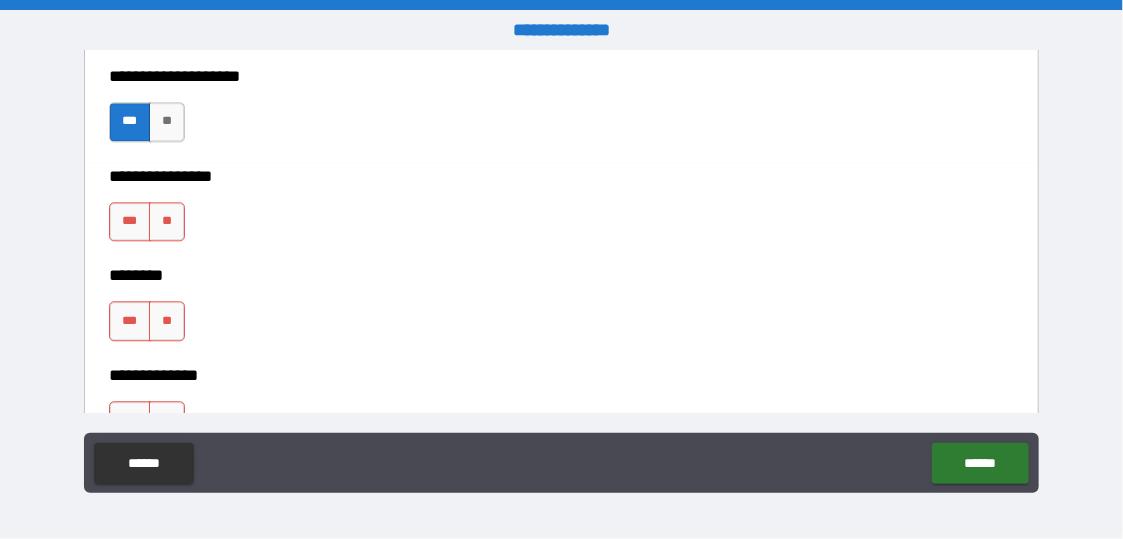 scroll, scrollTop: 7500, scrollLeft: 0, axis: vertical 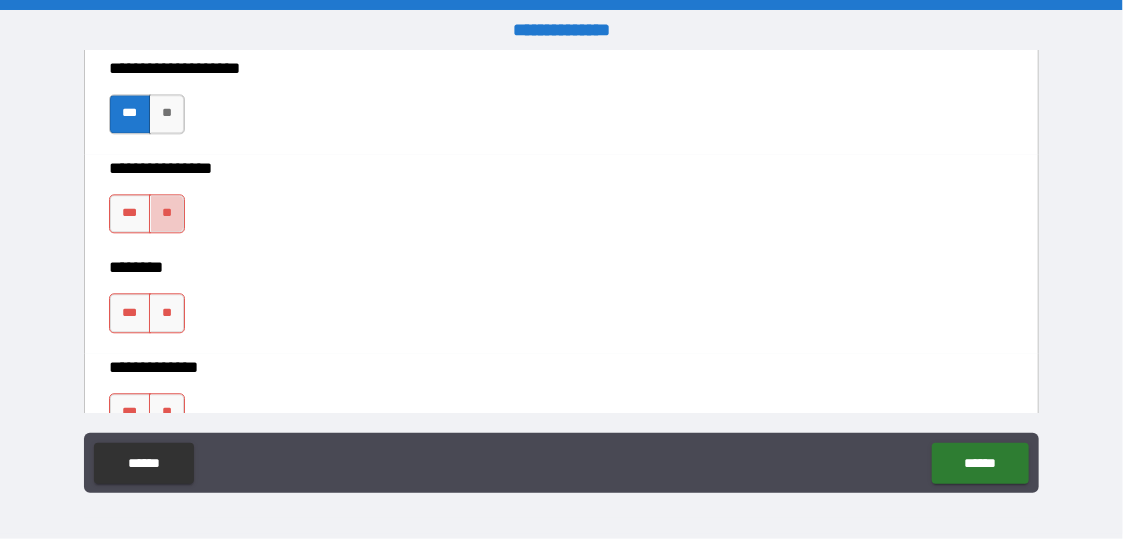 drag, startPoint x: 164, startPoint y: 201, endPoint x: 157, endPoint y: 243, distance: 42.579338 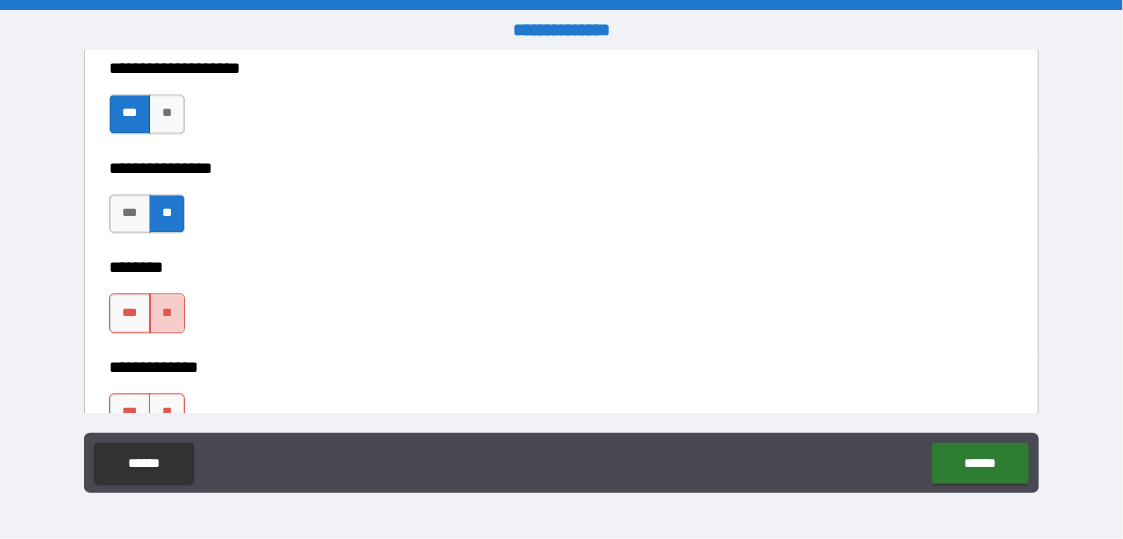 click on "**" at bounding box center (167, 313) 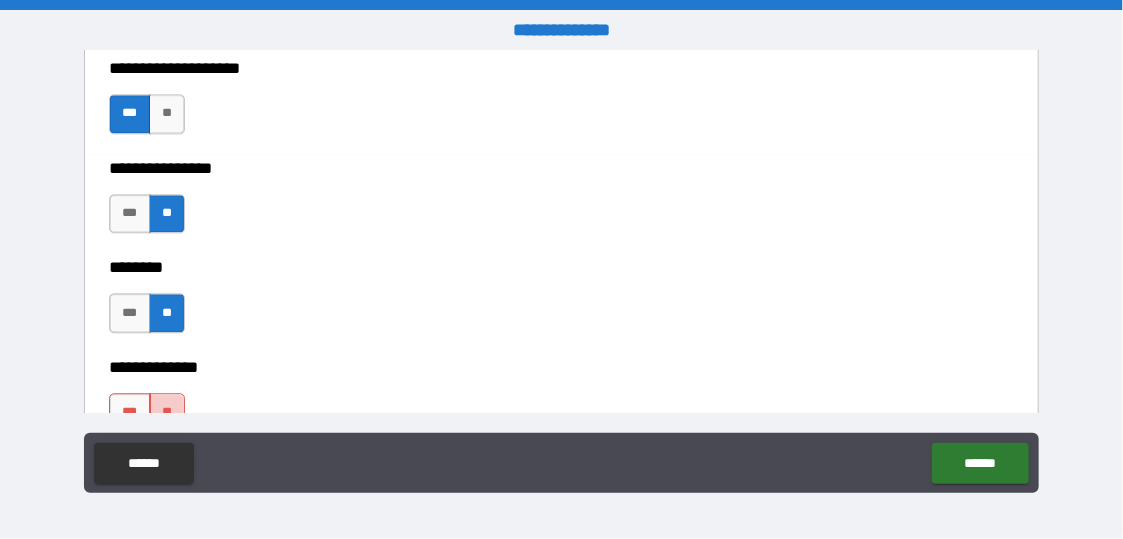 drag, startPoint x: 163, startPoint y: 393, endPoint x: 174, endPoint y: 377, distance: 19.416489 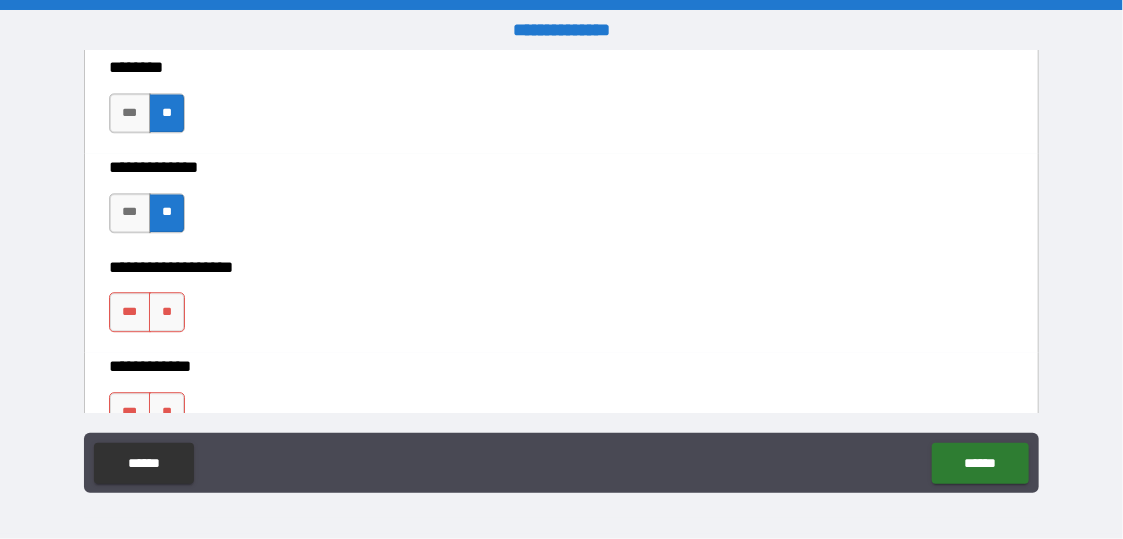 scroll, scrollTop: 7800, scrollLeft: 0, axis: vertical 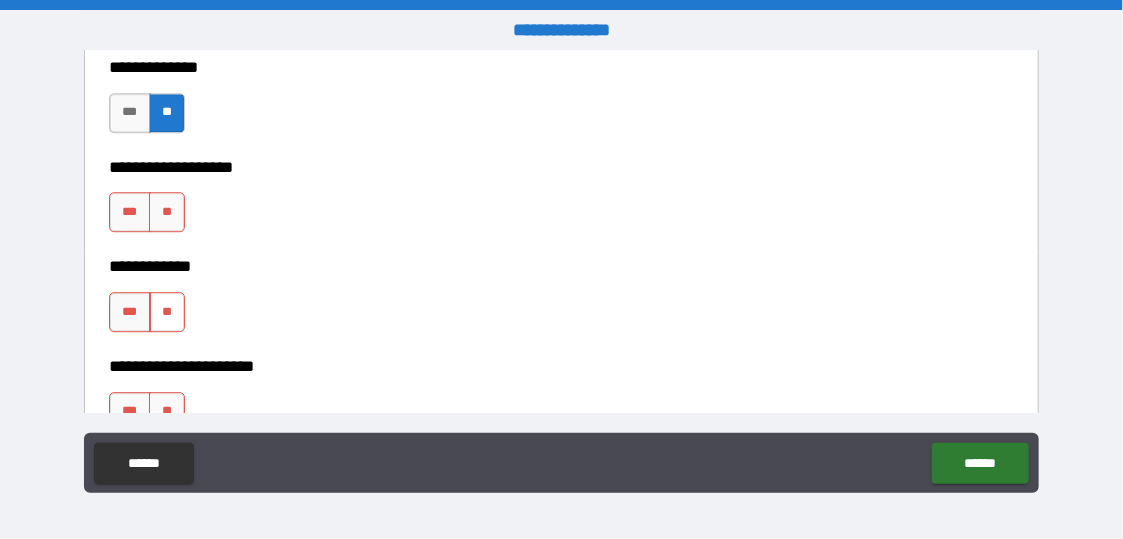drag, startPoint x: 183, startPoint y: 190, endPoint x: 150, endPoint y: 295, distance: 110.06362 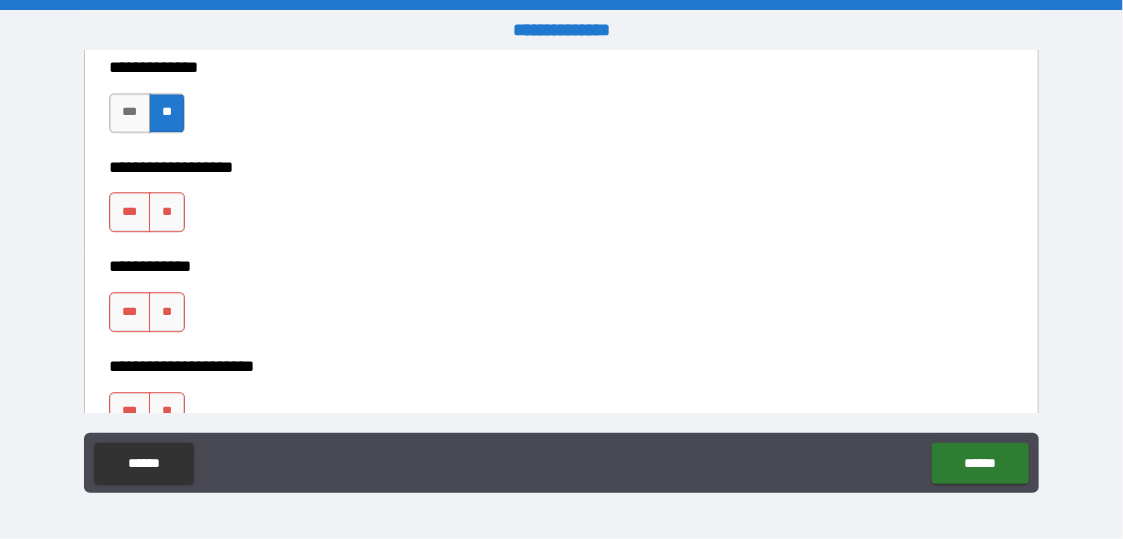 drag, startPoint x: 166, startPoint y: 312, endPoint x: 155, endPoint y: 266, distance: 47.296936 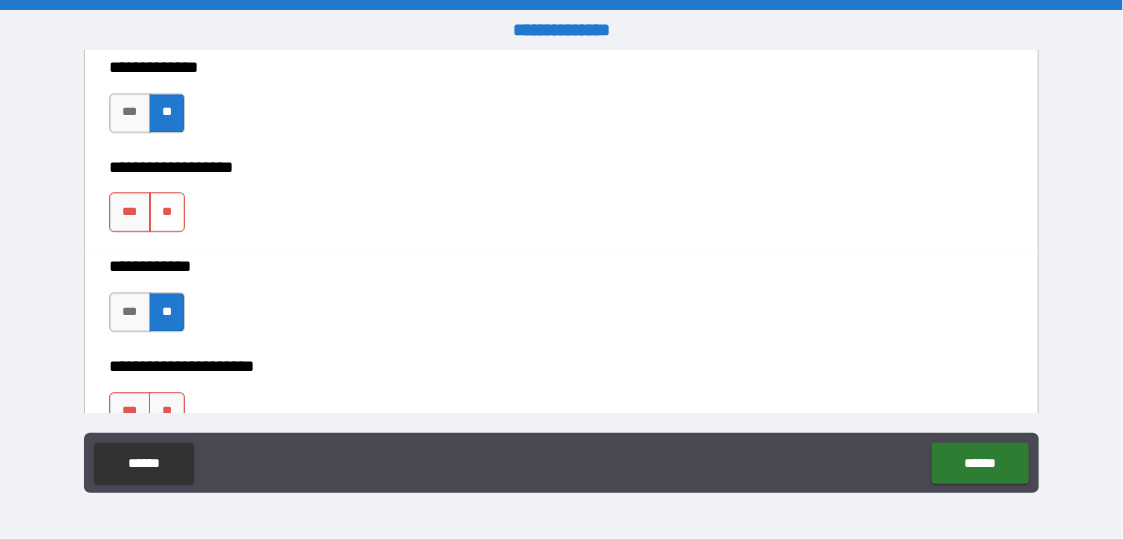 click on "**" at bounding box center (167, 212) 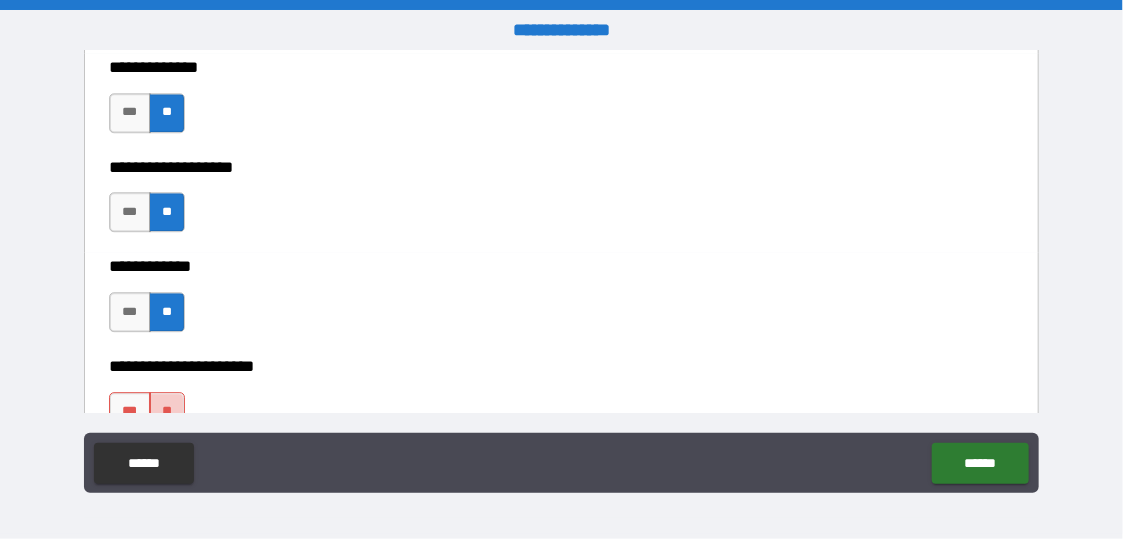 click on "**" at bounding box center (167, 412) 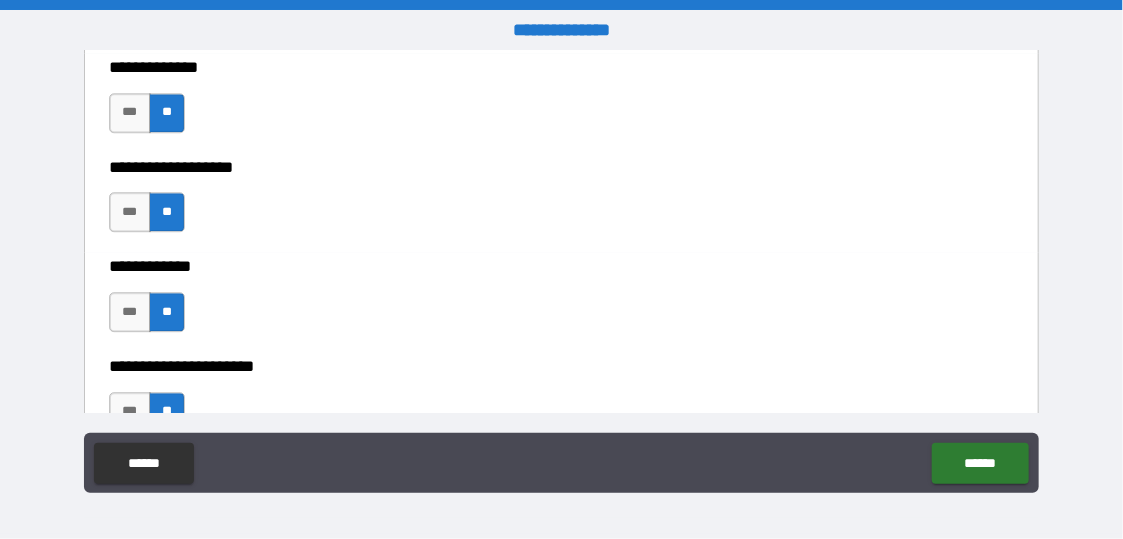 scroll, scrollTop: 7900, scrollLeft: 0, axis: vertical 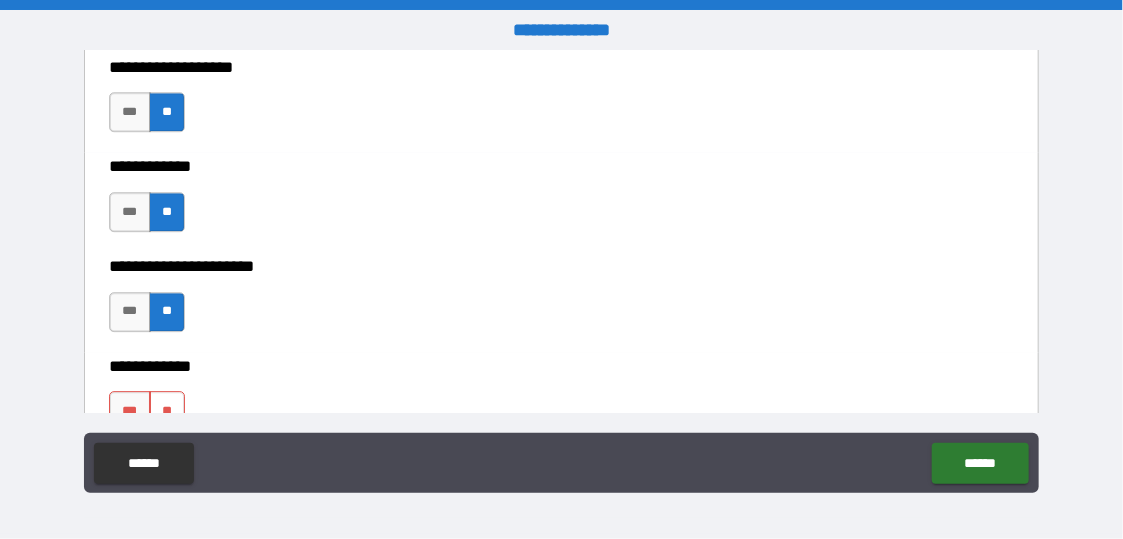 click on "**" at bounding box center (167, 411) 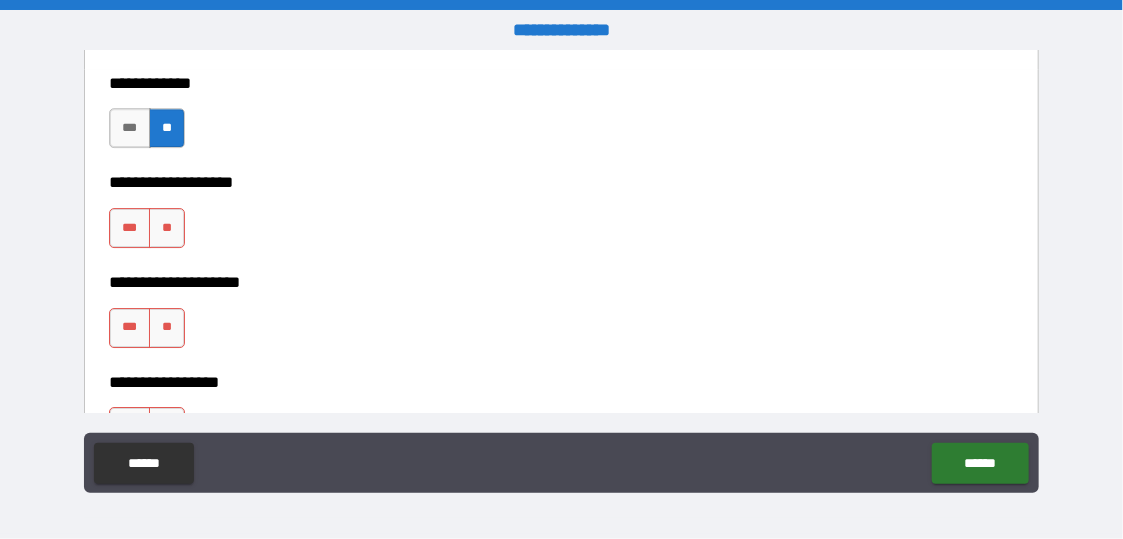 scroll, scrollTop: 8200, scrollLeft: 0, axis: vertical 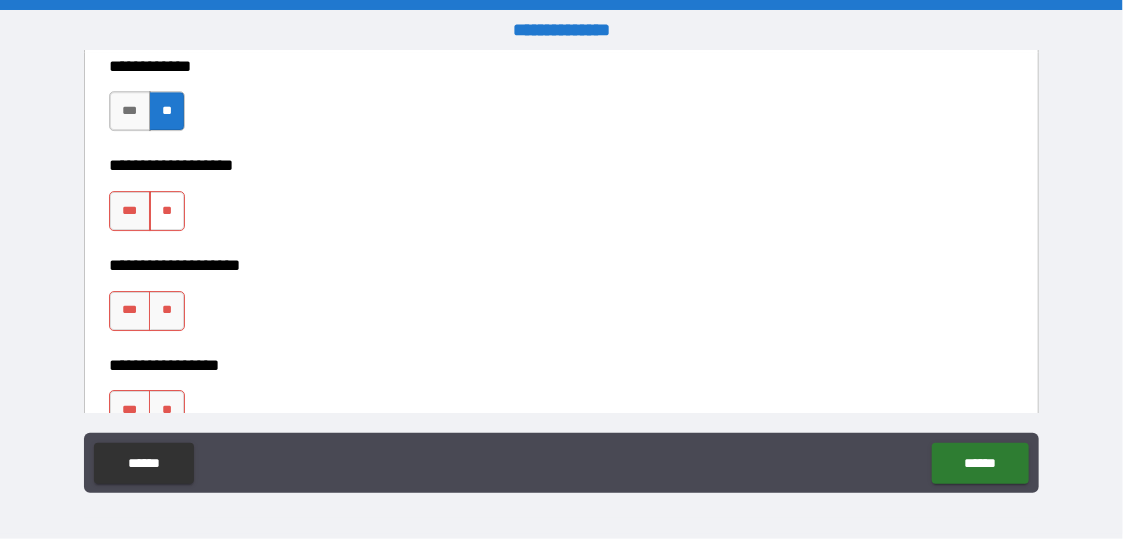 click on "**" at bounding box center (167, 211) 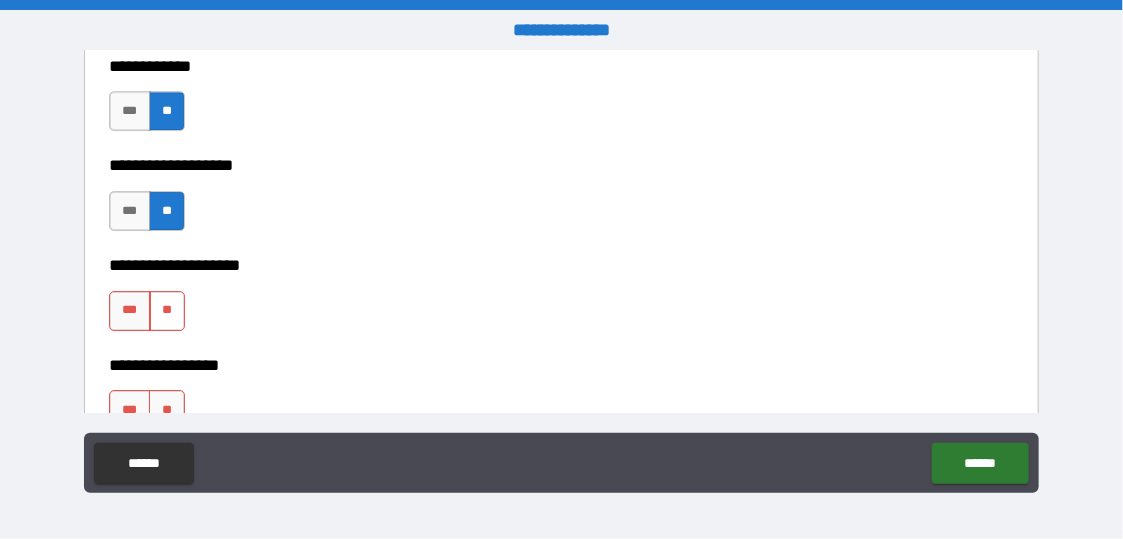 click on "**" at bounding box center [167, 311] 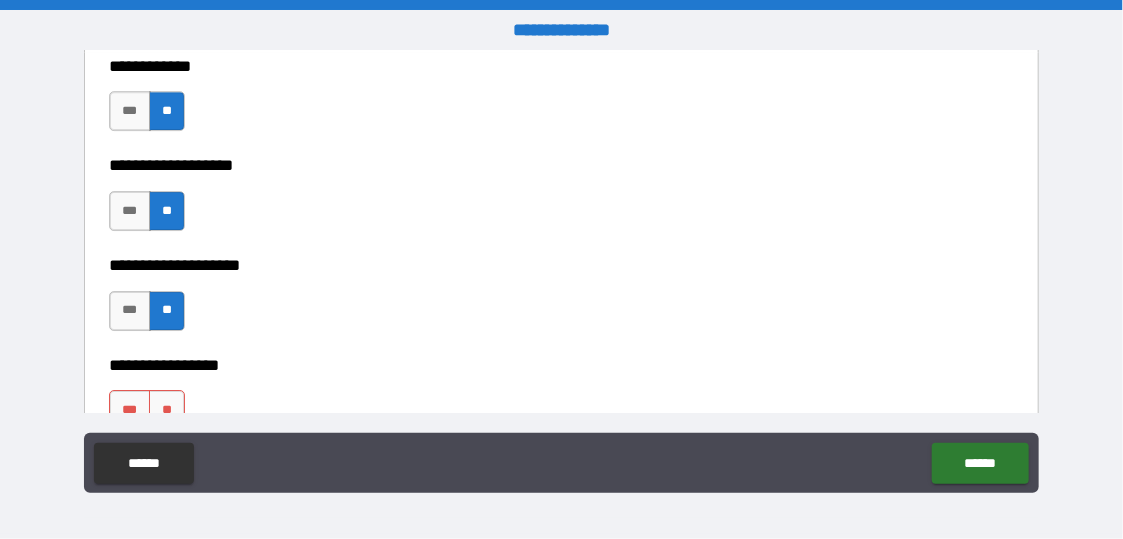 click on "**" at bounding box center (167, 410) 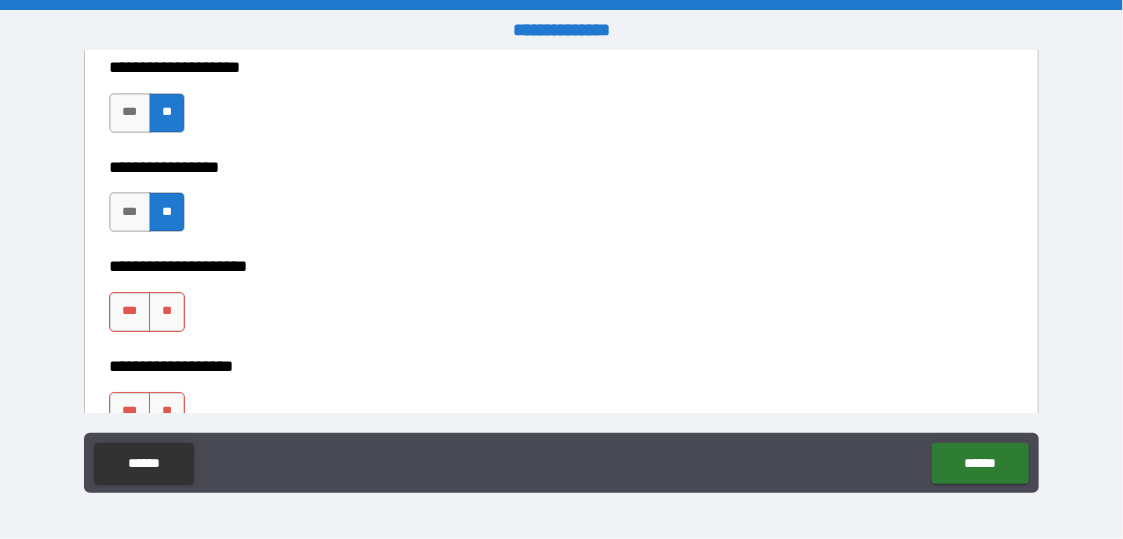 scroll, scrollTop: 8400, scrollLeft: 0, axis: vertical 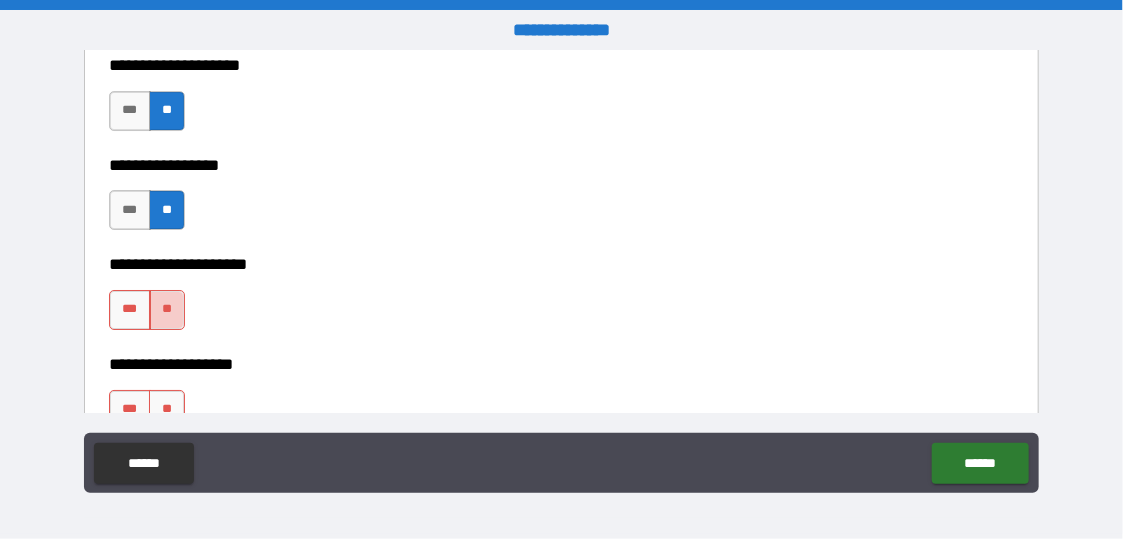 click on "**" at bounding box center [167, 310] 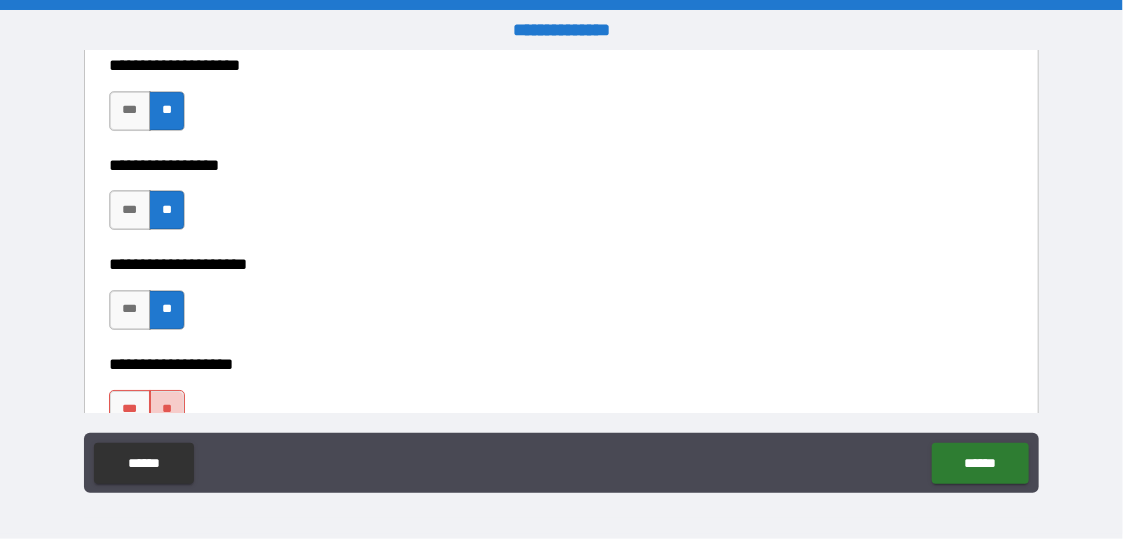 click on "**" at bounding box center [167, 410] 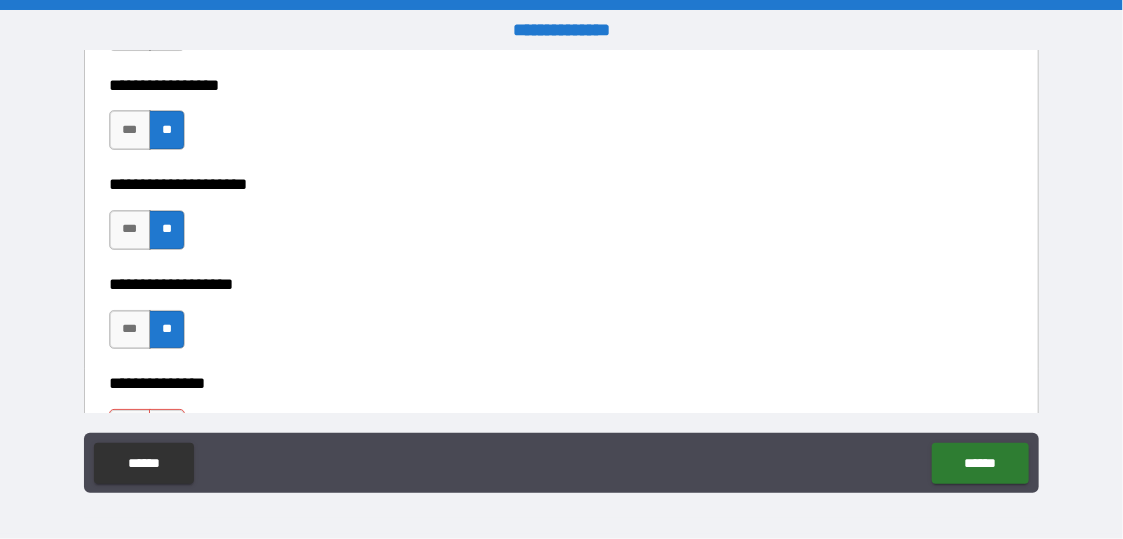 scroll, scrollTop: 8600, scrollLeft: 0, axis: vertical 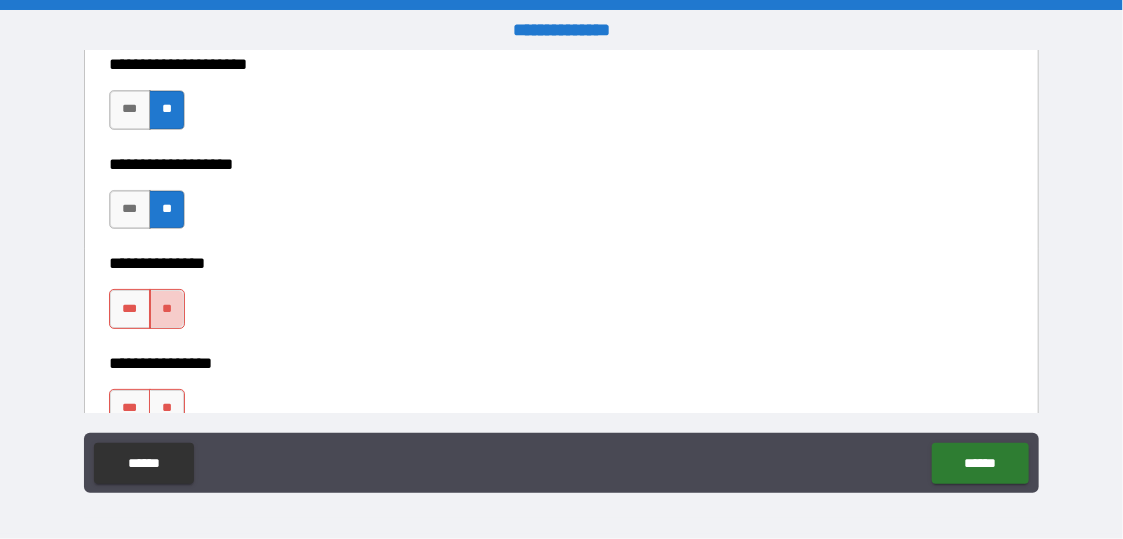 drag, startPoint x: 163, startPoint y: 310, endPoint x: 180, endPoint y: 383, distance: 74.953316 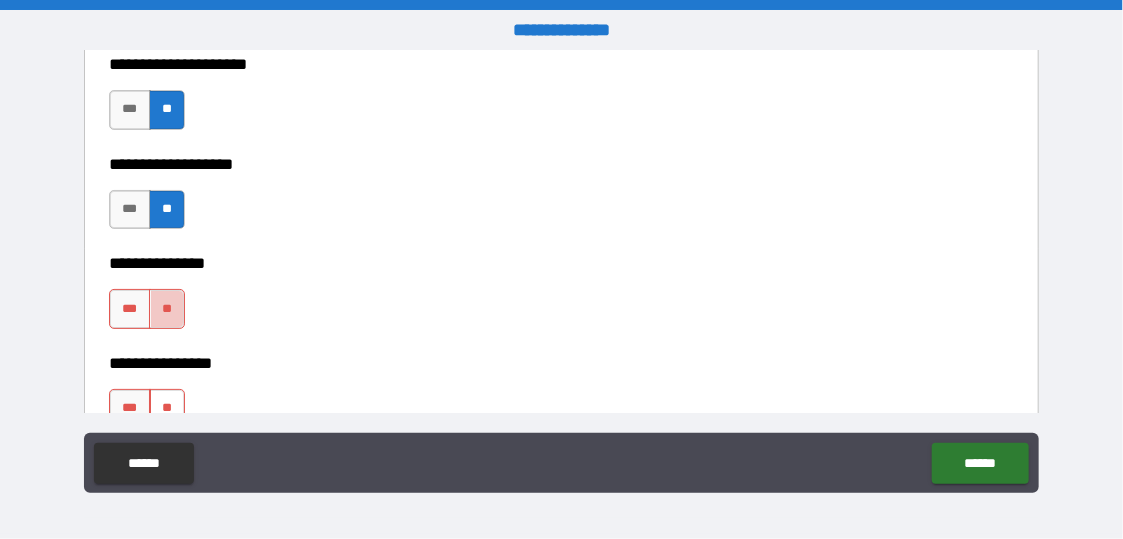 click on "**" at bounding box center [167, 309] 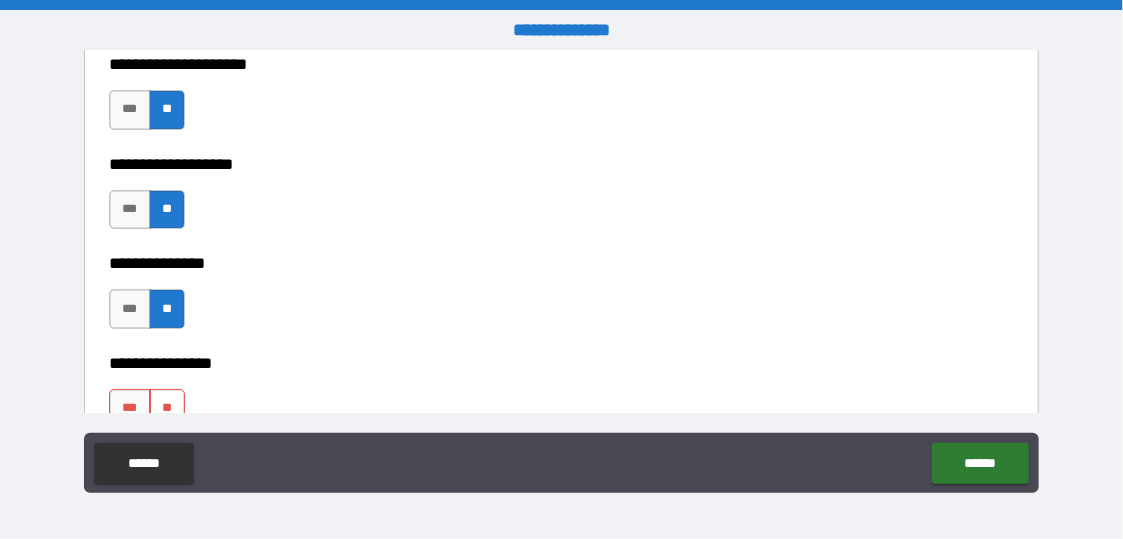 click on "**" at bounding box center (167, 409) 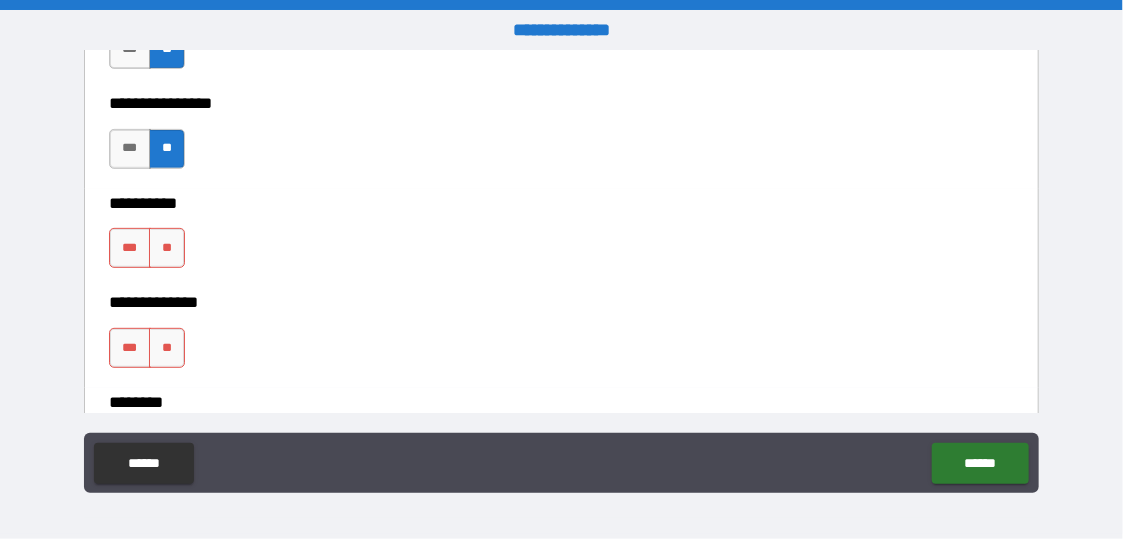 scroll, scrollTop: 8900, scrollLeft: 0, axis: vertical 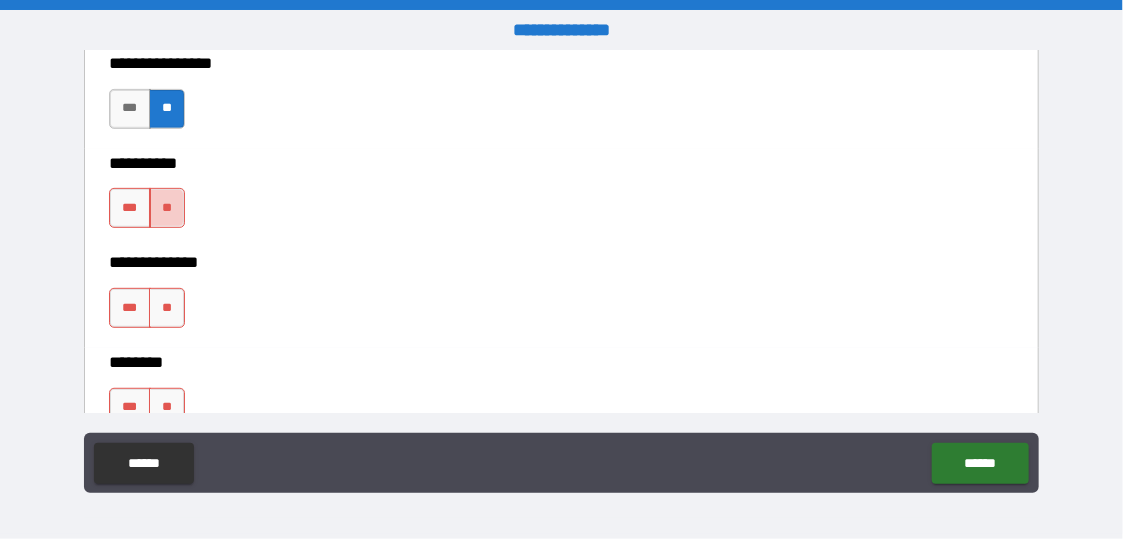 click on "**" at bounding box center (167, 208) 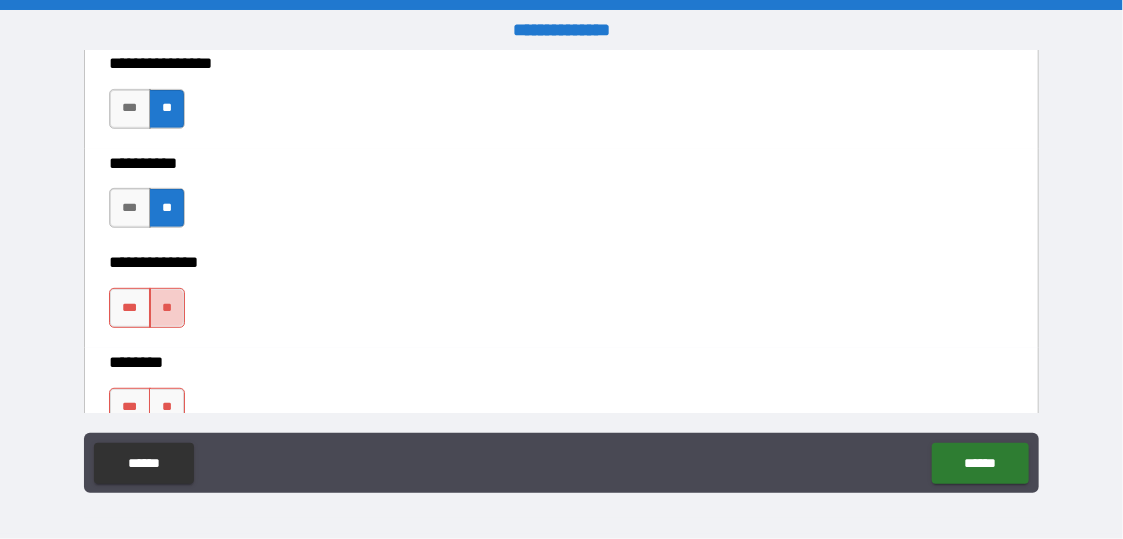 drag, startPoint x: 170, startPoint y: 302, endPoint x: 181, endPoint y: 359, distance: 58.0517 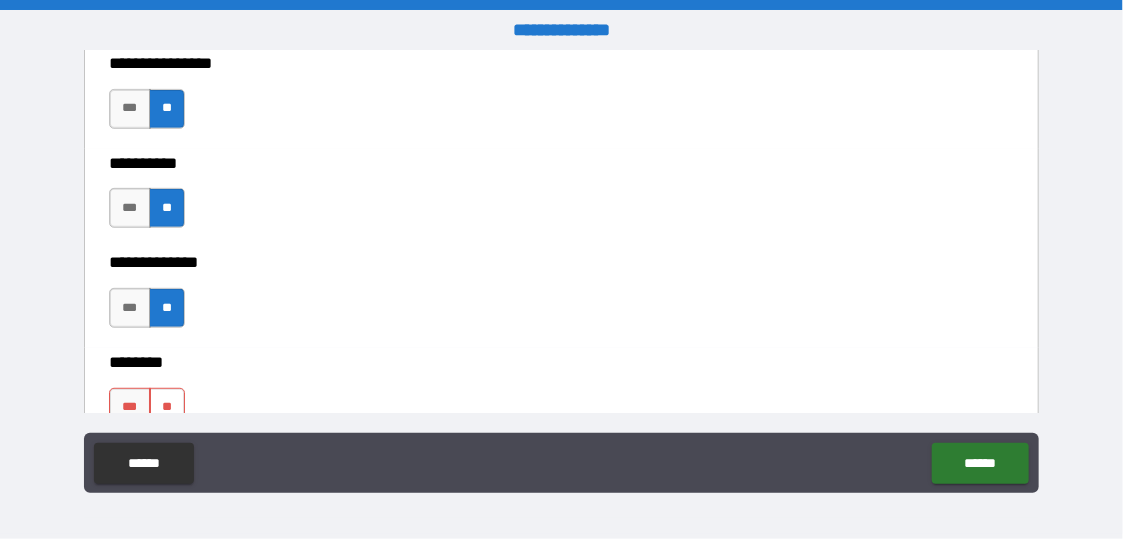 drag, startPoint x: 167, startPoint y: 391, endPoint x: 178, endPoint y: 380, distance: 15.556349 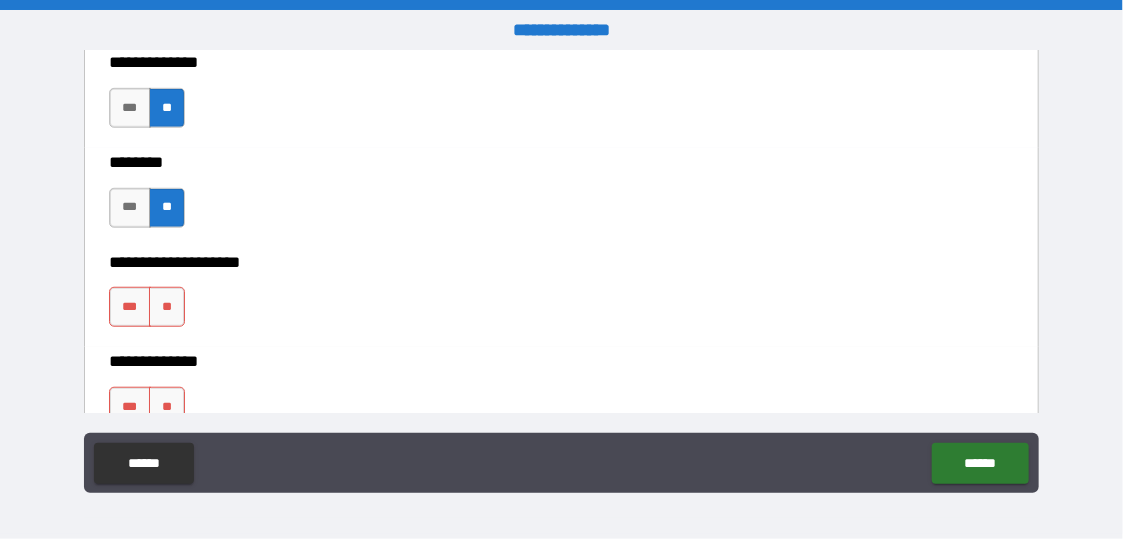 scroll, scrollTop: 9200, scrollLeft: 0, axis: vertical 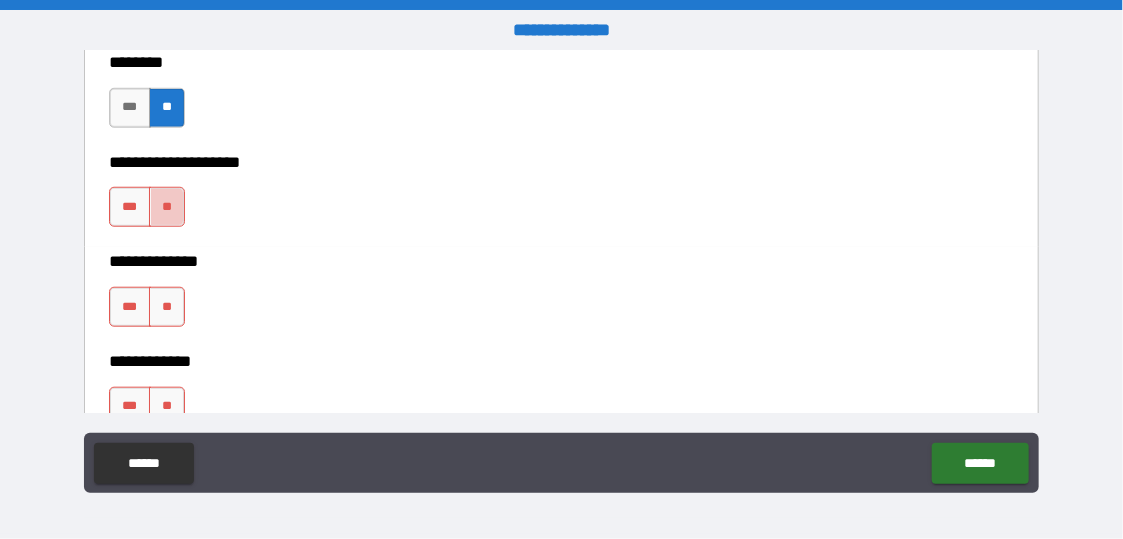 drag, startPoint x: 162, startPoint y: 194, endPoint x: 169, endPoint y: 232, distance: 38.63936 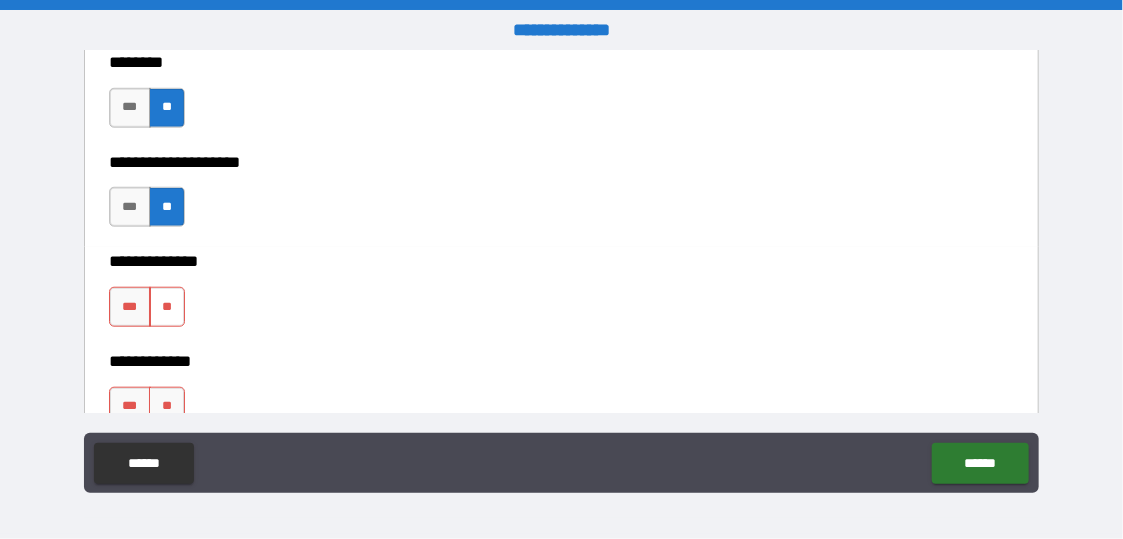 drag, startPoint x: 174, startPoint y: 294, endPoint x: 178, endPoint y: 313, distance: 19.416489 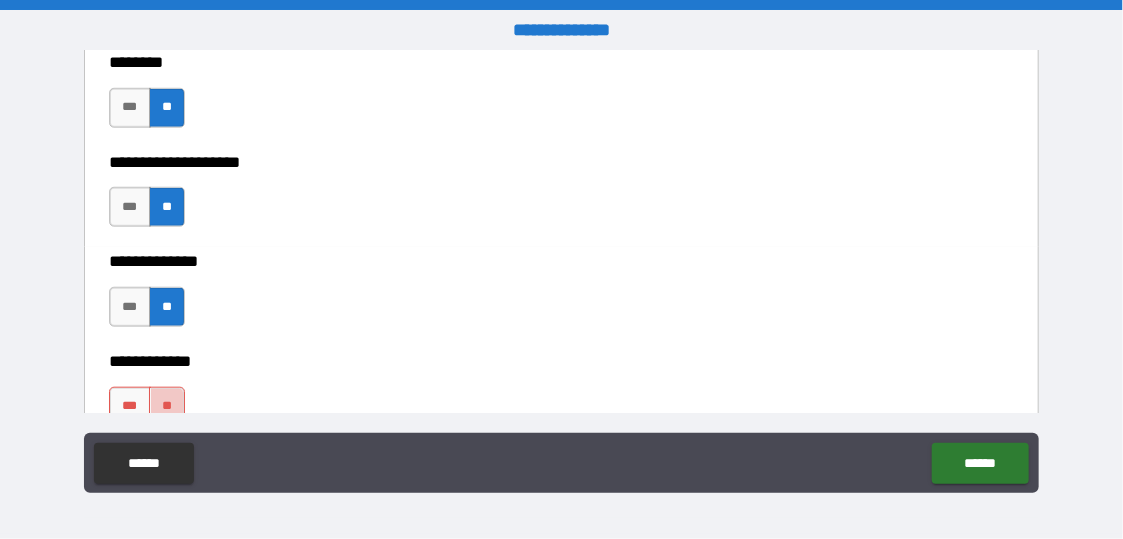 drag, startPoint x: 171, startPoint y: 385, endPoint x: 186, endPoint y: 370, distance: 21.213203 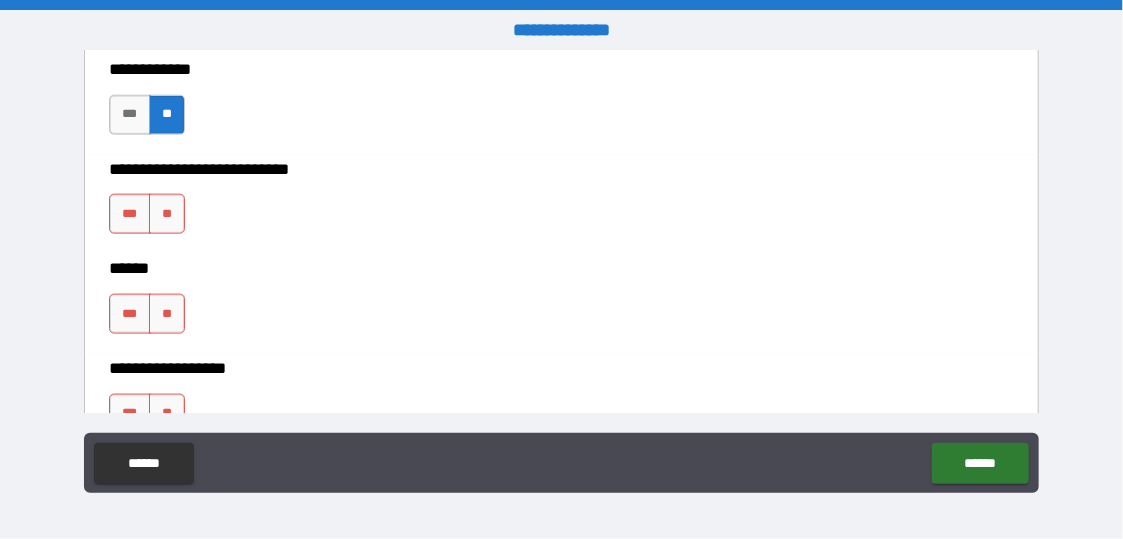 scroll, scrollTop: 9500, scrollLeft: 0, axis: vertical 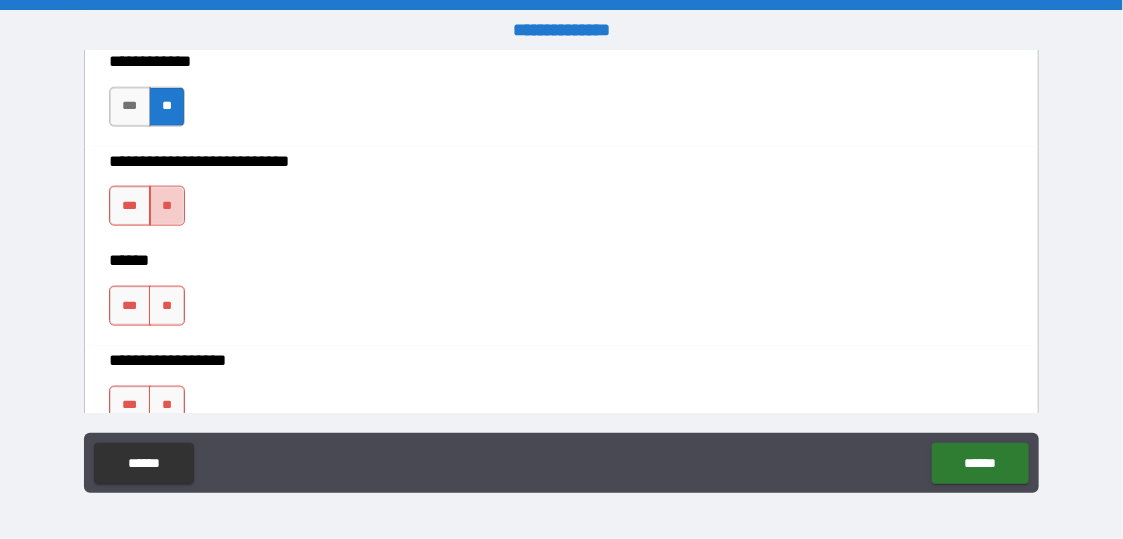 click on "**" at bounding box center [167, 206] 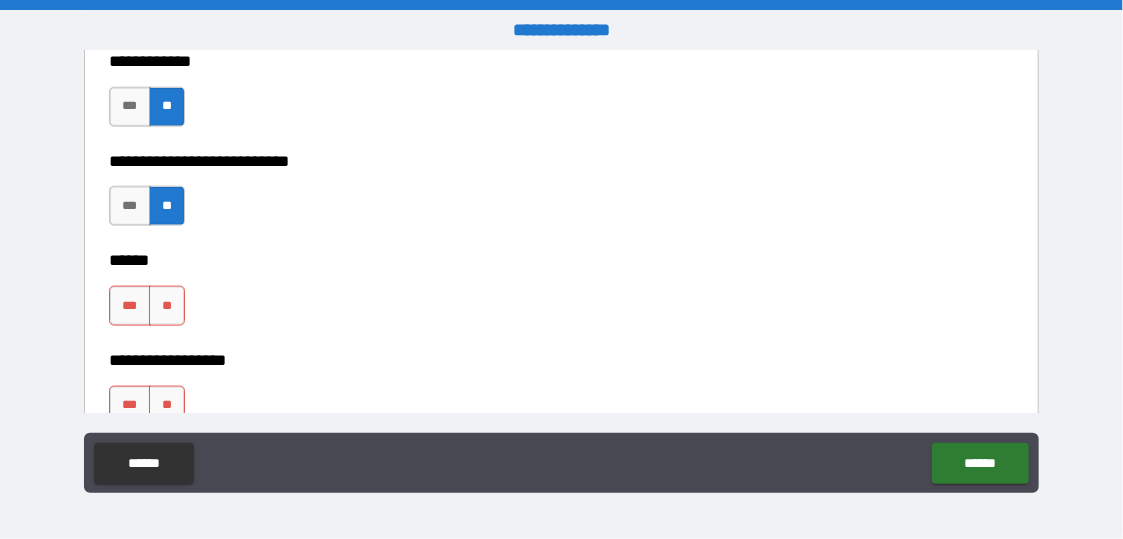drag, startPoint x: 160, startPoint y: 291, endPoint x: 145, endPoint y: 316, distance: 29.15476 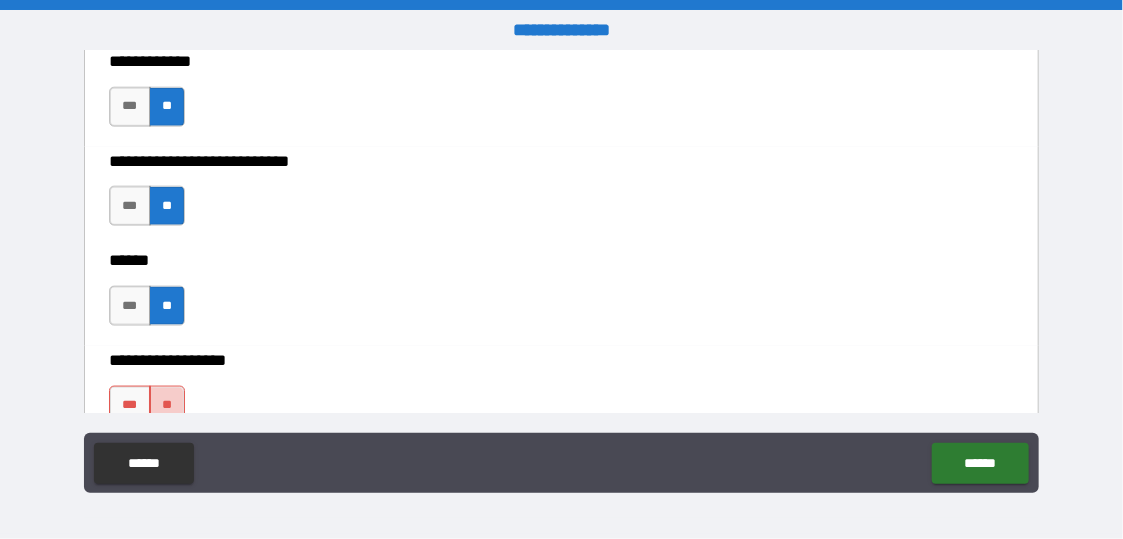 drag, startPoint x: 171, startPoint y: 391, endPoint x: 179, endPoint y: 374, distance: 18.788294 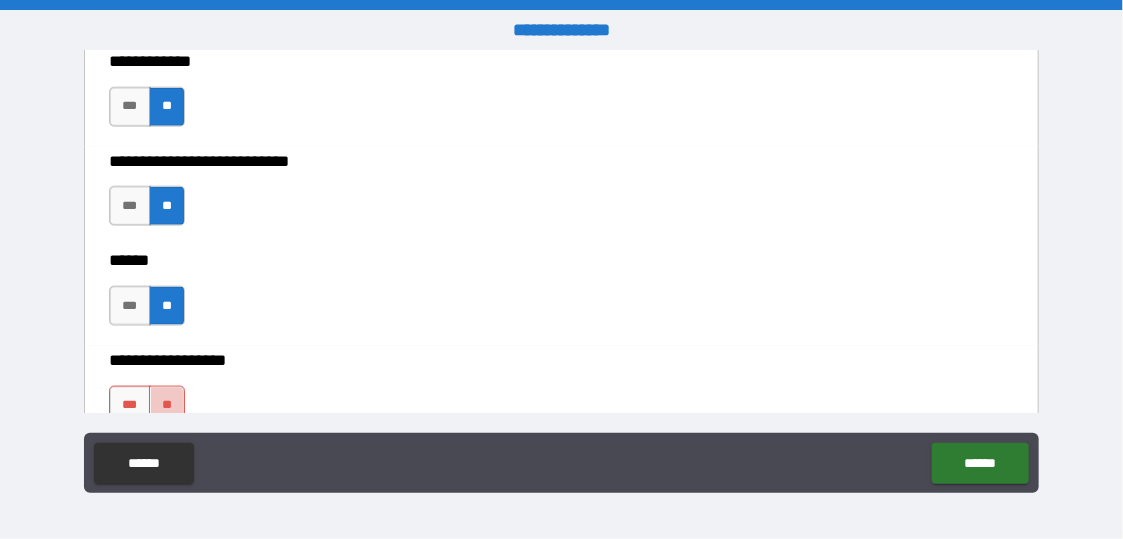 click on "**" at bounding box center (167, 406) 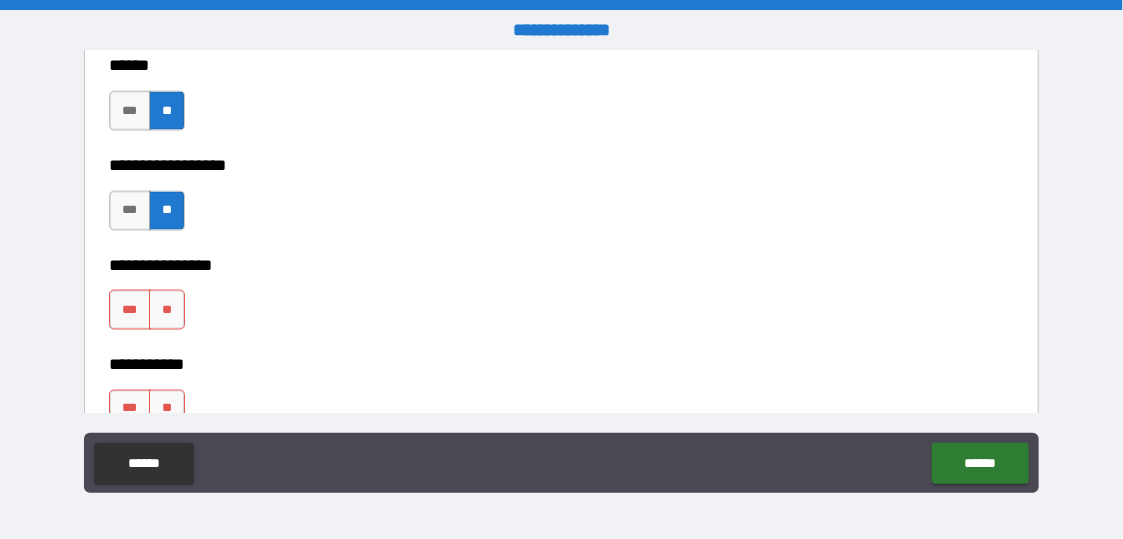 scroll, scrollTop: 9700, scrollLeft: 0, axis: vertical 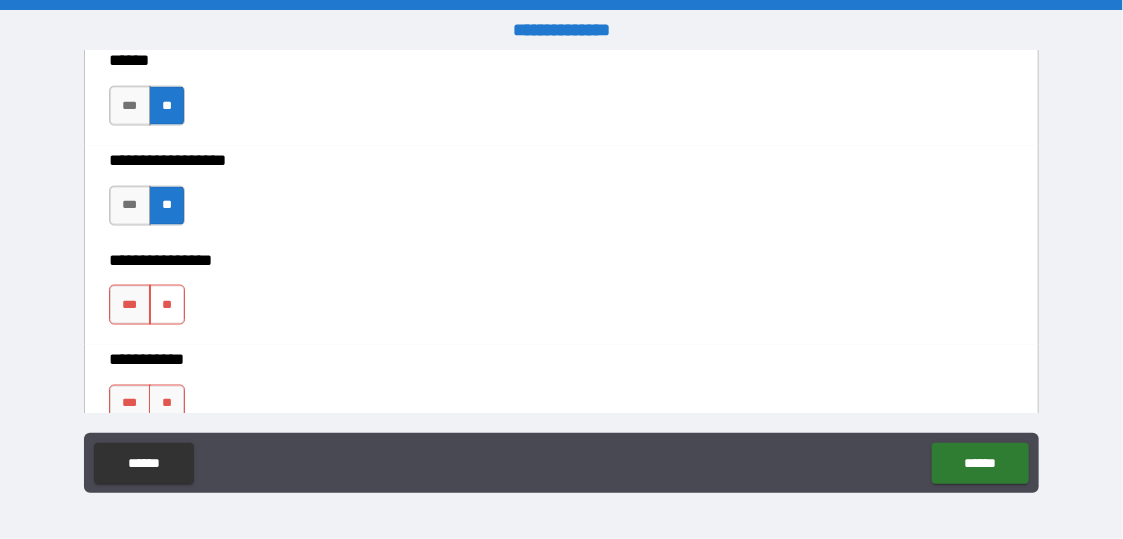 click on "**" at bounding box center [167, 305] 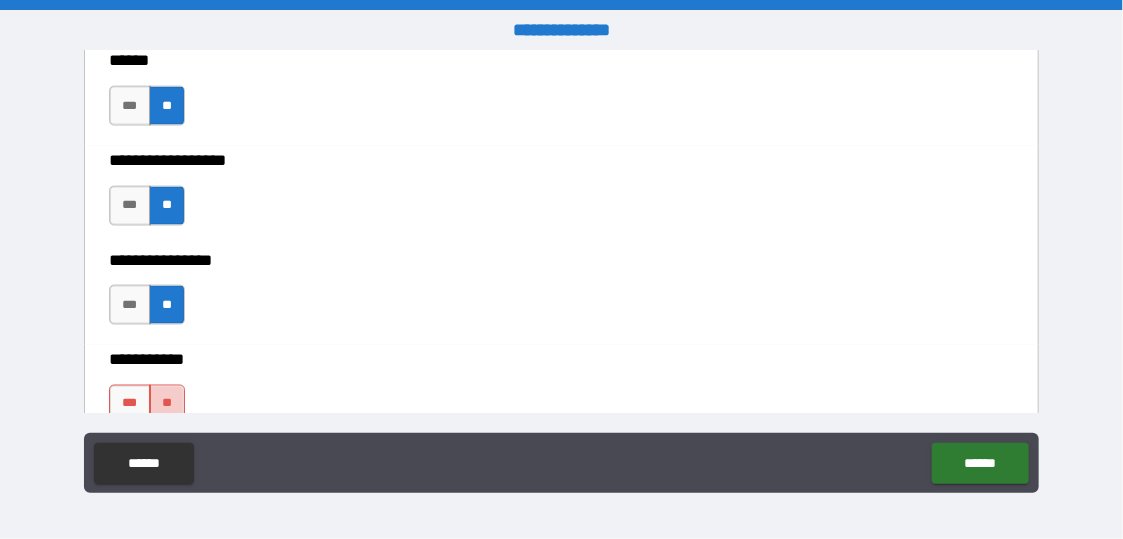 drag, startPoint x: 155, startPoint y: 394, endPoint x: 167, endPoint y: 382, distance: 16.970562 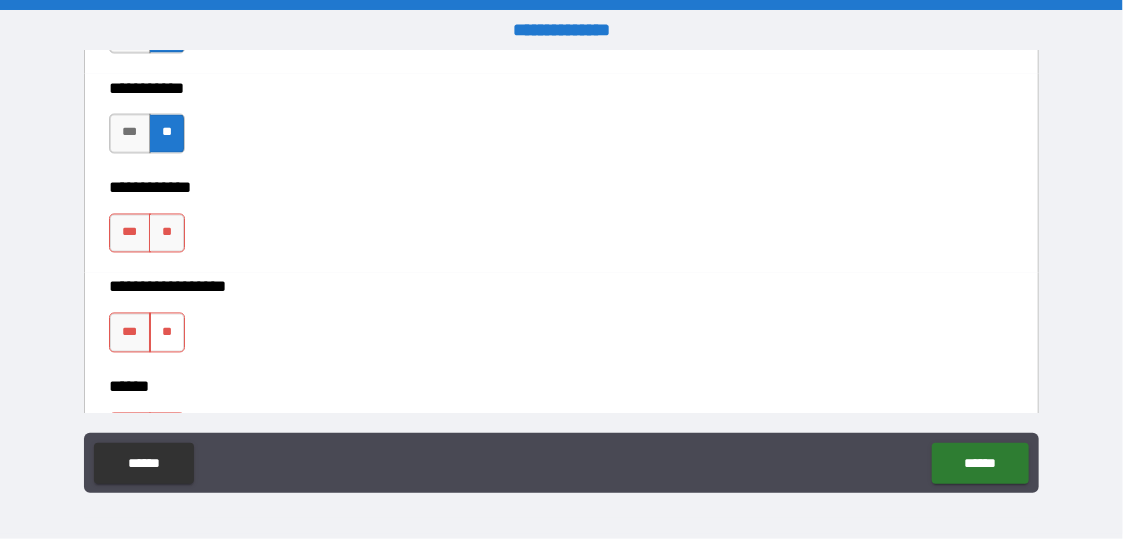 scroll, scrollTop: 10000, scrollLeft: 0, axis: vertical 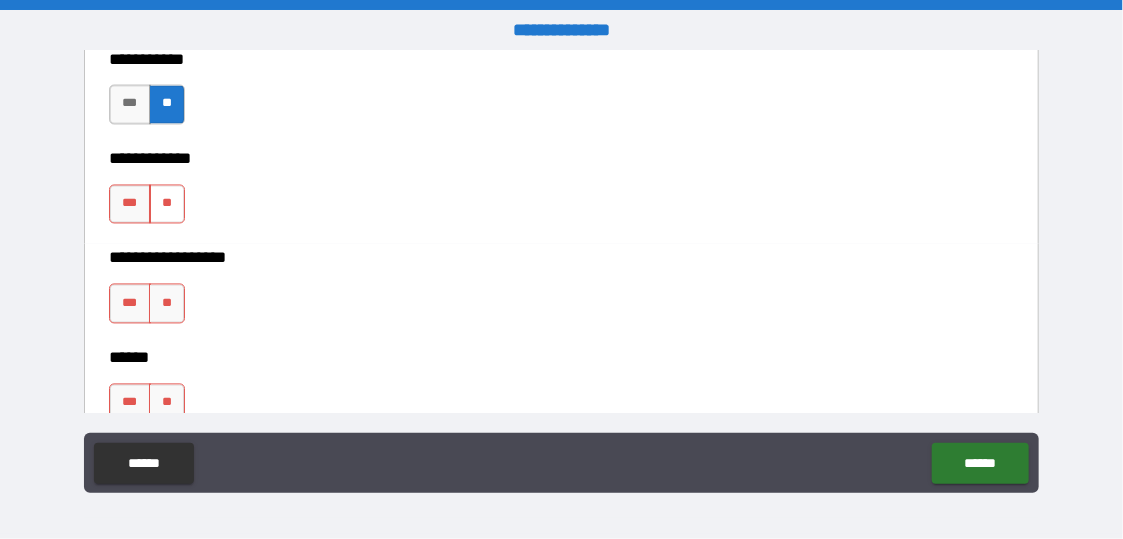 drag, startPoint x: 161, startPoint y: 194, endPoint x: 158, endPoint y: 206, distance: 12.369317 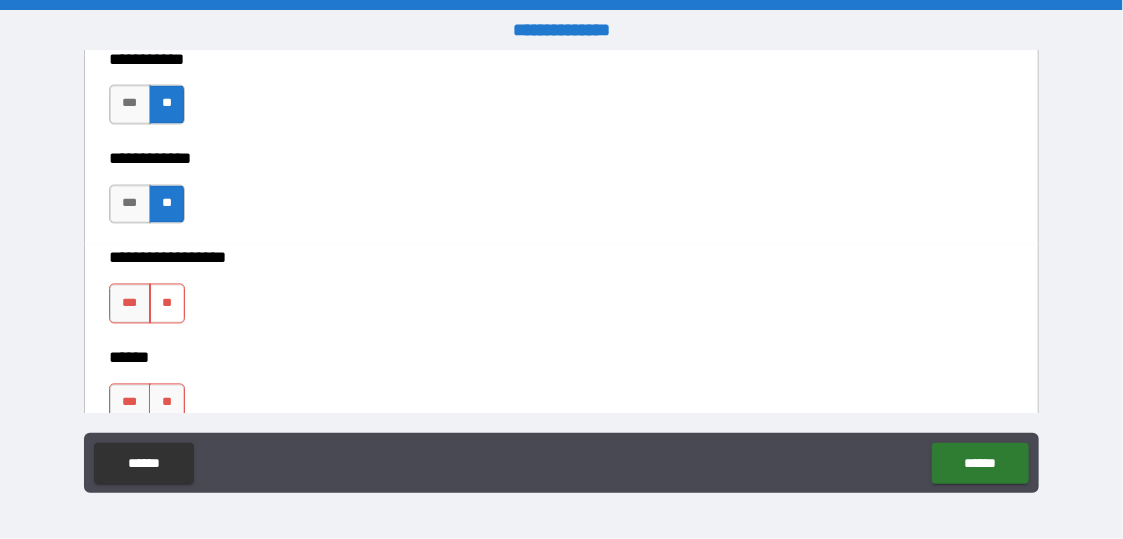 click on "**" at bounding box center [167, 304] 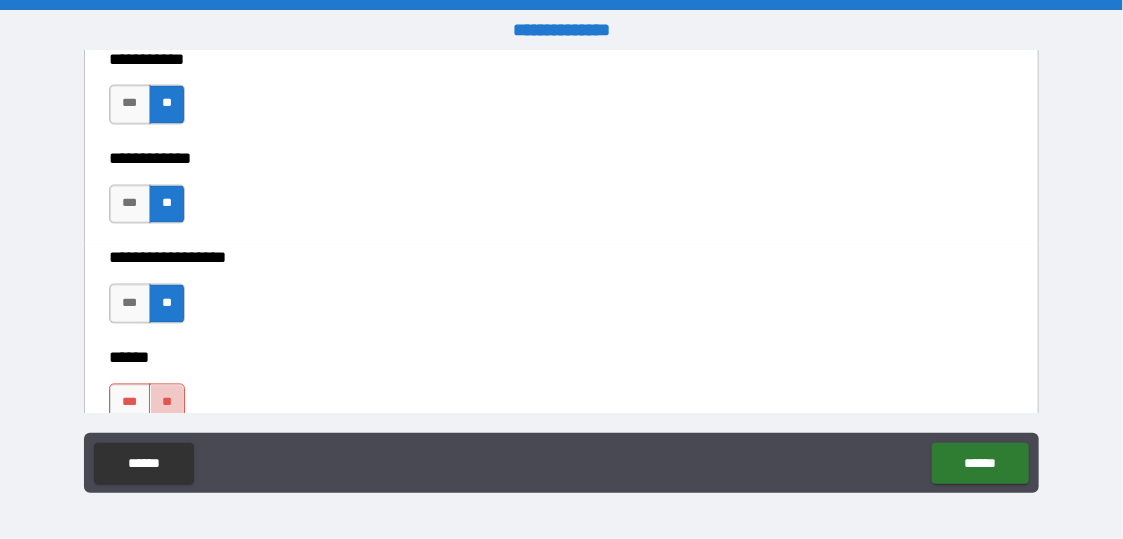 drag, startPoint x: 157, startPoint y: 385, endPoint x: 184, endPoint y: 362, distance: 35.468296 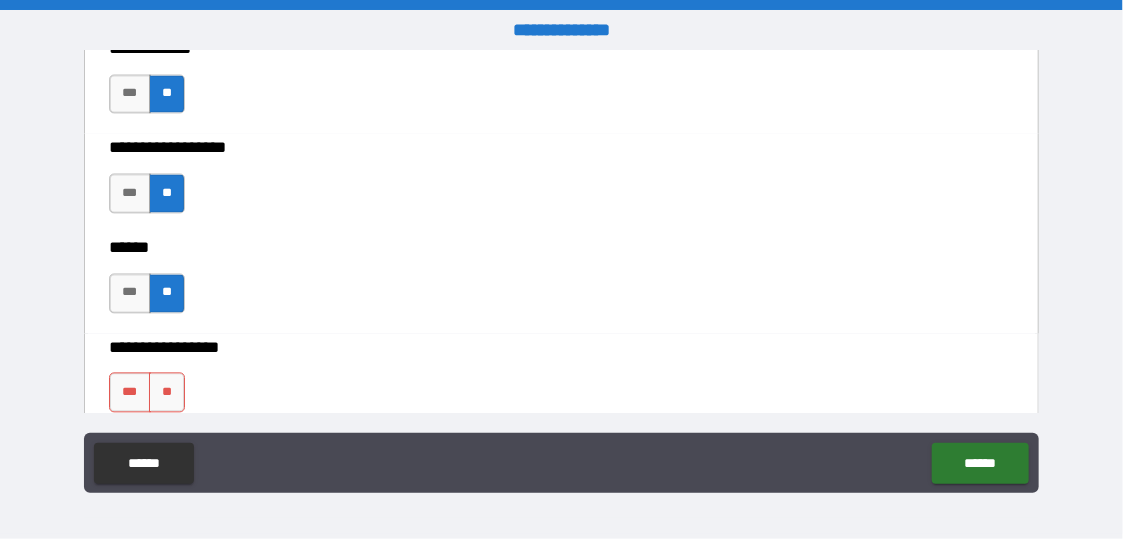 scroll, scrollTop: 10200, scrollLeft: 0, axis: vertical 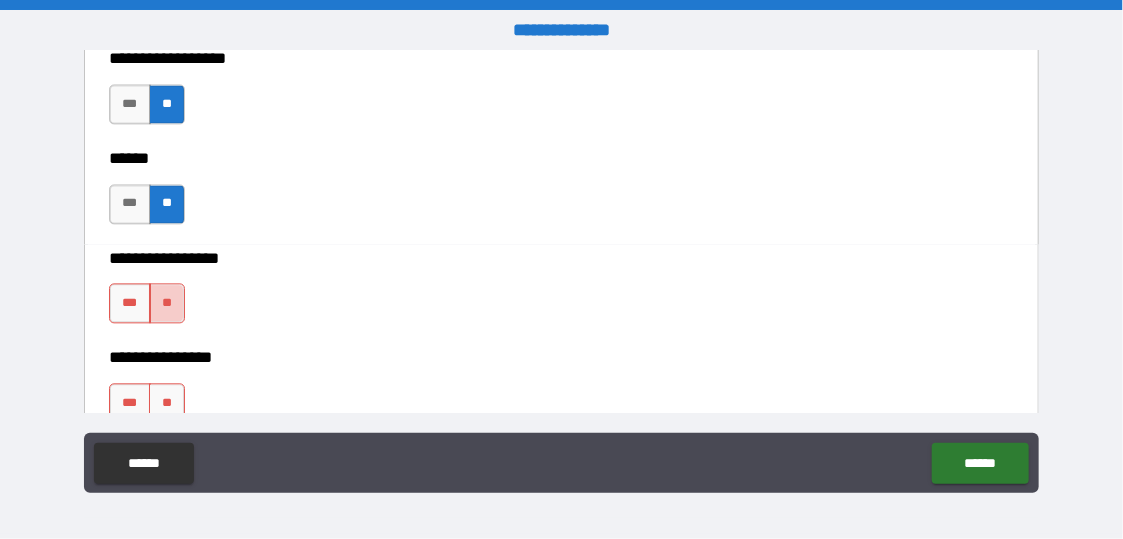 click on "**" at bounding box center (167, 303) 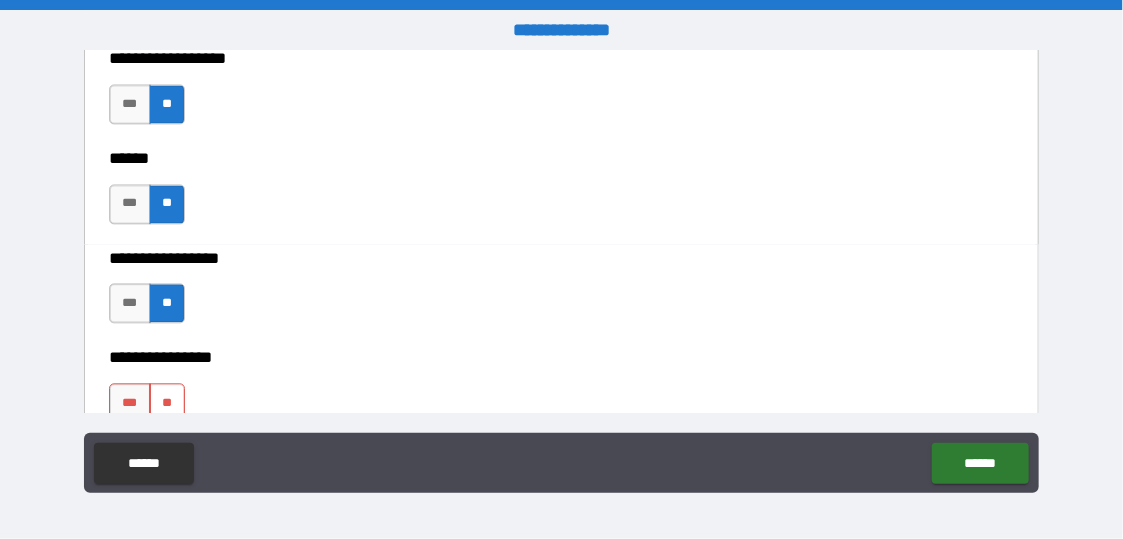 click on "**" at bounding box center [167, 403] 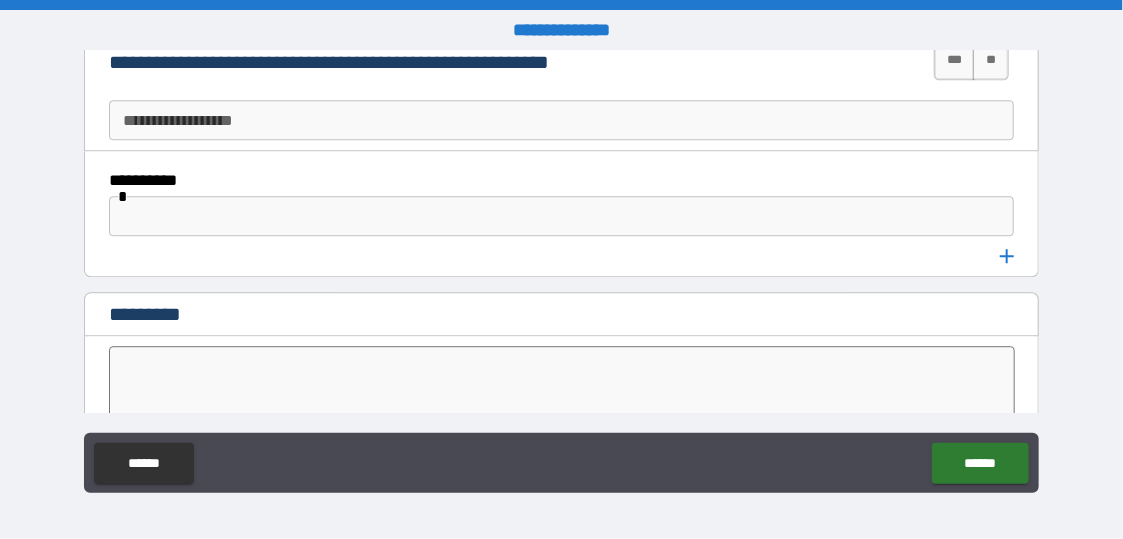 scroll, scrollTop: 10600, scrollLeft: 0, axis: vertical 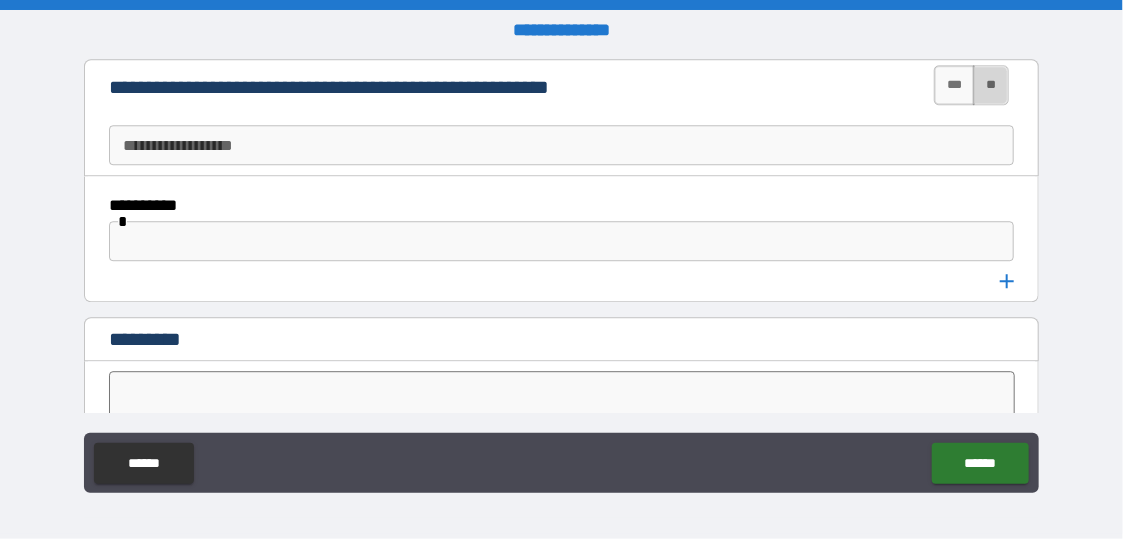 click on "**" at bounding box center [991, 85] 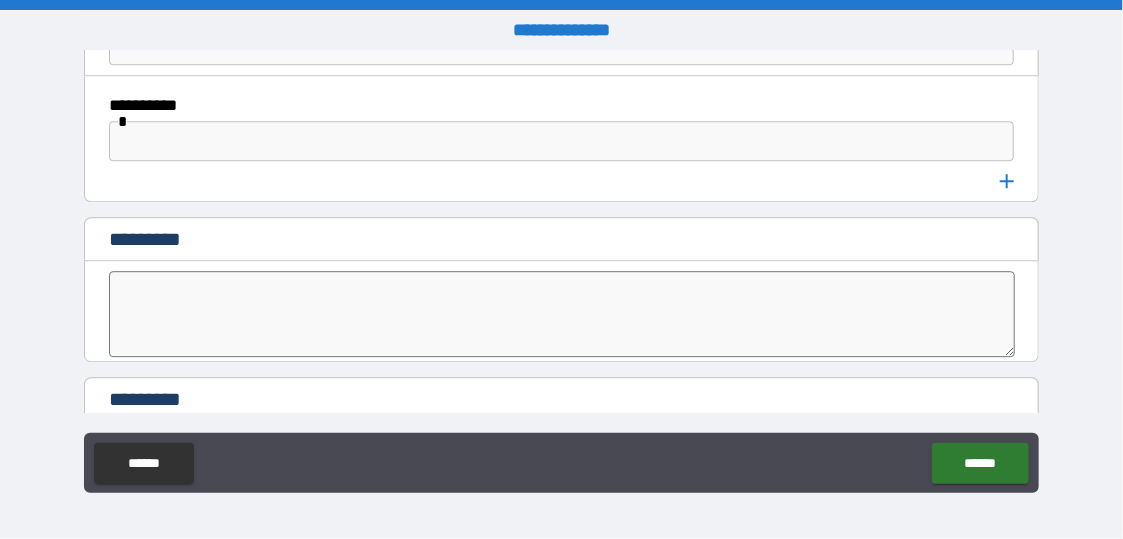scroll, scrollTop: 10941, scrollLeft: 0, axis: vertical 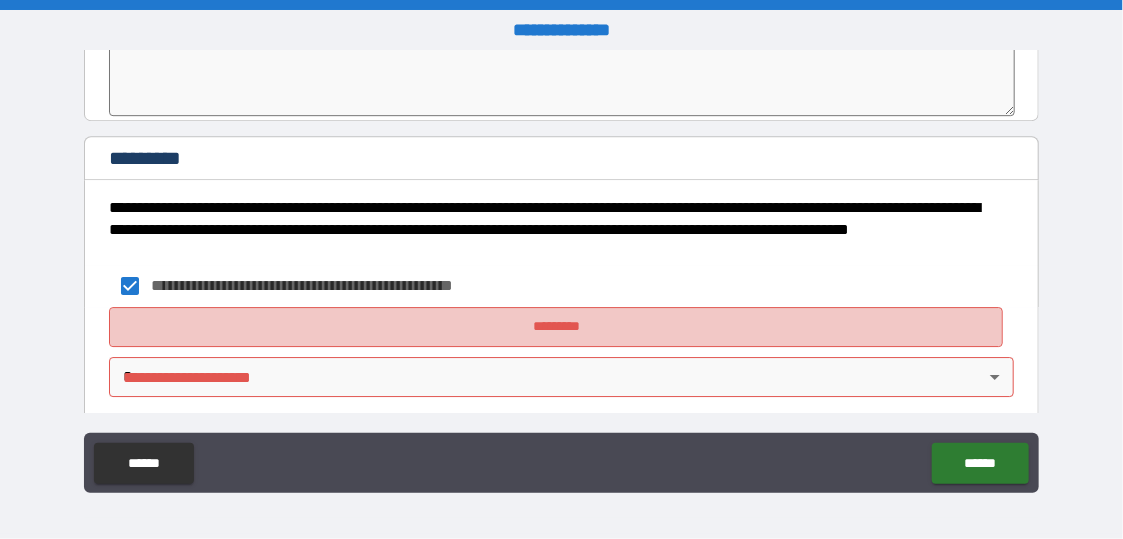 click on "*********" at bounding box center (556, 327) 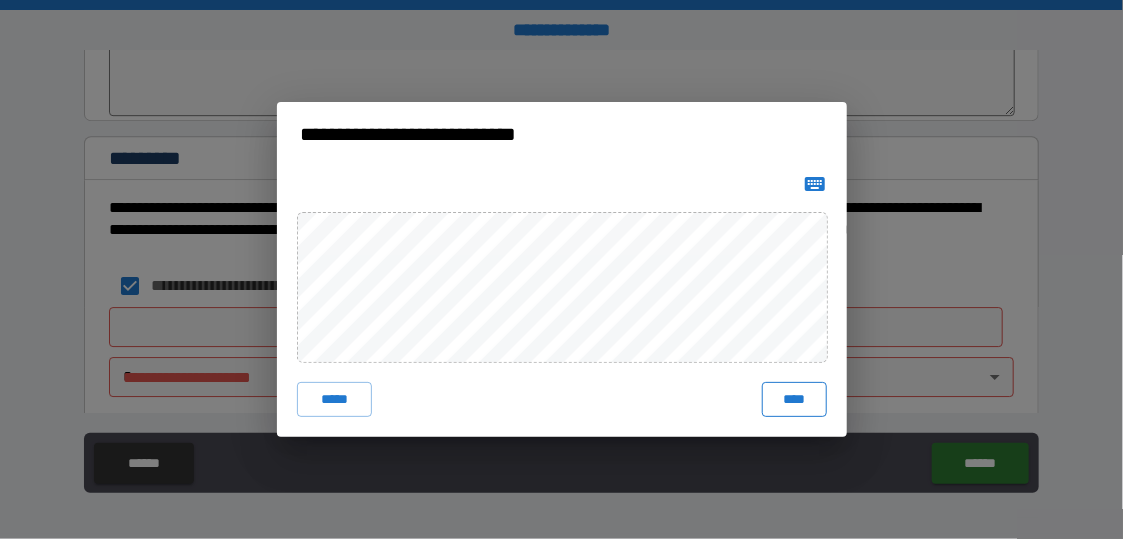 click on "****" at bounding box center [794, 400] 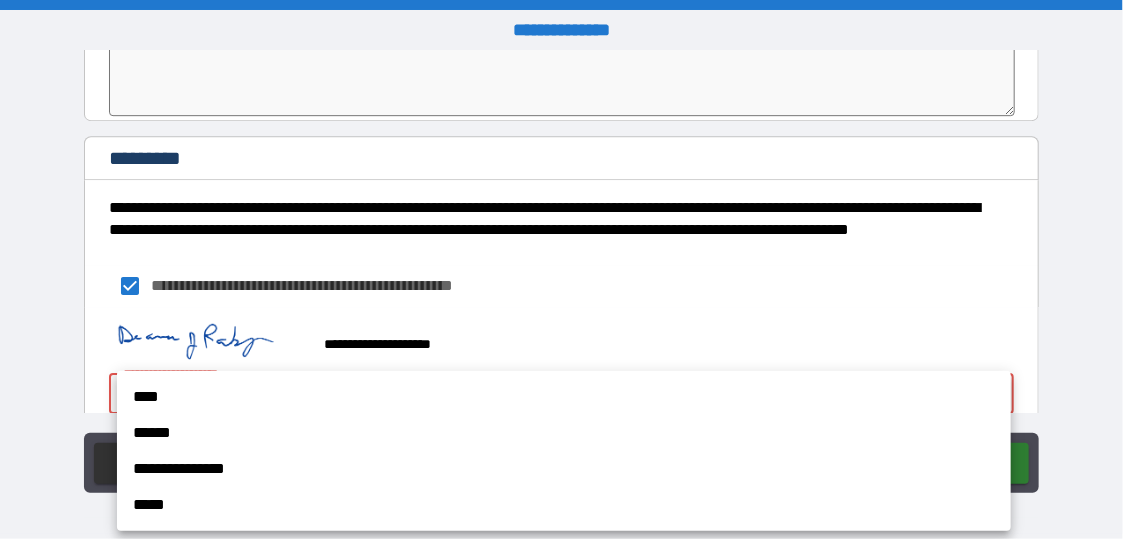 click on "**********" at bounding box center (561, 269) 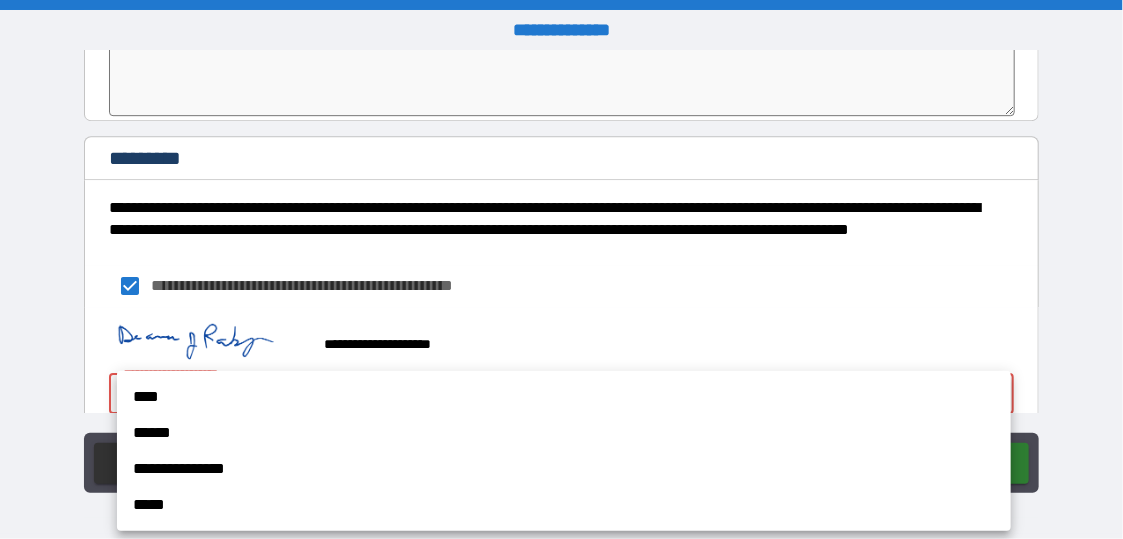 click on "****" at bounding box center [564, 397] 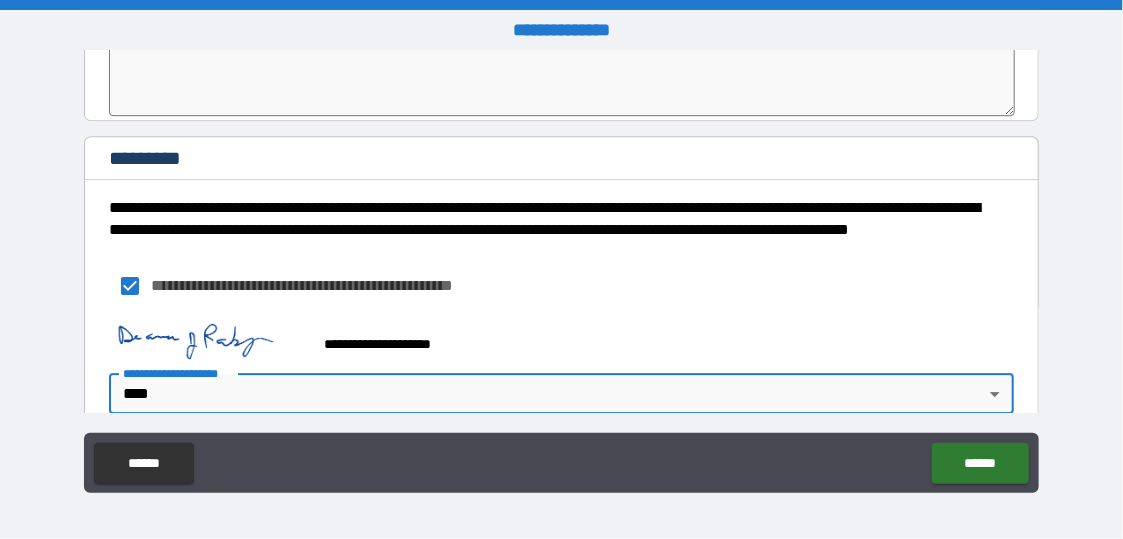 type on "*" 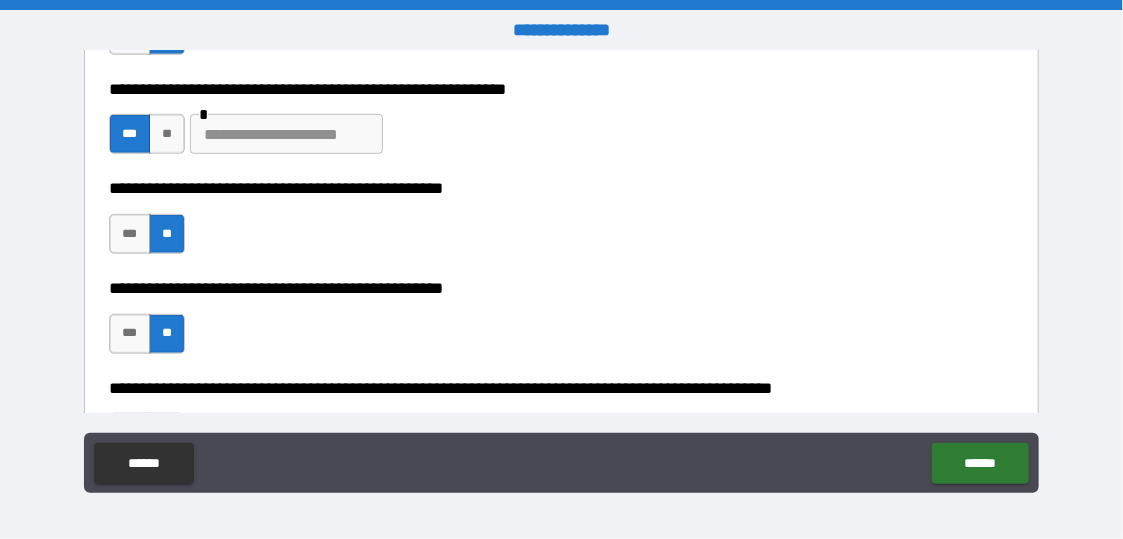 scroll, scrollTop: 400, scrollLeft: 0, axis: vertical 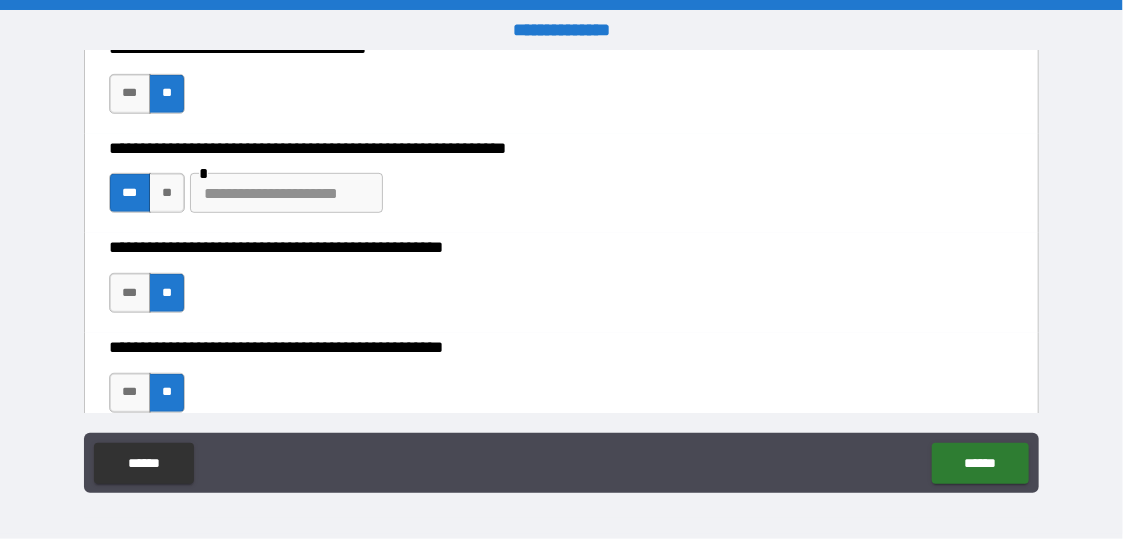 click at bounding box center (286, 193) 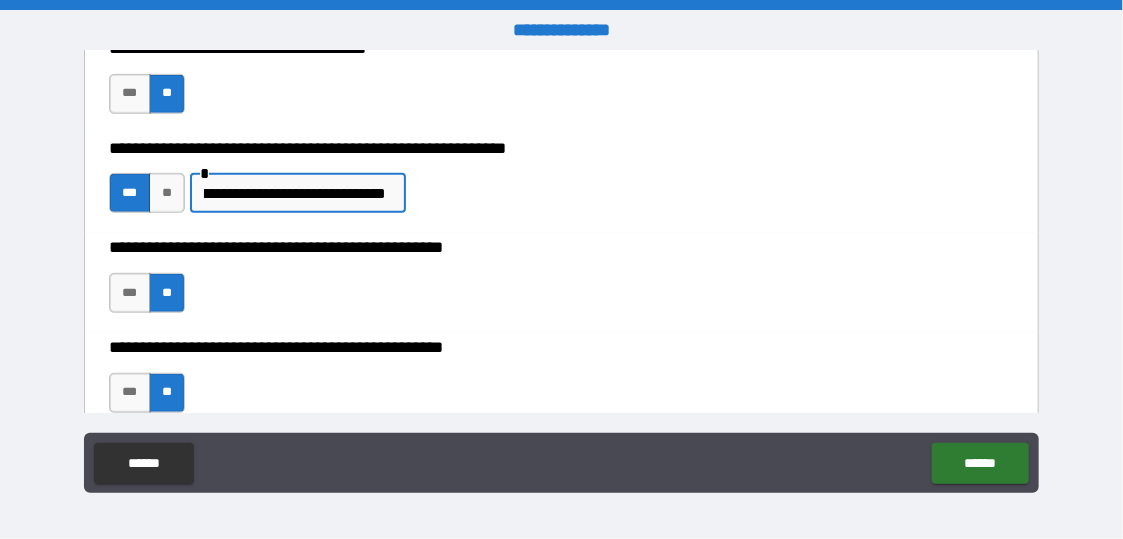scroll, scrollTop: 0, scrollLeft: 701, axis: horizontal 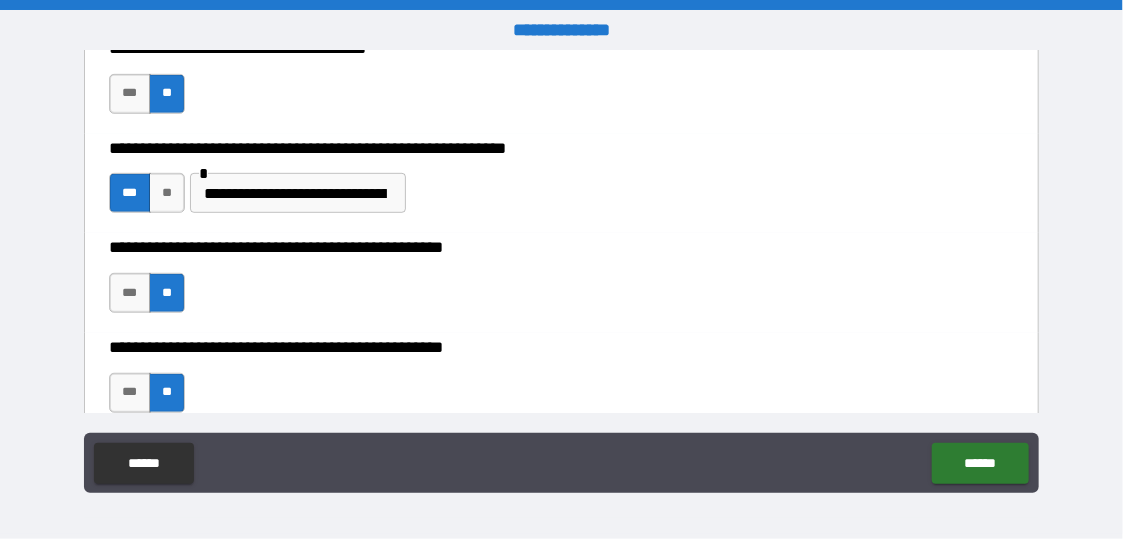 type on "*" 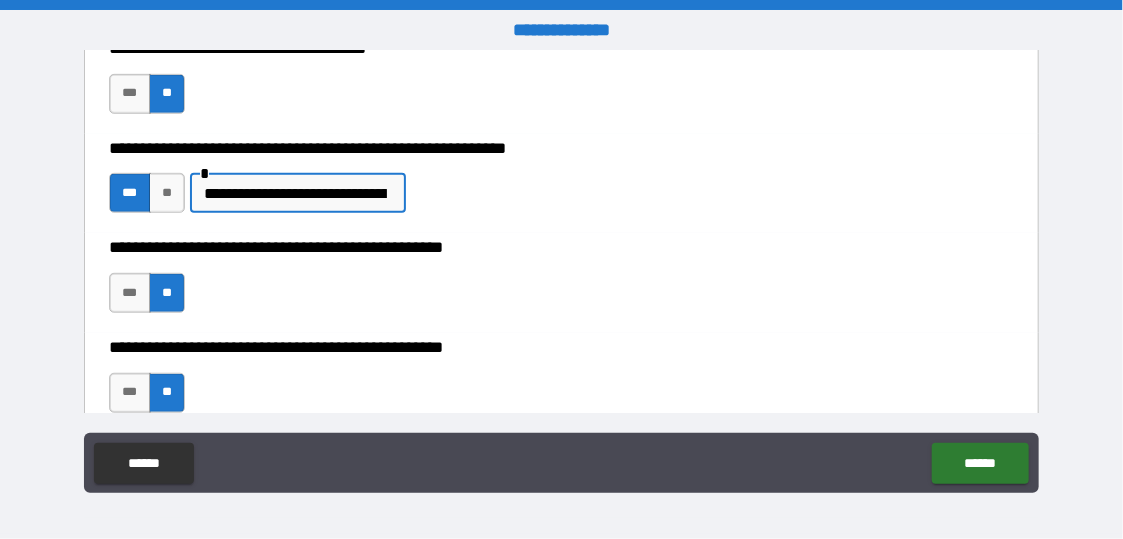 click on "**********" at bounding box center (295, 193) 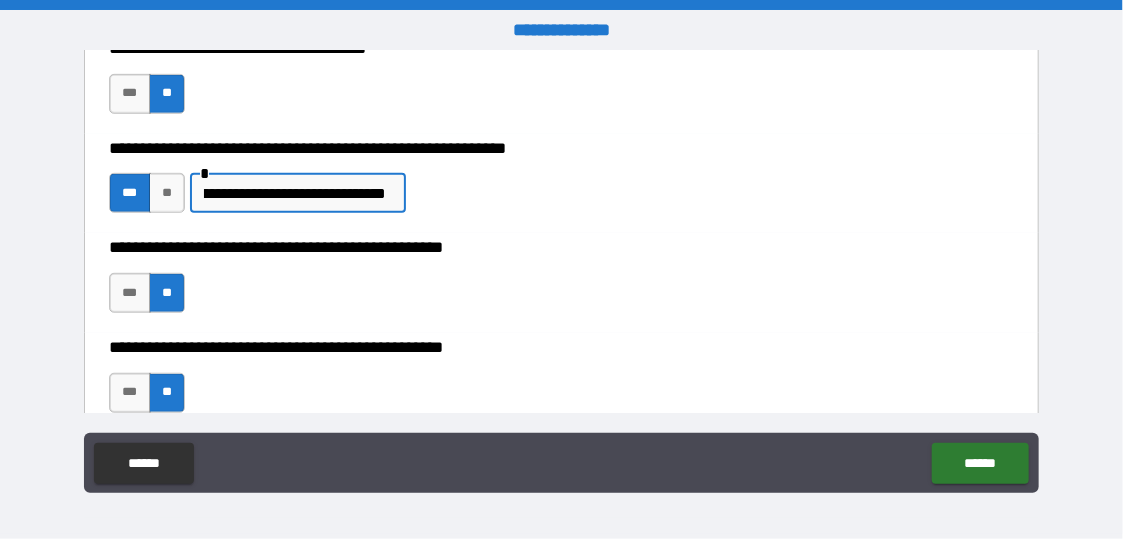 scroll, scrollTop: 0, scrollLeft: 1061, axis: horizontal 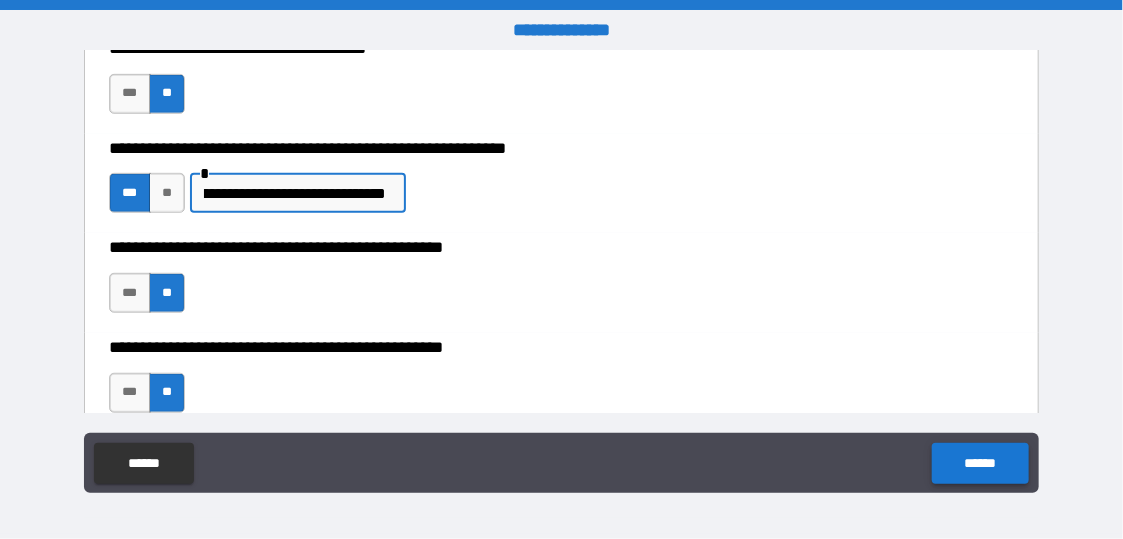 type on "**********" 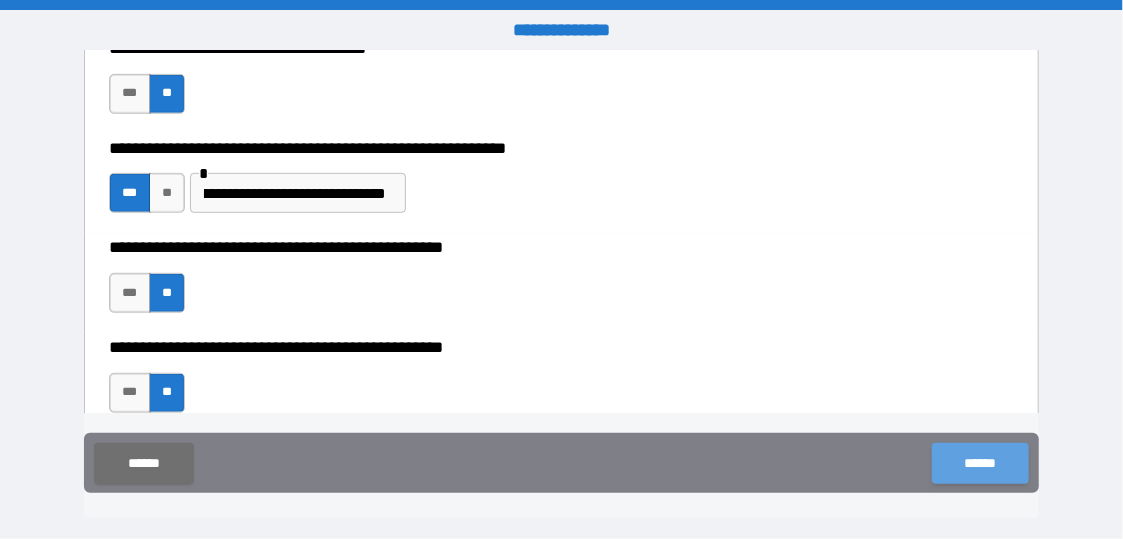 scroll, scrollTop: 0, scrollLeft: 0, axis: both 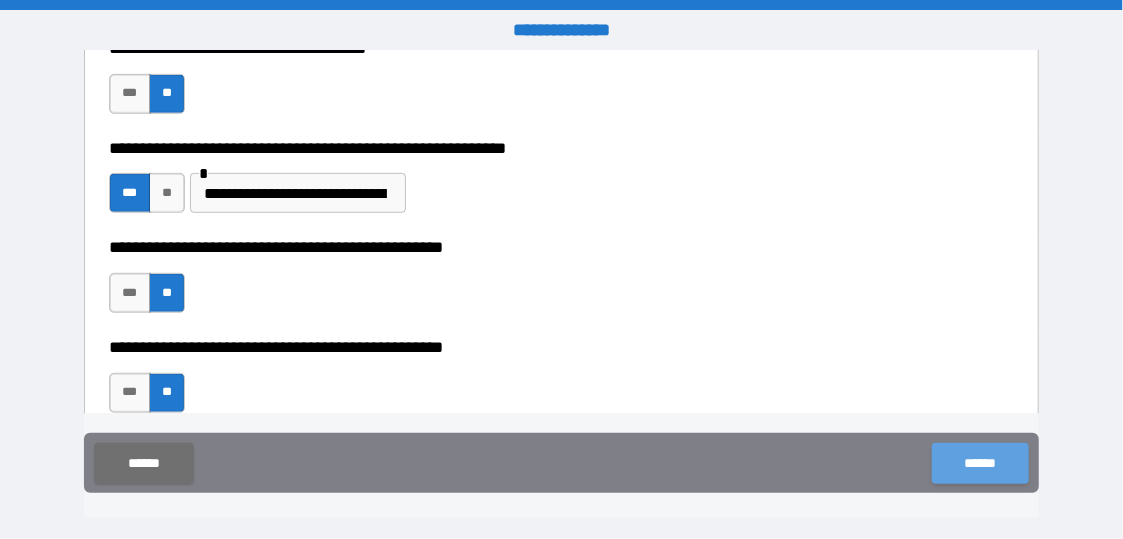 click on "******" at bounding box center (980, 463) 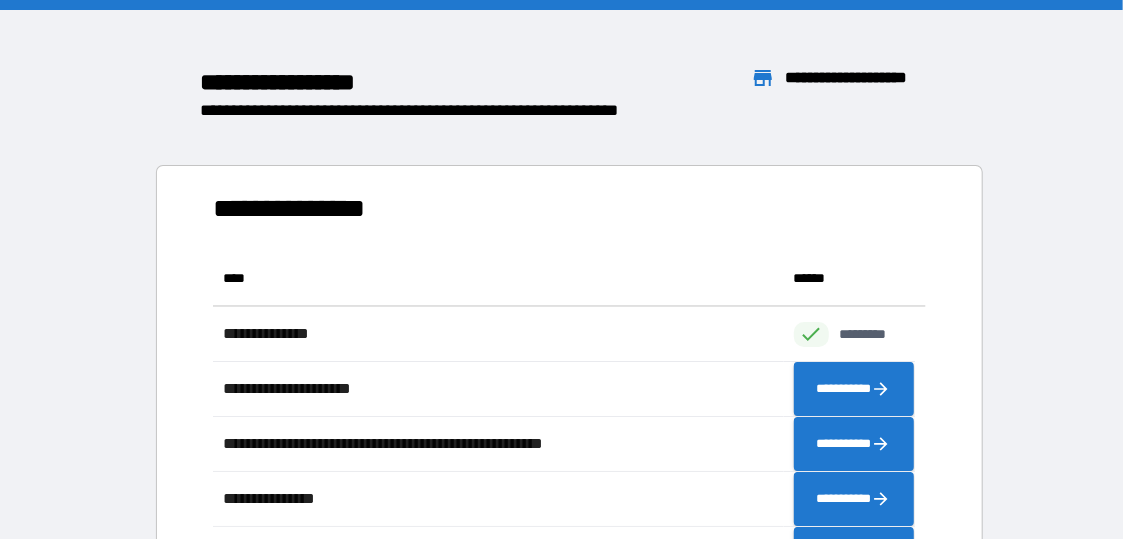 scroll, scrollTop: 315, scrollLeft: 687, axis: both 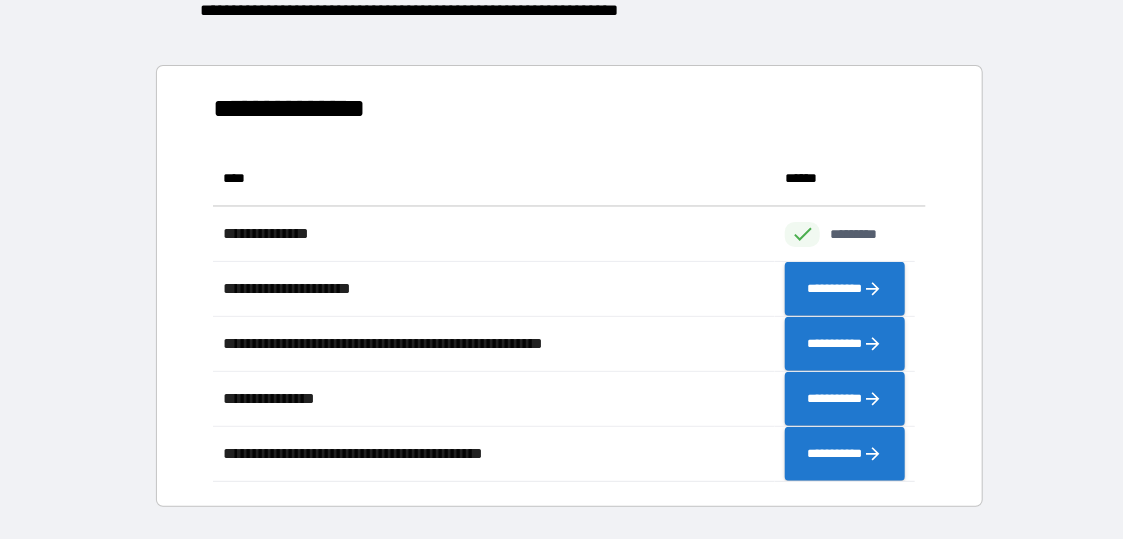 click on "**********" at bounding box center [561, 268] 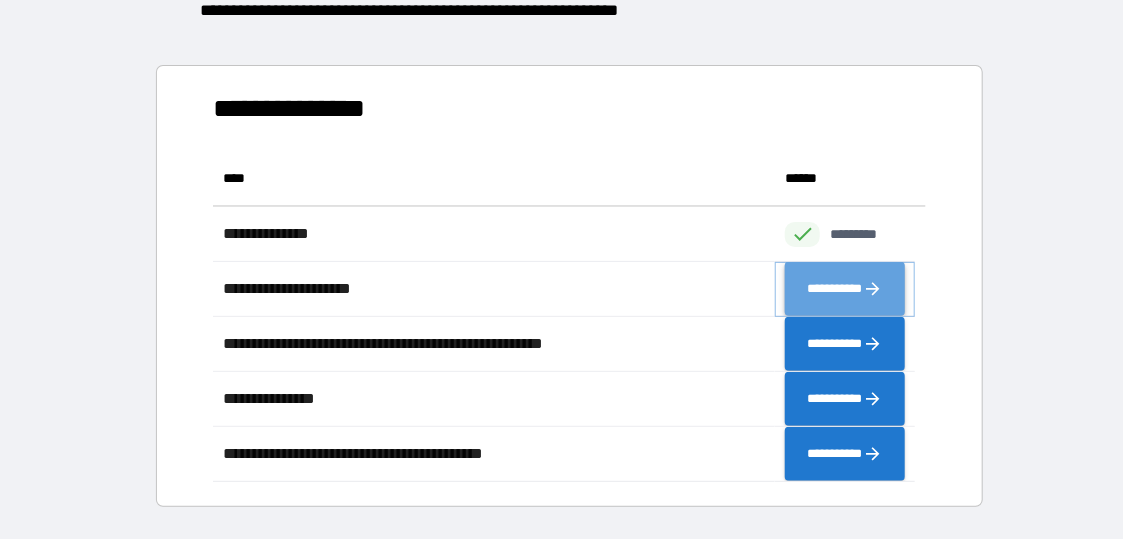 click on "**********" at bounding box center (845, 288) 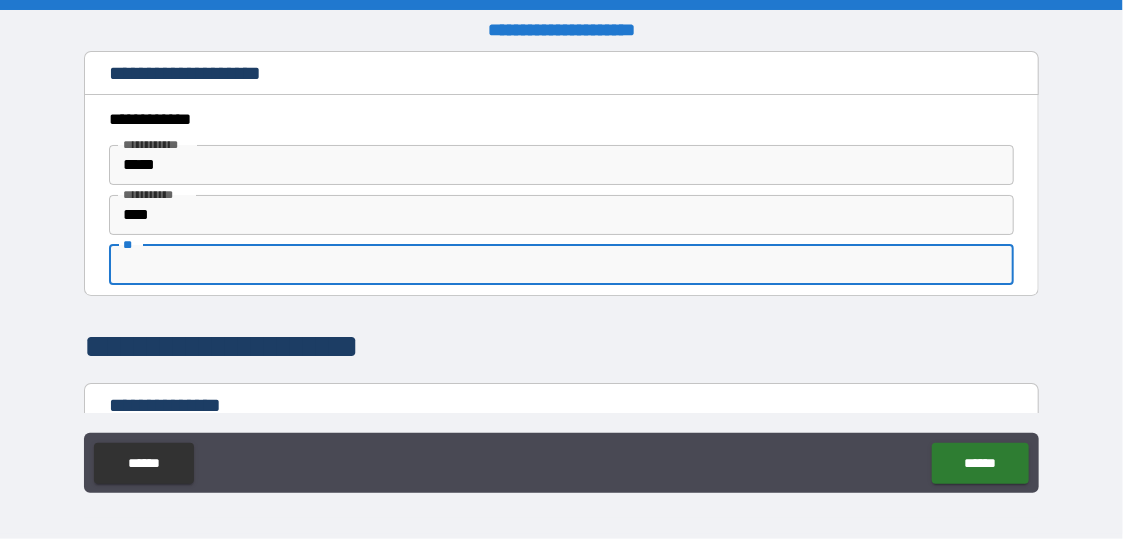 click on "**" at bounding box center [561, 265] 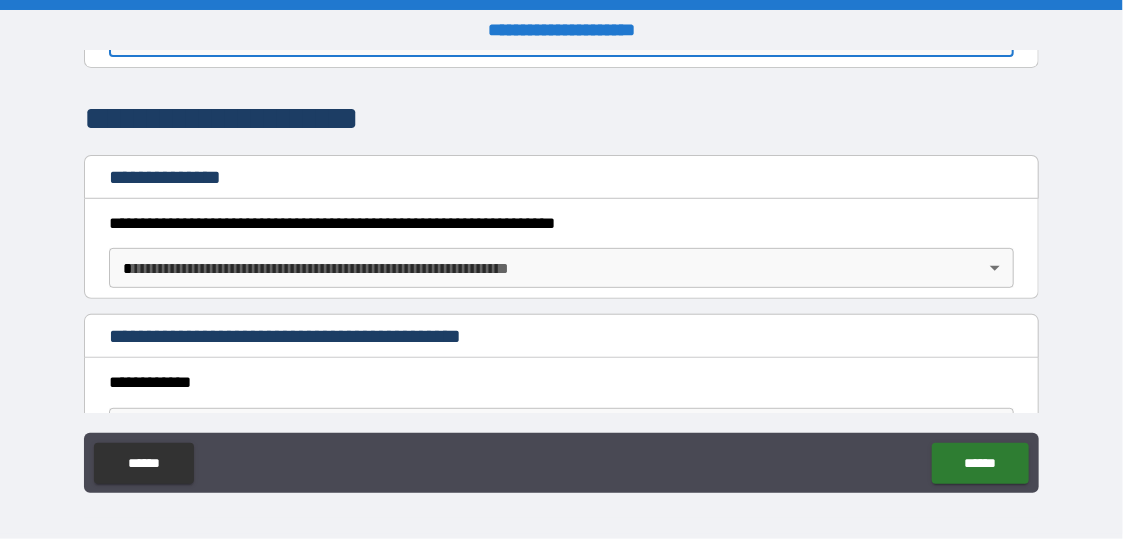 scroll, scrollTop: 200, scrollLeft: 0, axis: vertical 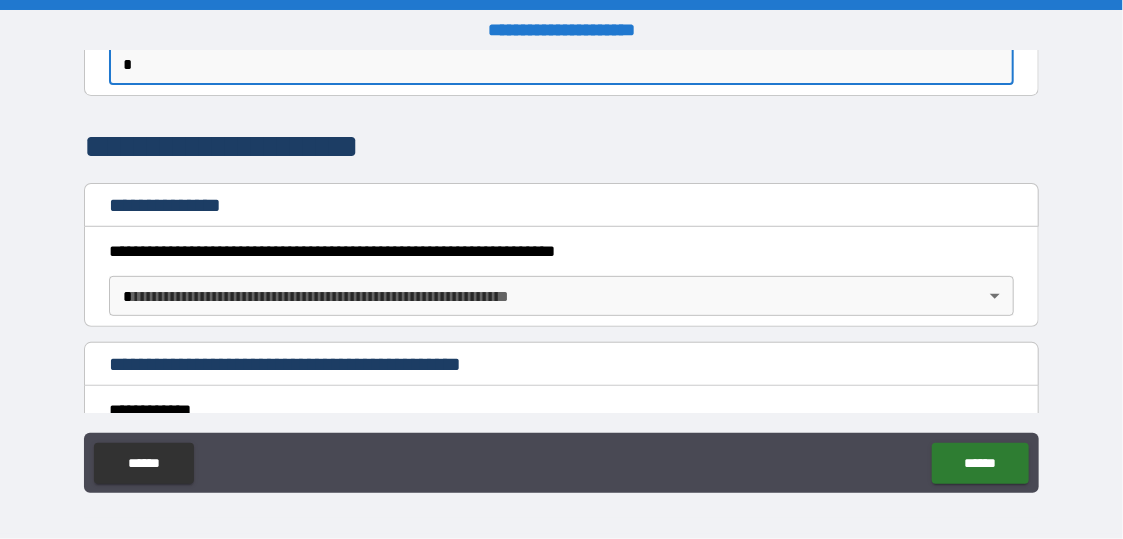 type on "*" 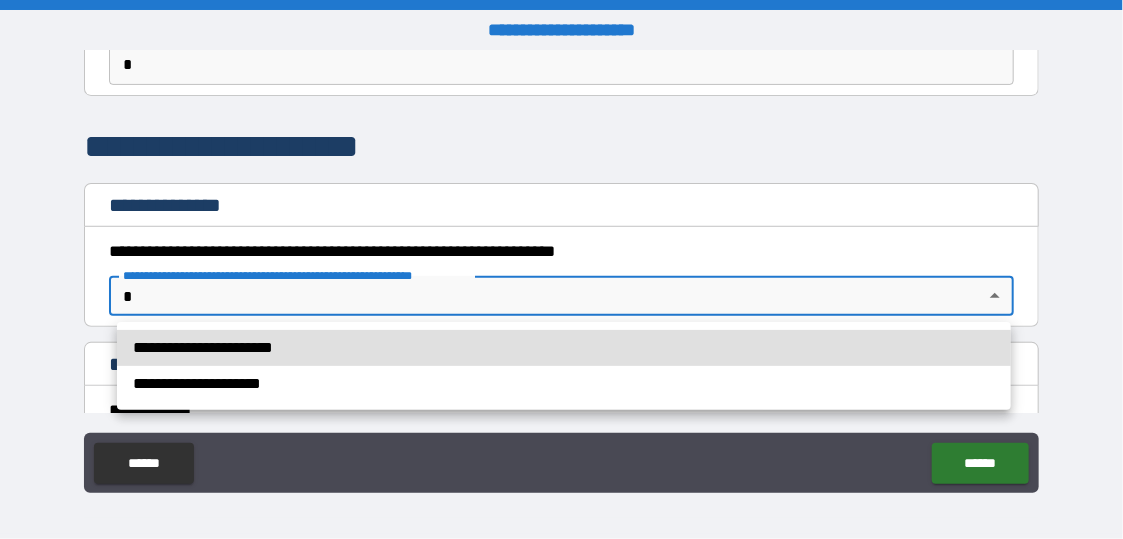 click on "**********" at bounding box center (561, 269) 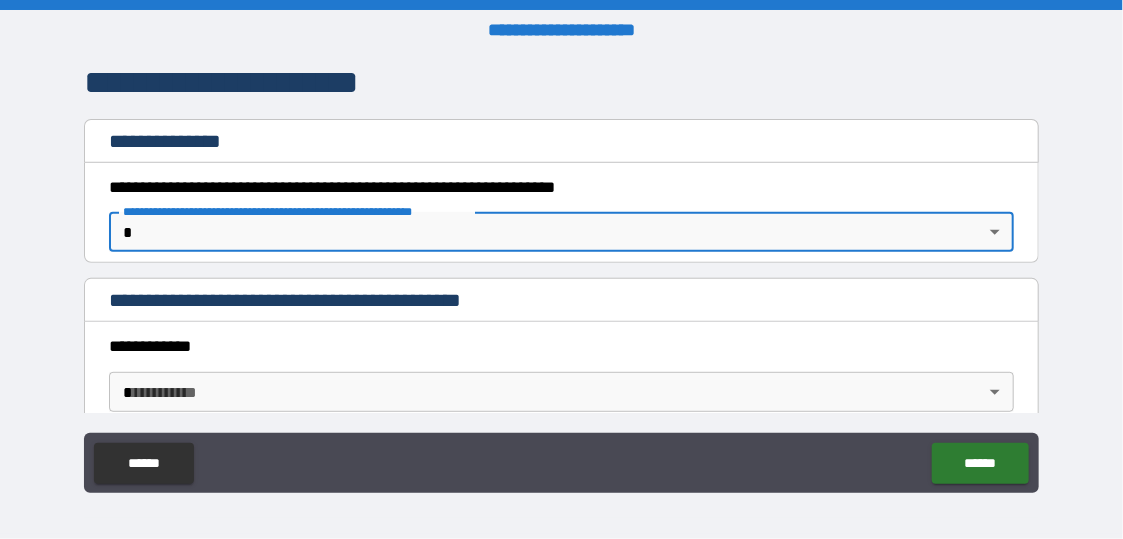 scroll, scrollTop: 400, scrollLeft: 0, axis: vertical 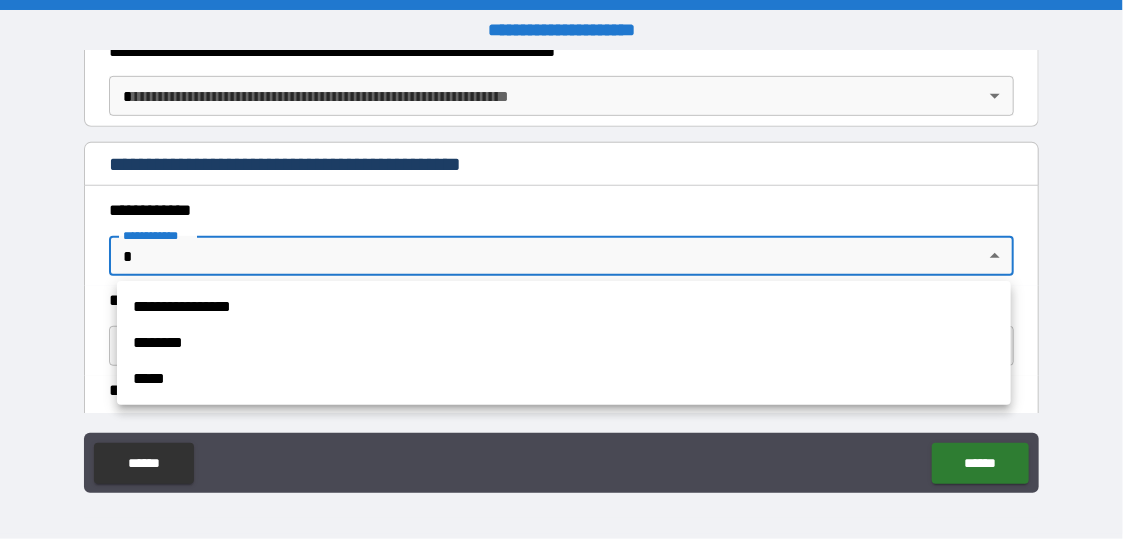 click on "**********" at bounding box center [561, 269] 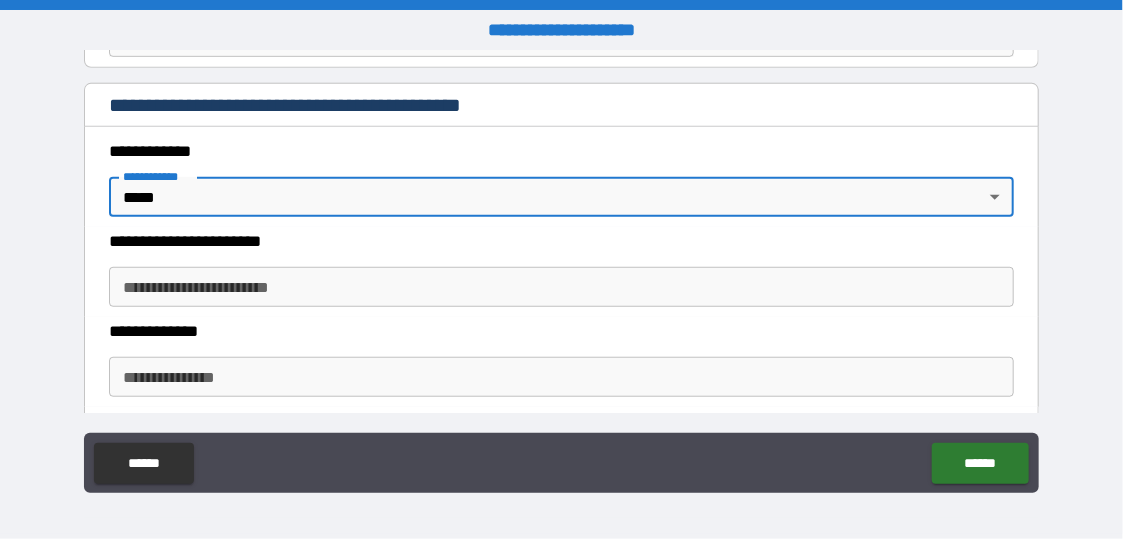 scroll, scrollTop: 500, scrollLeft: 0, axis: vertical 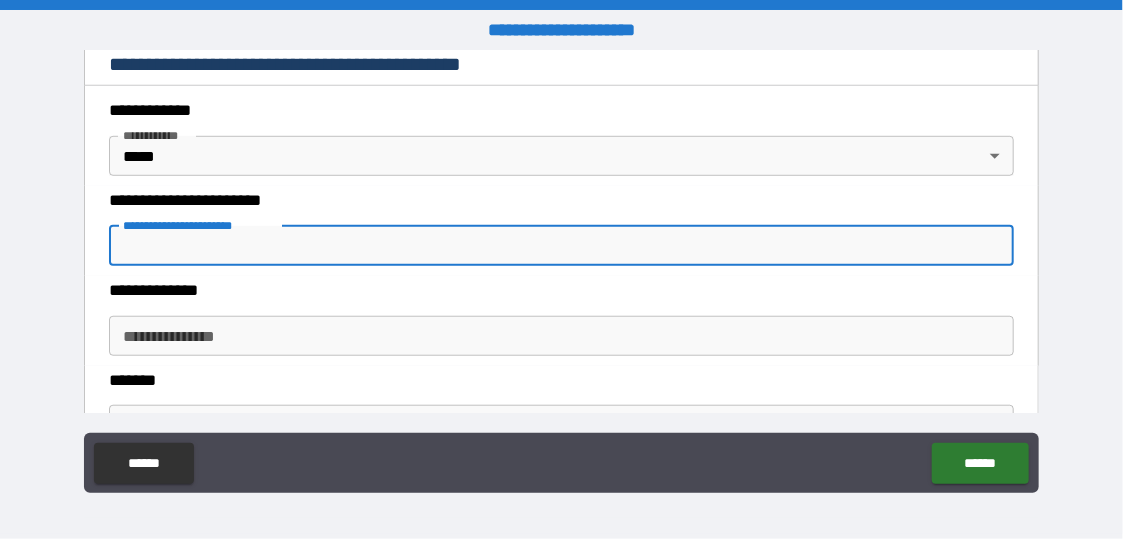 click on "**********" at bounding box center [561, 246] 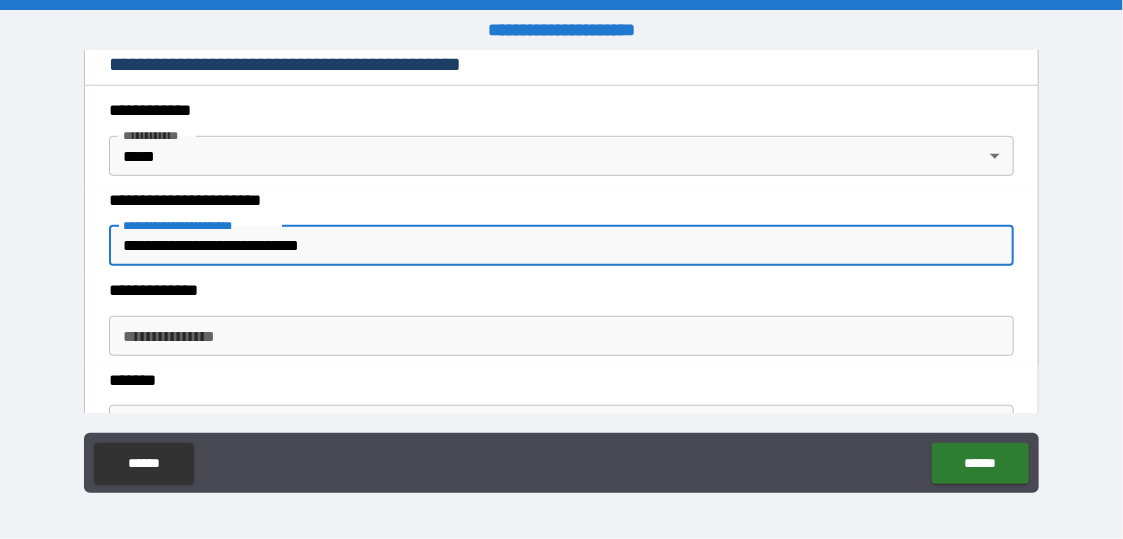 type on "**********" 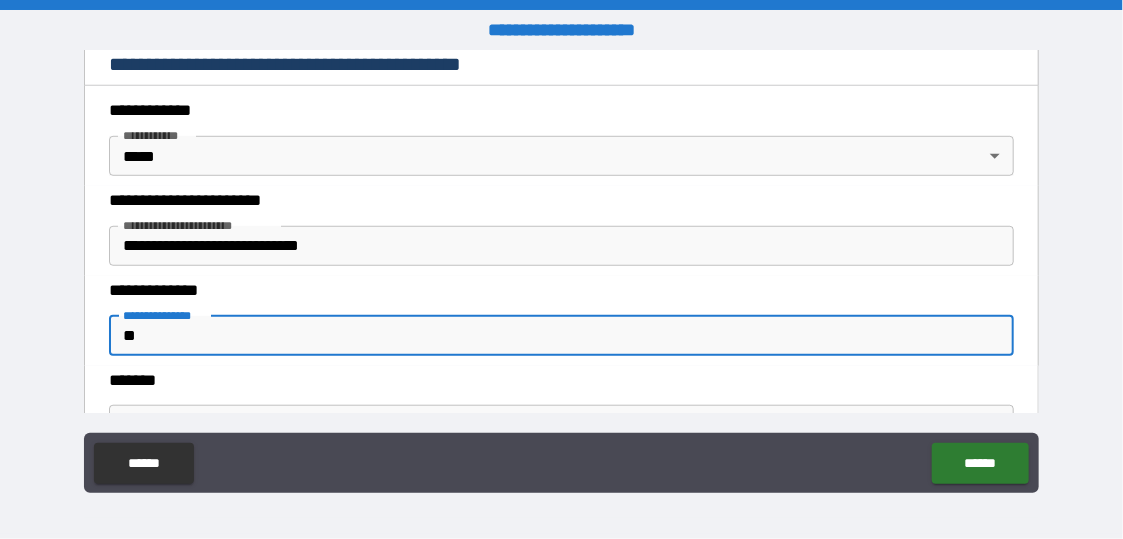 type on "*" 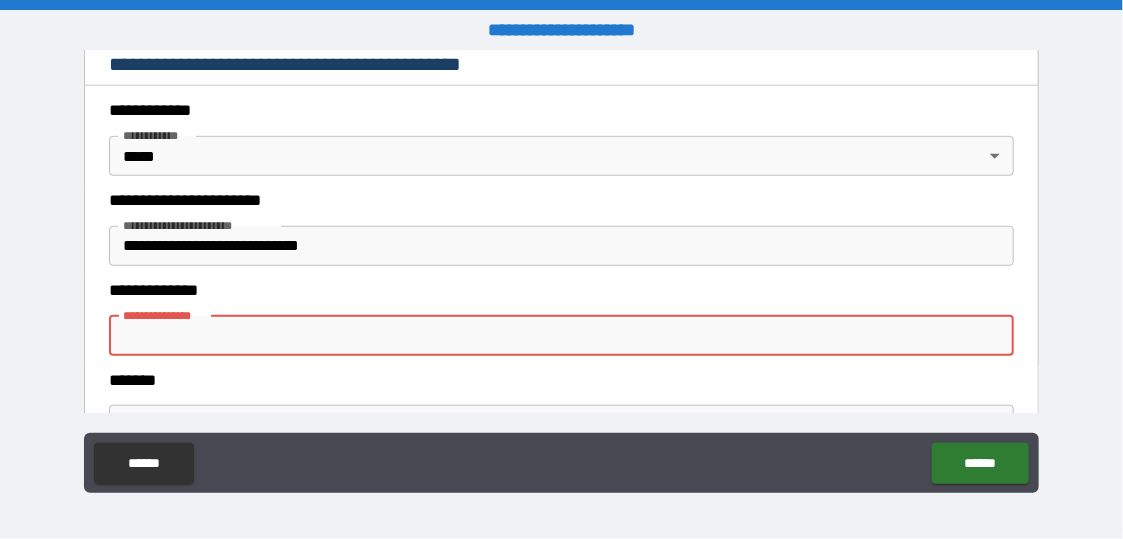 type on "*" 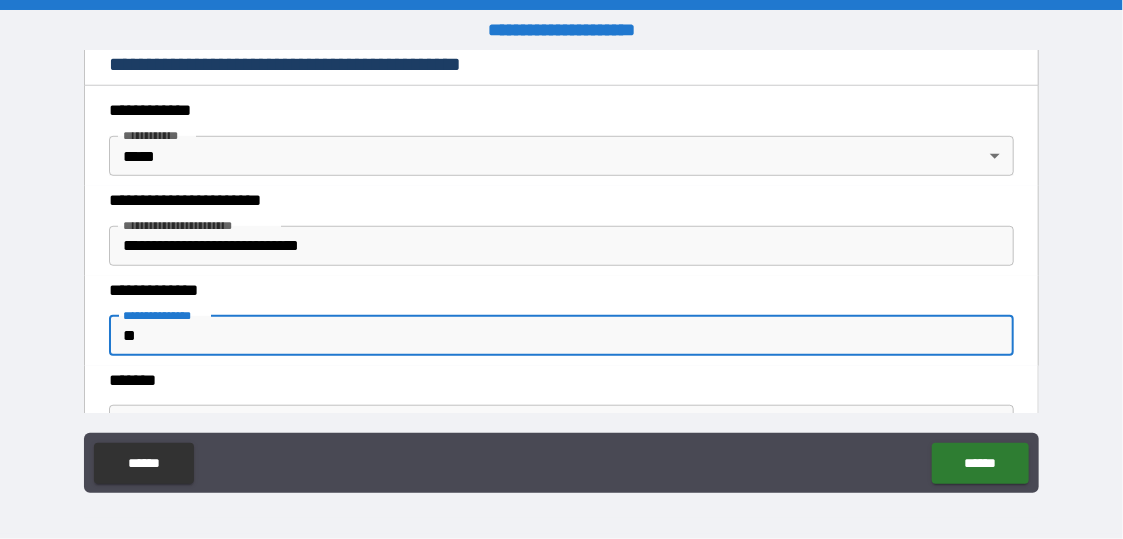 type on "*" 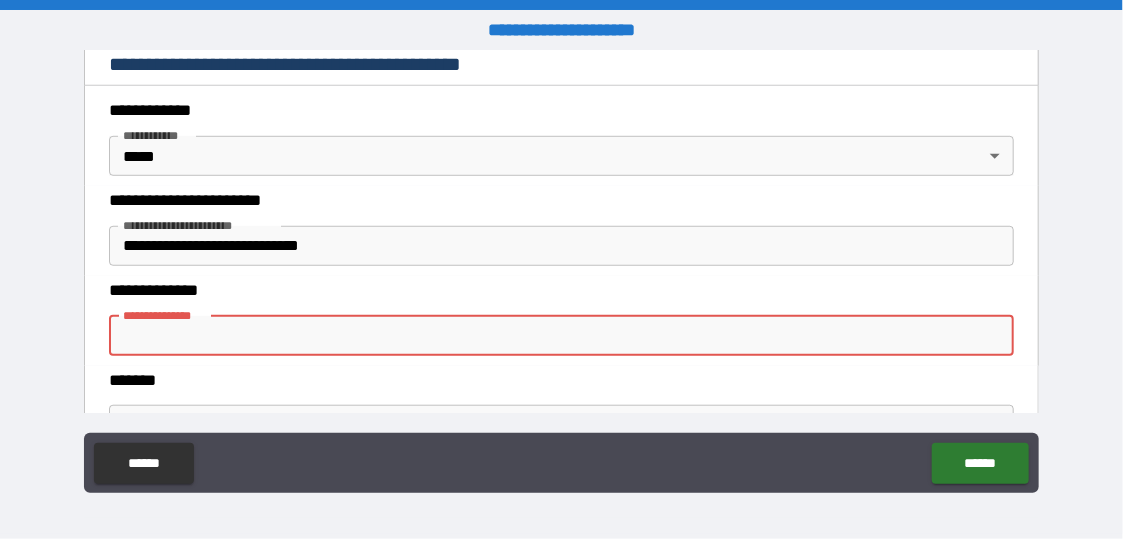 type on "*" 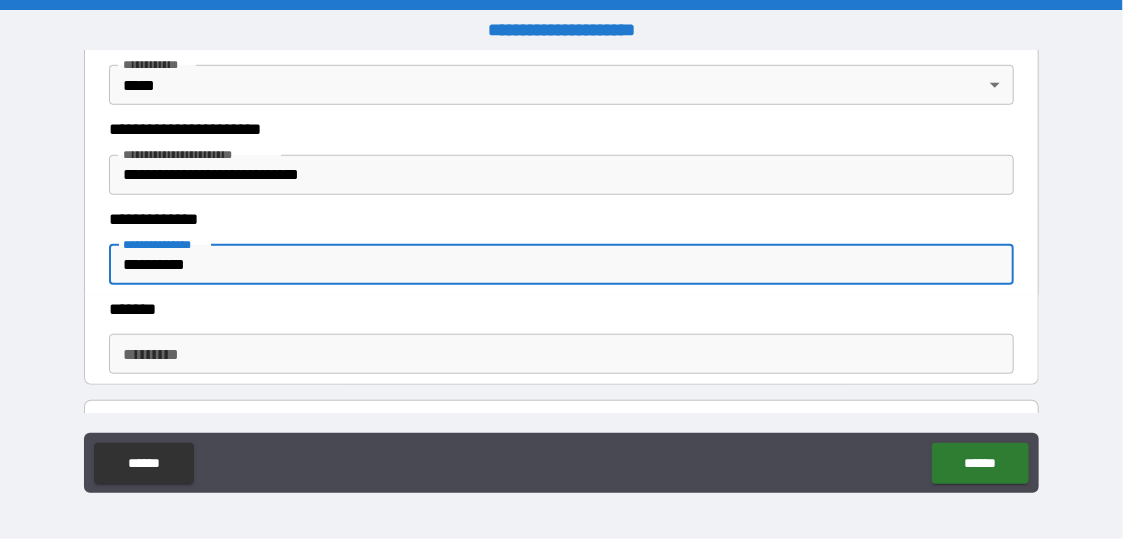 scroll, scrollTop: 600, scrollLeft: 0, axis: vertical 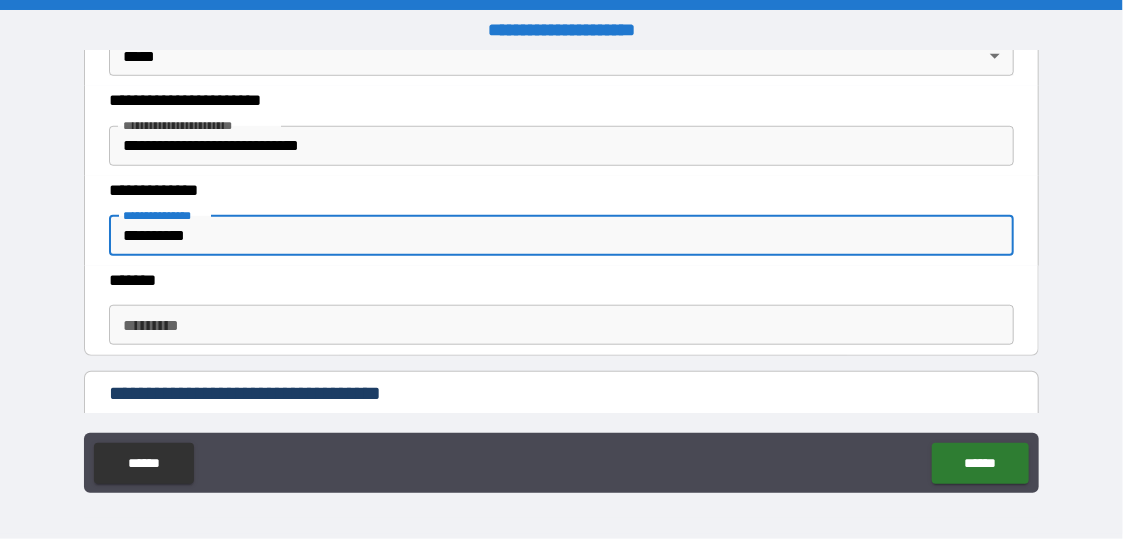 type on "**********" 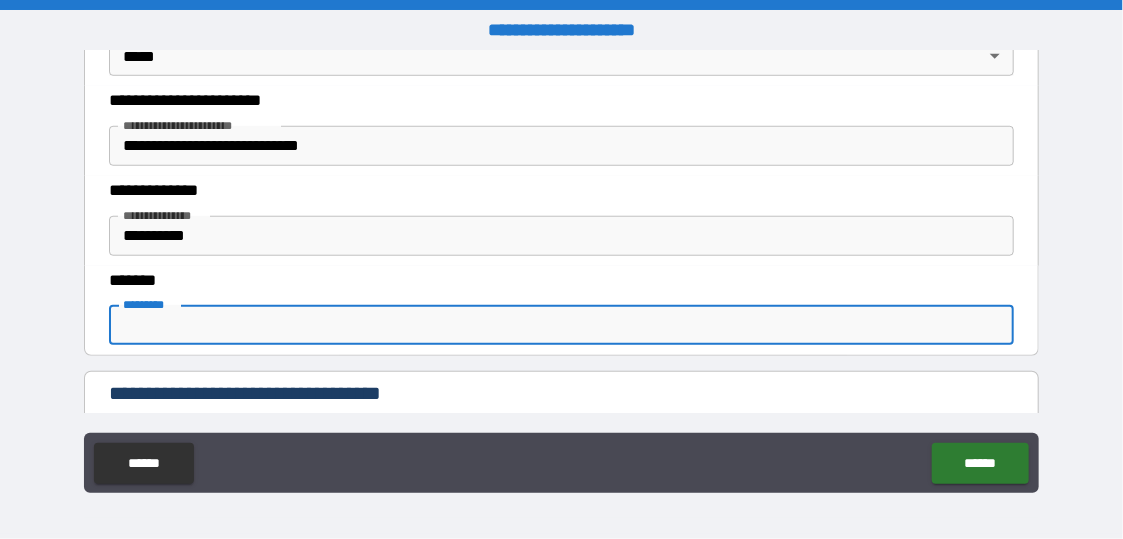 click on "*******   *" at bounding box center (561, 325) 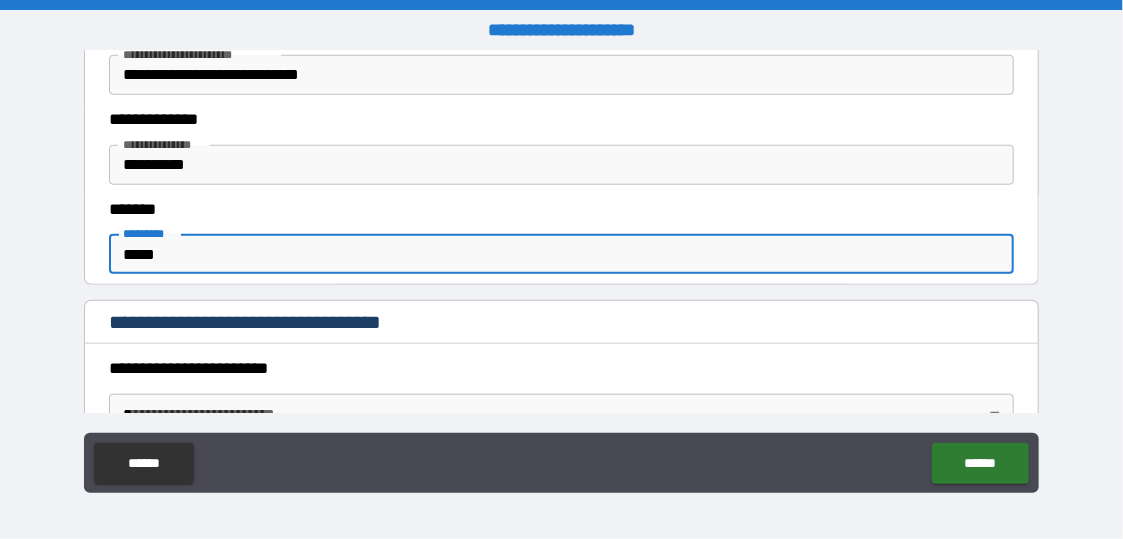 scroll, scrollTop: 700, scrollLeft: 0, axis: vertical 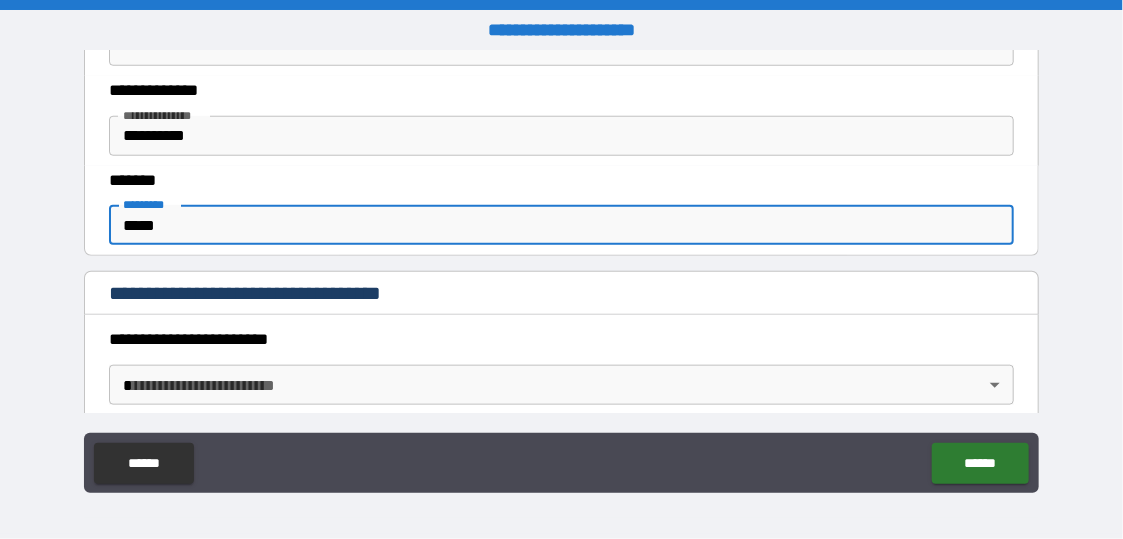 type on "*****" 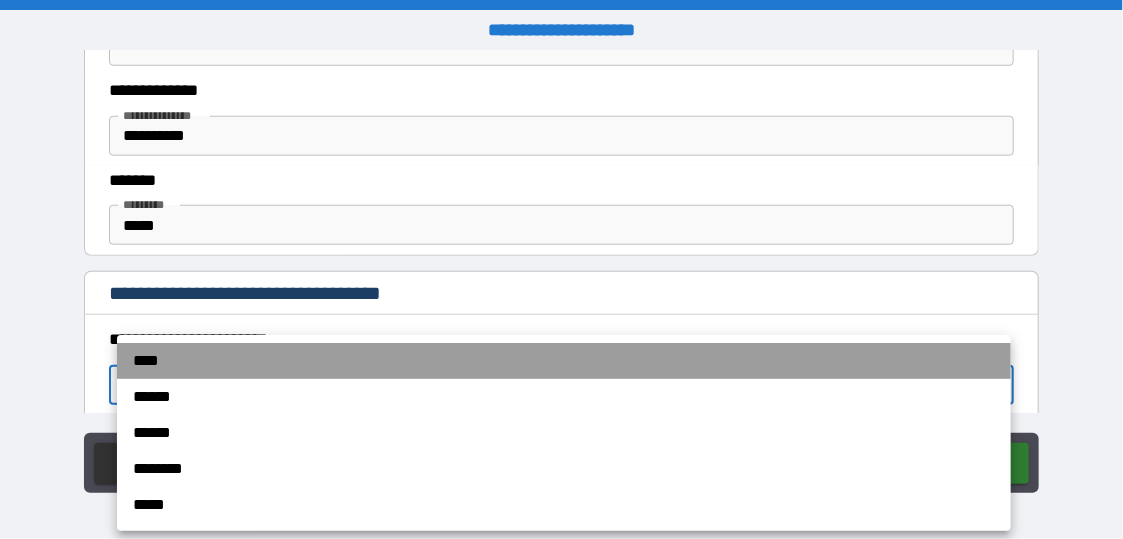 click on "****" at bounding box center [564, 361] 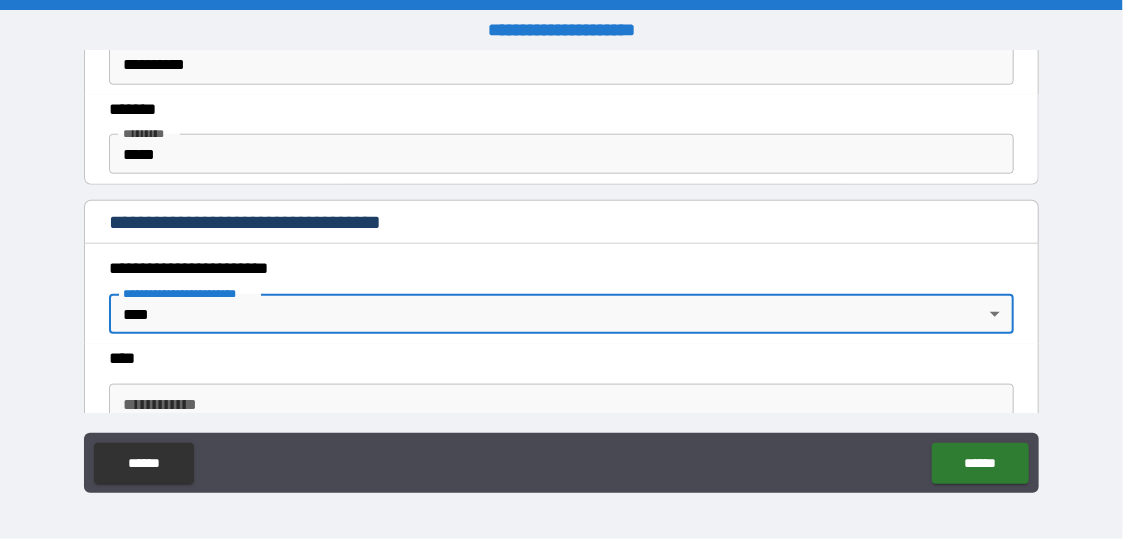 scroll, scrollTop: 800, scrollLeft: 0, axis: vertical 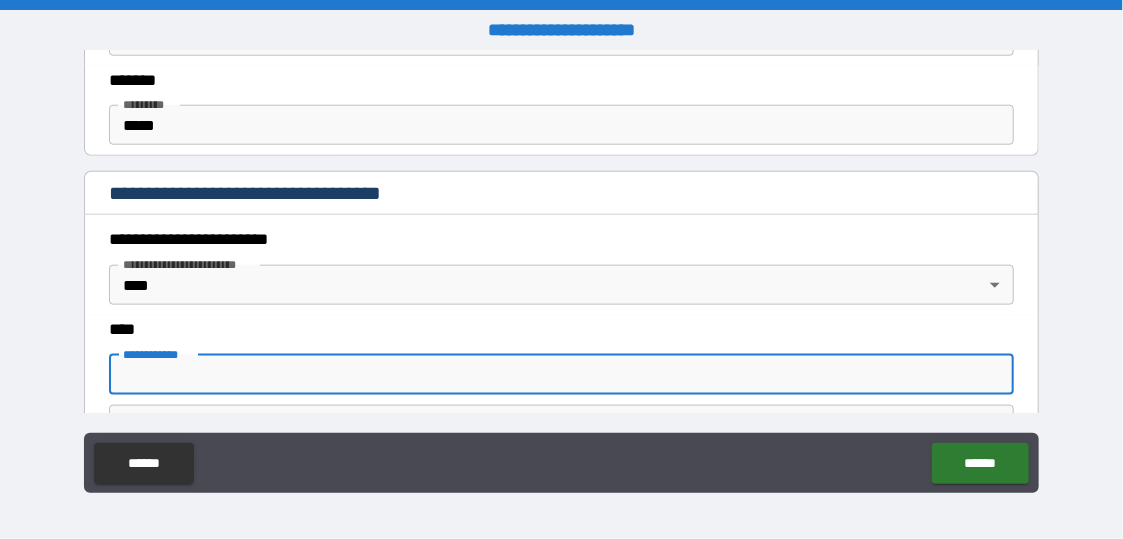 click on "**********" at bounding box center [561, 375] 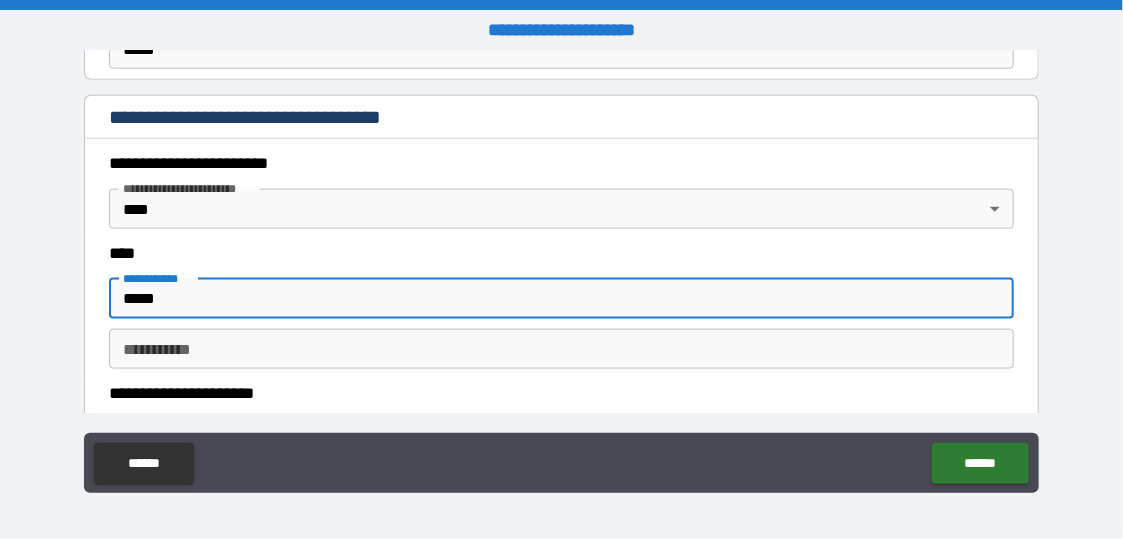 scroll, scrollTop: 900, scrollLeft: 0, axis: vertical 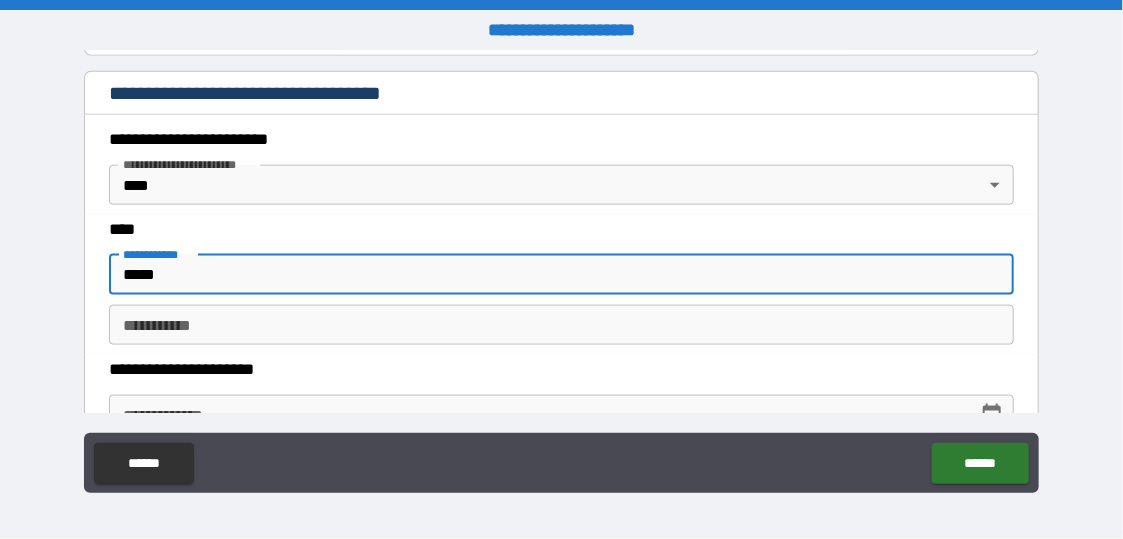 type on "*****" 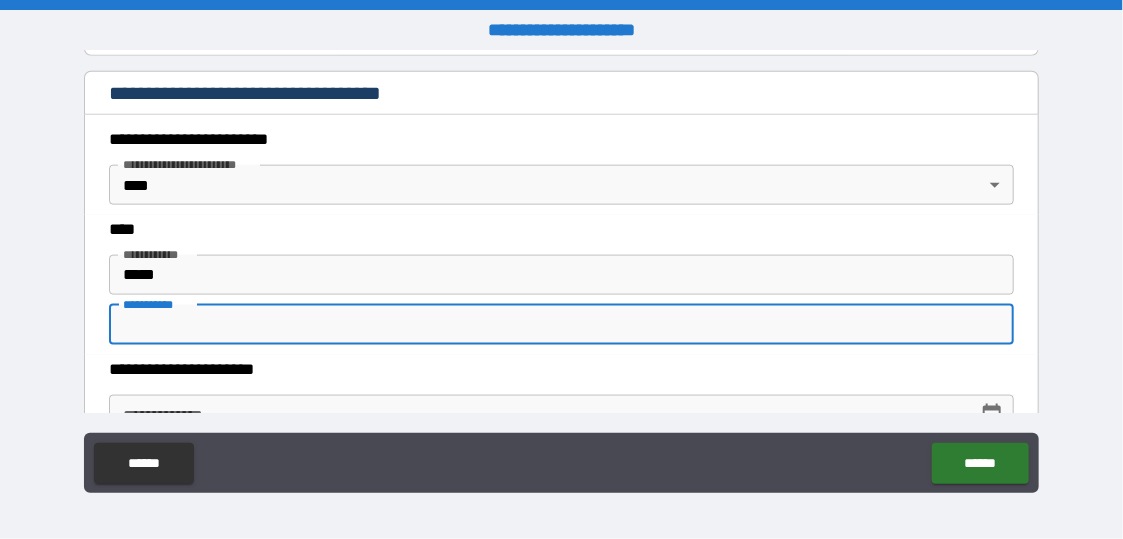 click on "*********   *" at bounding box center (561, 325) 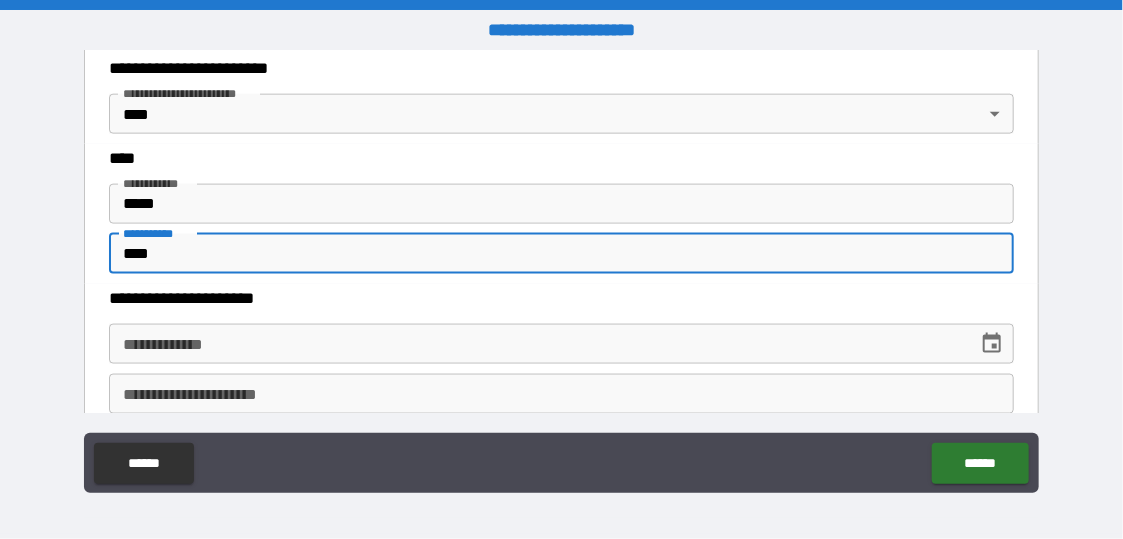 scroll, scrollTop: 1000, scrollLeft: 0, axis: vertical 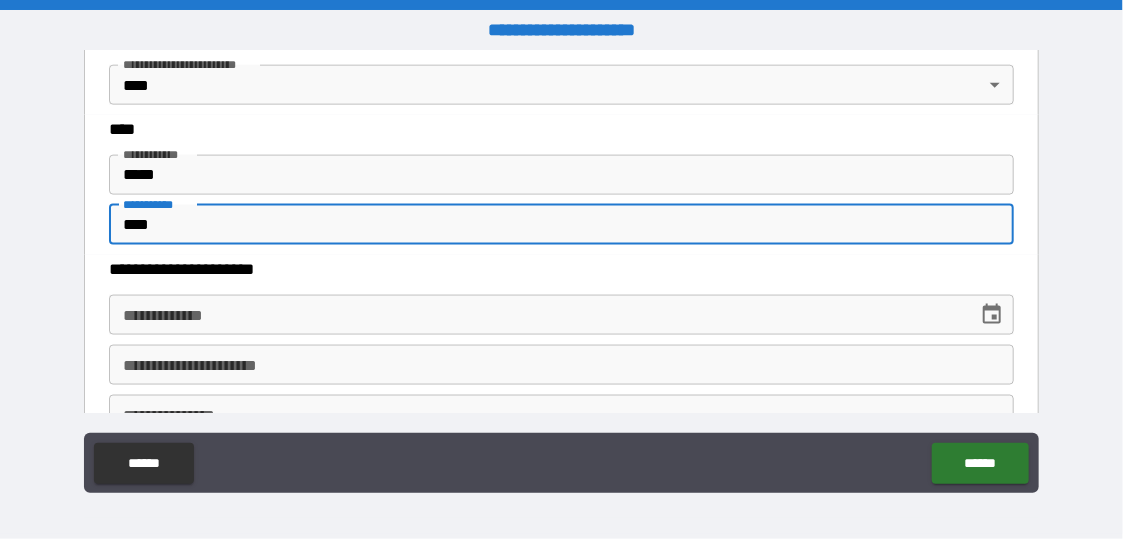 type on "****" 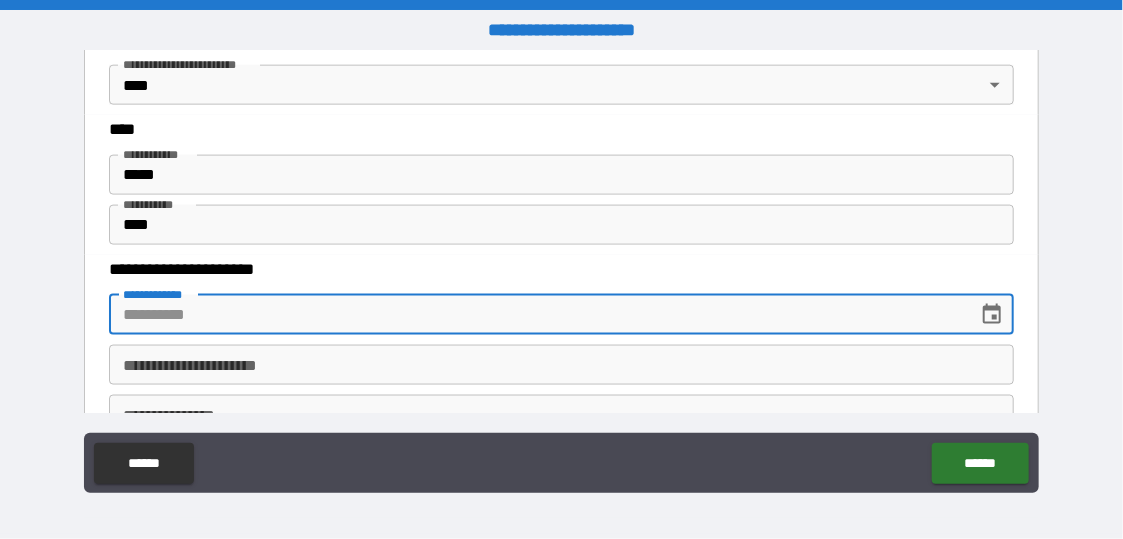 click on "**********" at bounding box center (536, 315) 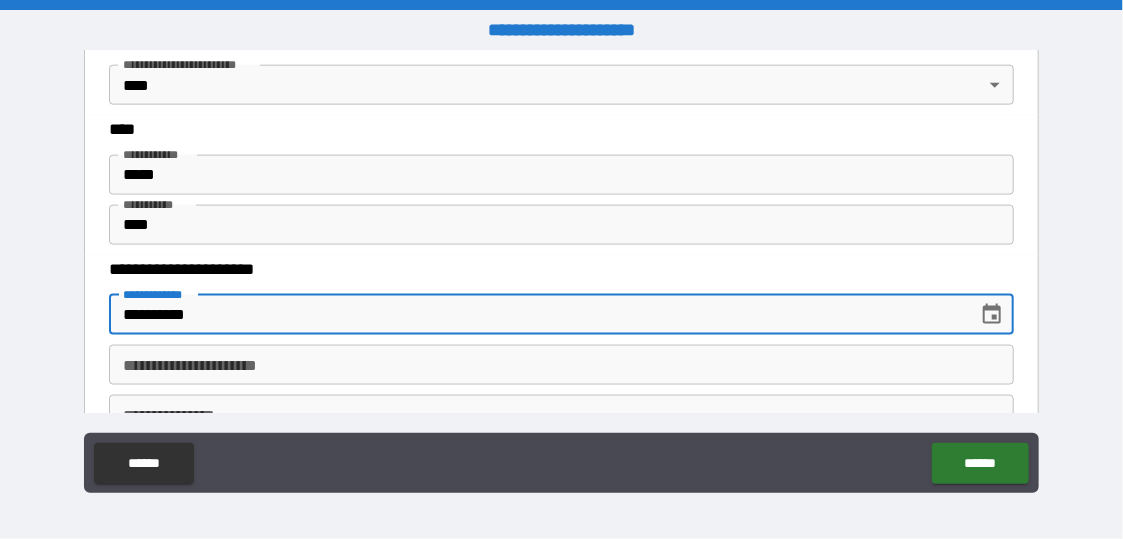 type on "**********" 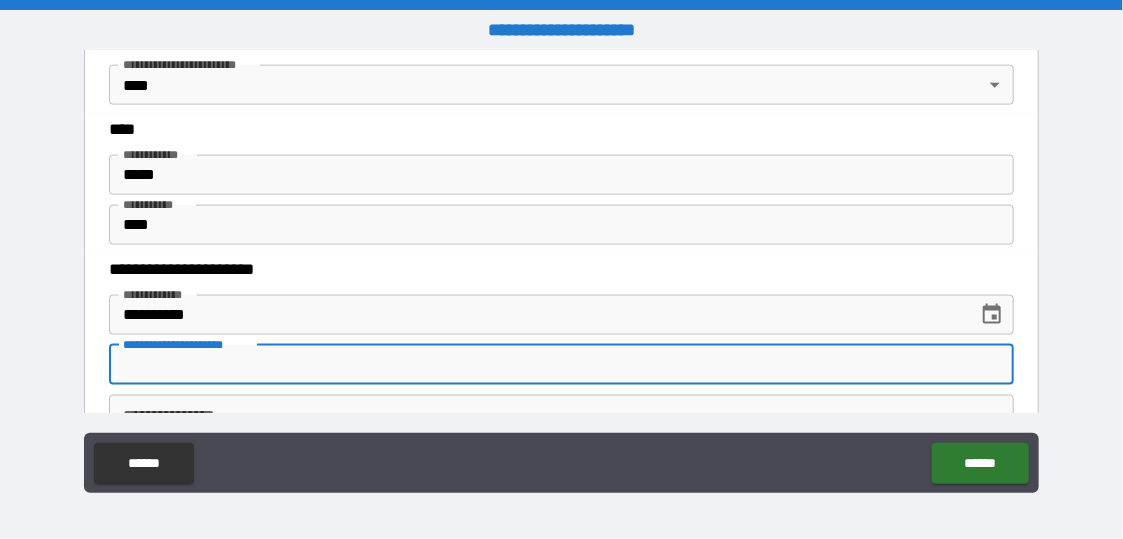 click on "**********" at bounding box center [561, 365] 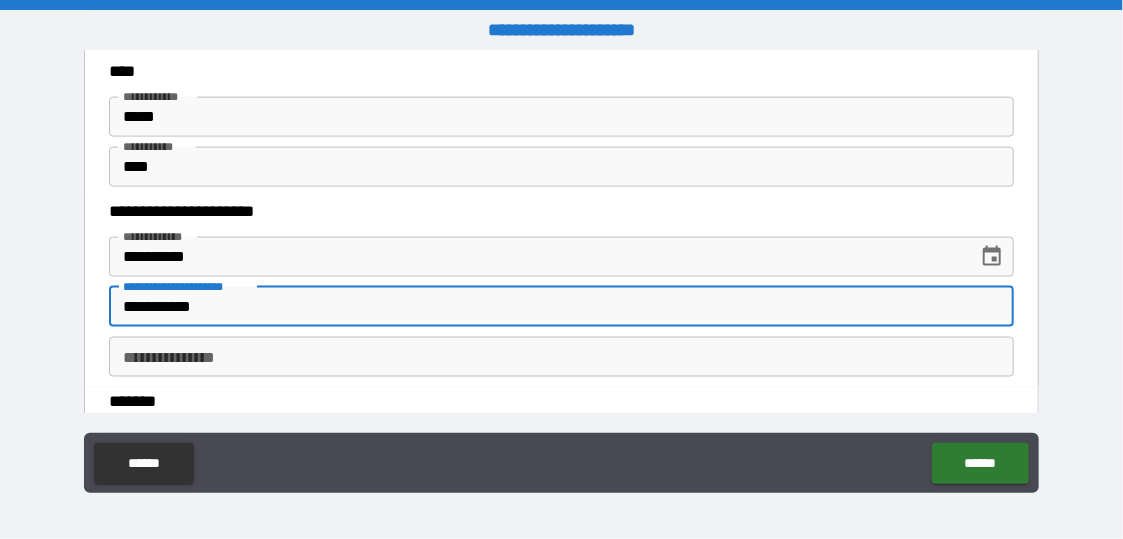 scroll, scrollTop: 1100, scrollLeft: 0, axis: vertical 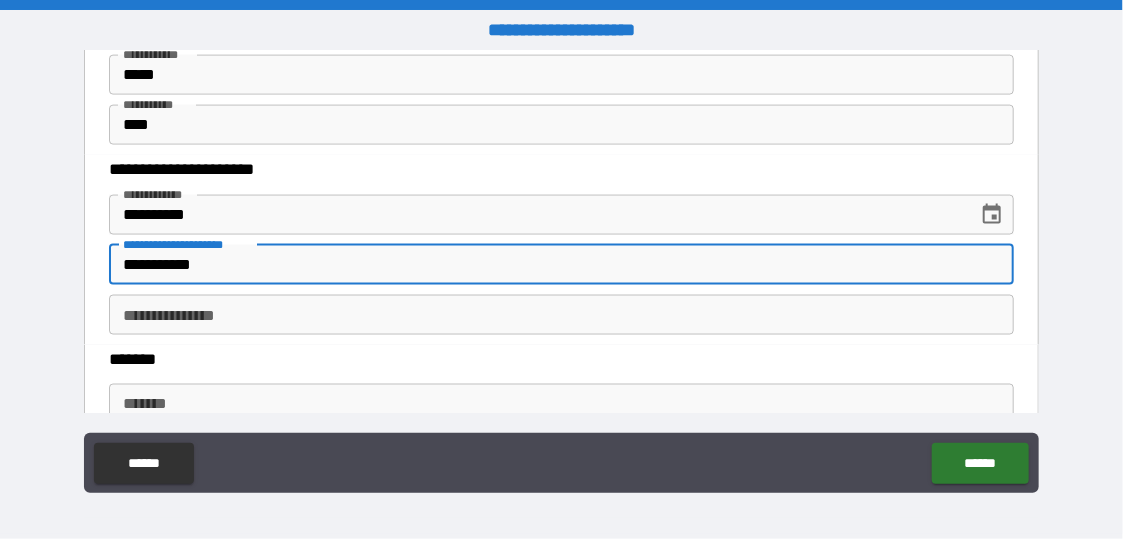 type on "**********" 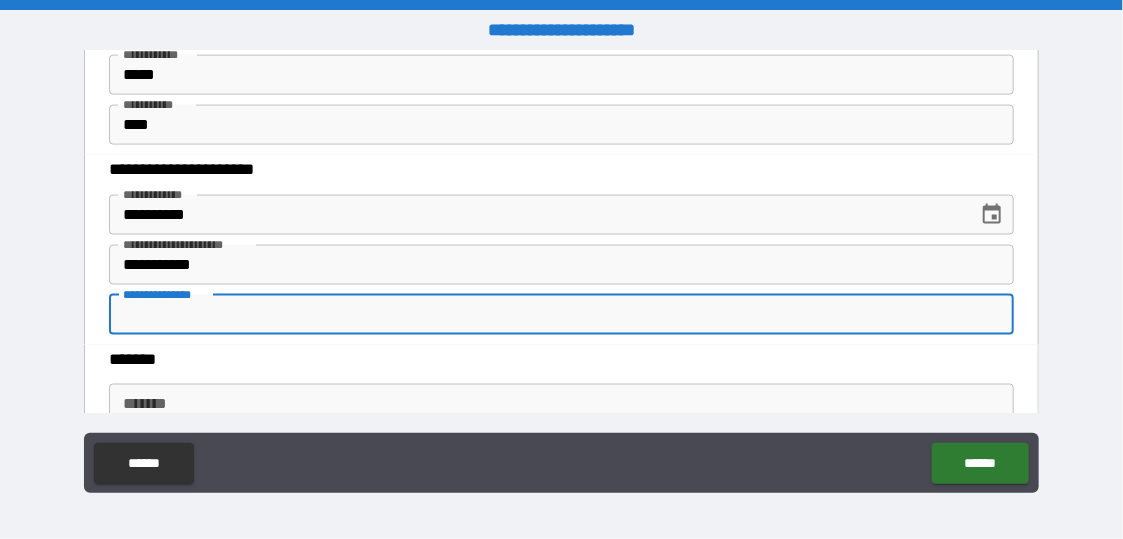 click on "**********" at bounding box center [561, 315] 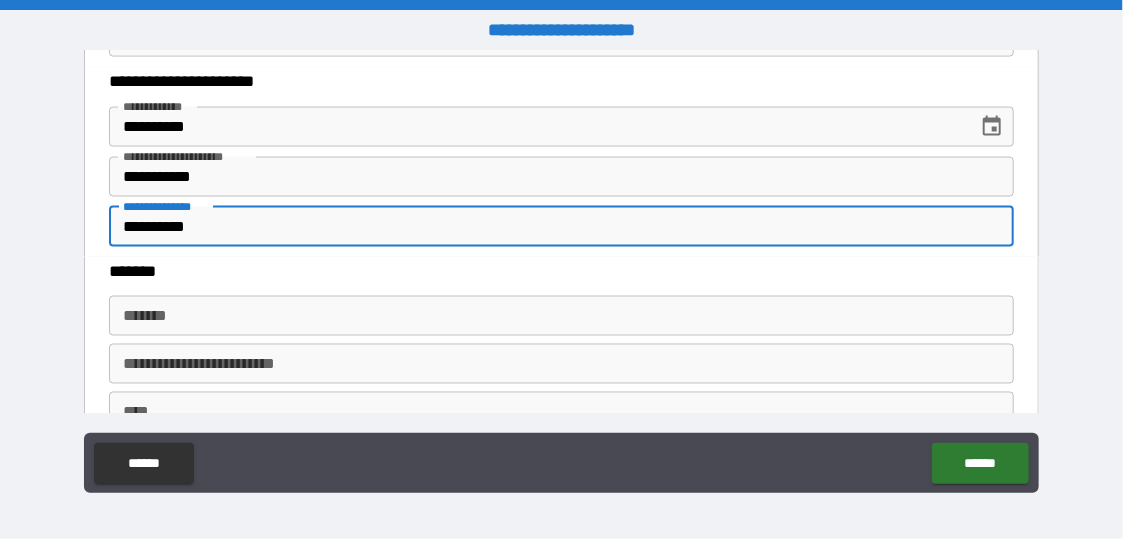 scroll, scrollTop: 1200, scrollLeft: 0, axis: vertical 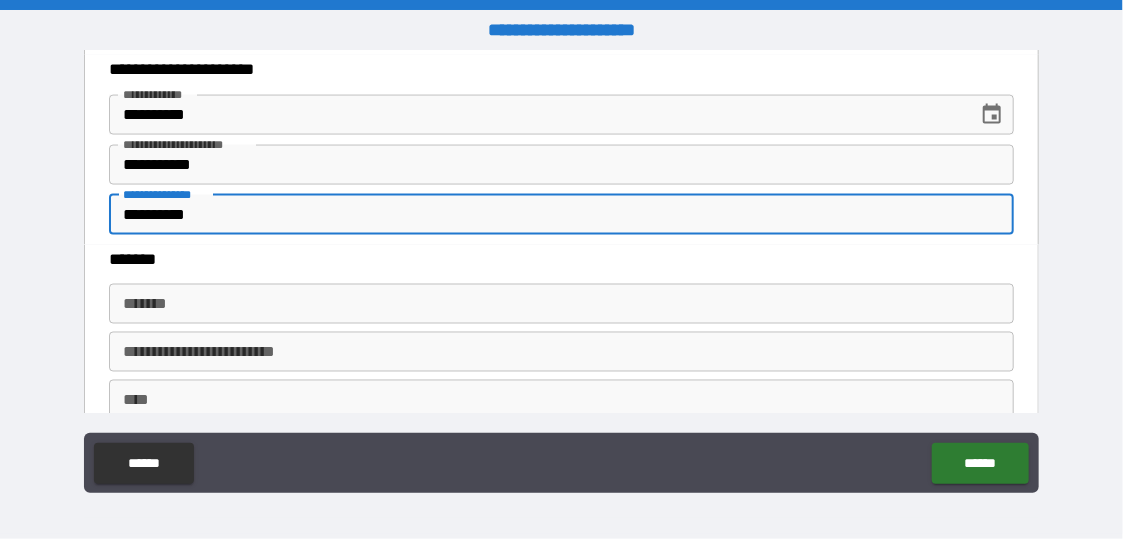 type on "**********" 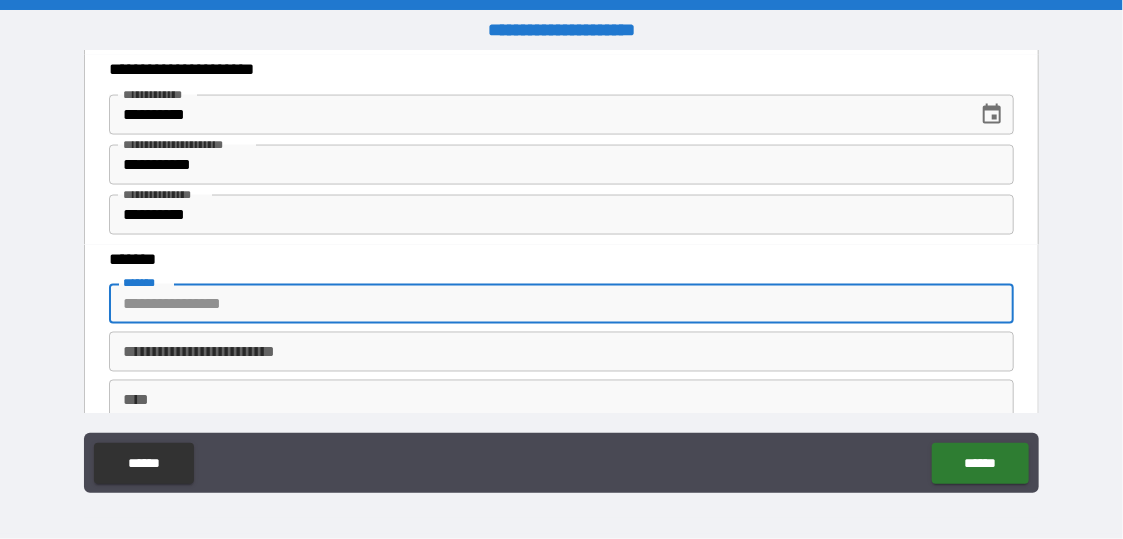 click on "*******" at bounding box center [561, 304] 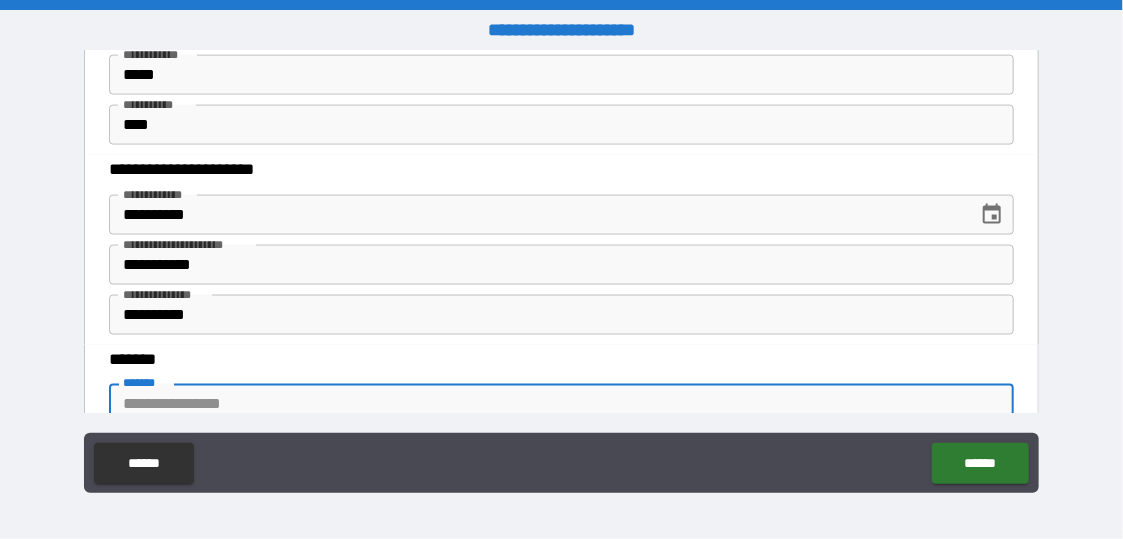 scroll, scrollTop: 1200, scrollLeft: 0, axis: vertical 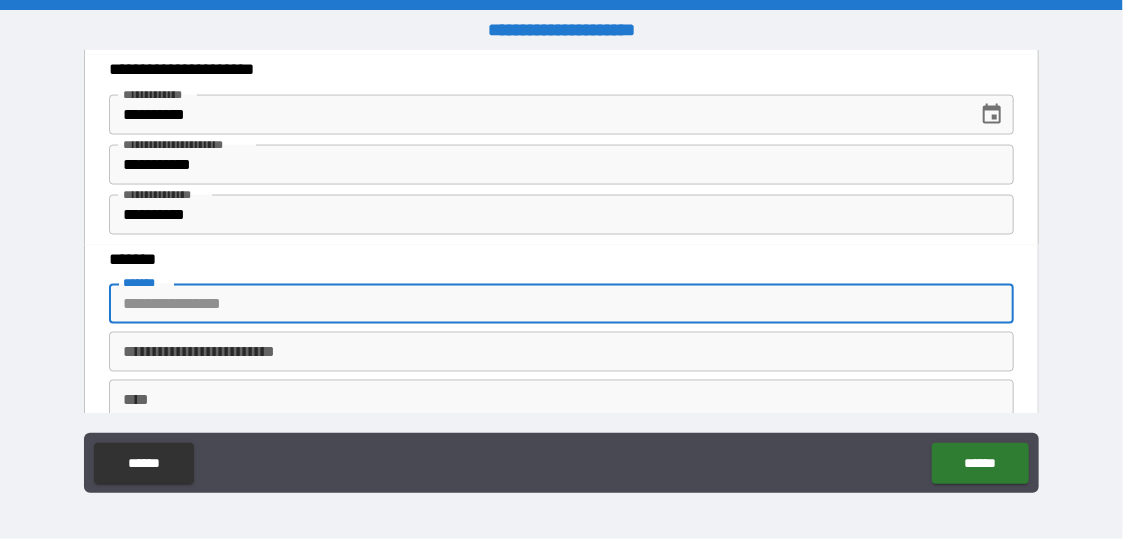 drag, startPoint x: 270, startPoint y: 306, endPoint x: 250, endPoint y: 311, distance: 20.615528 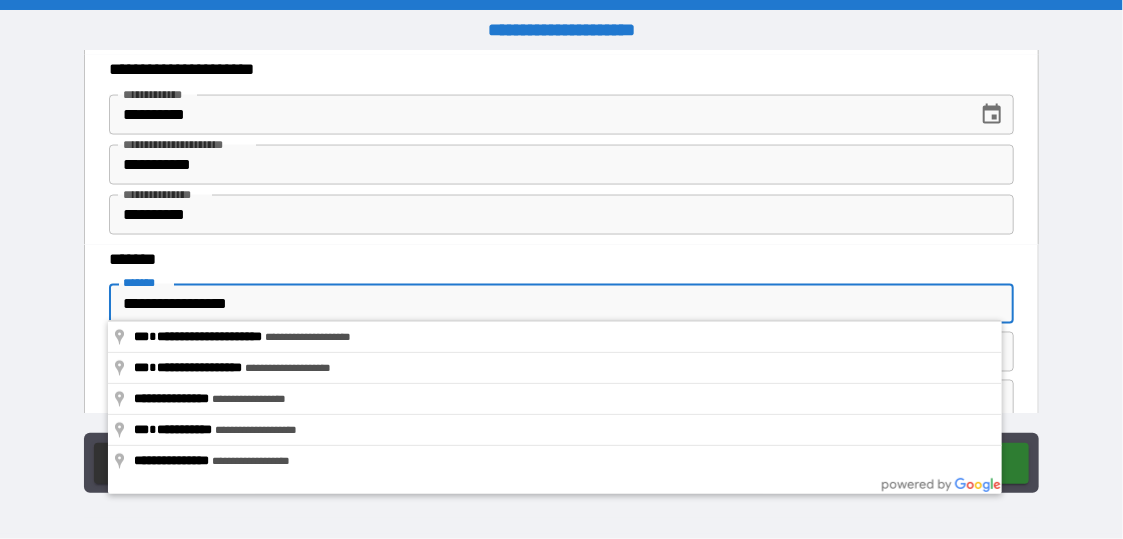 type on "**********" 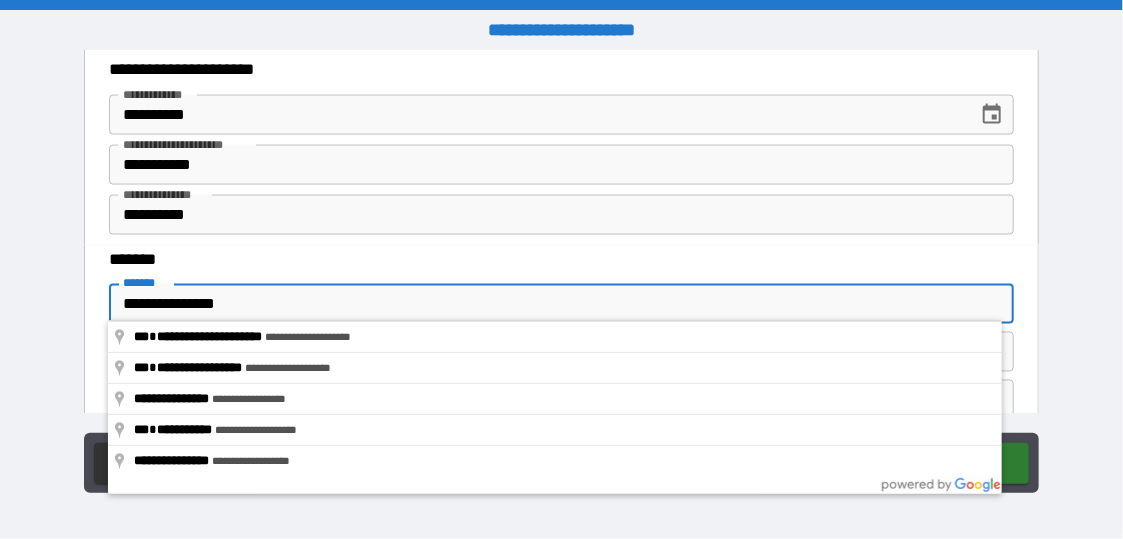 drag, startPoint x: 280, startPoint y: 332, endPoint x: 291, endPoint y: 328, distance: 11.7046995 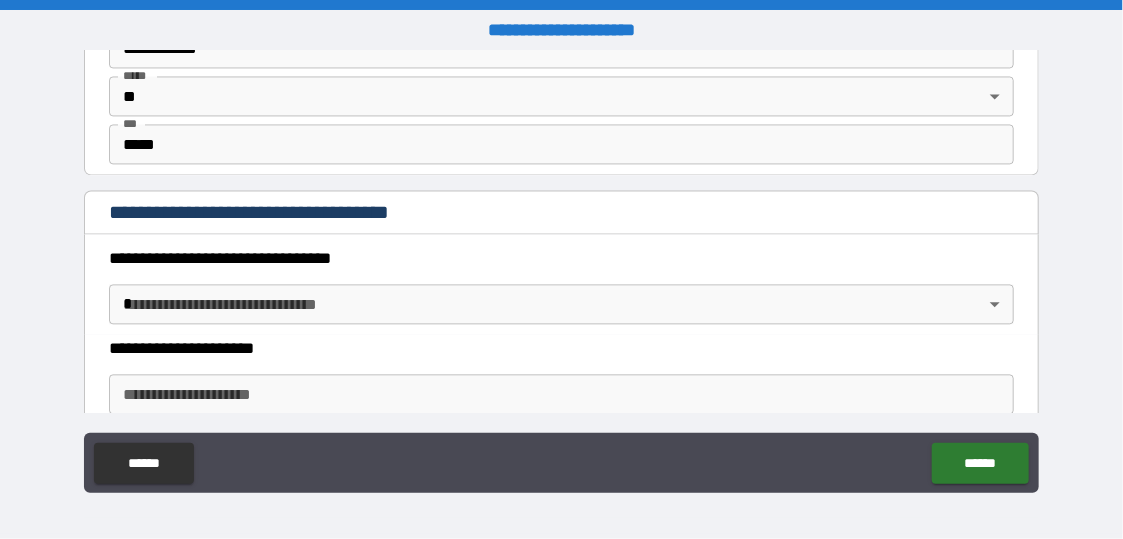 scroll, scrollTop: 1600, scrollLeft: 0, axis: vertical 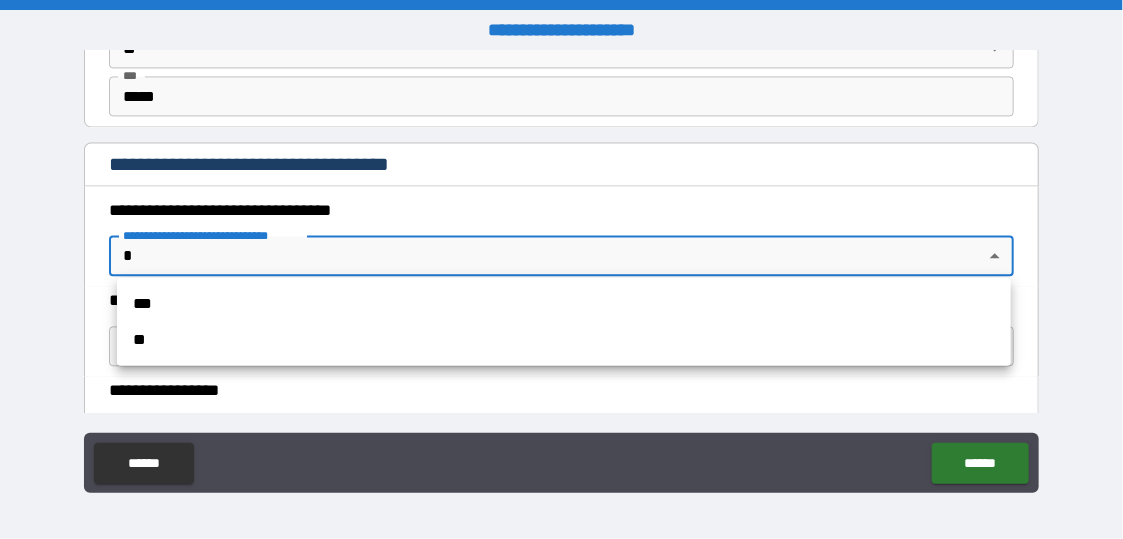 click on "**********" at bounding box center (561, 269) 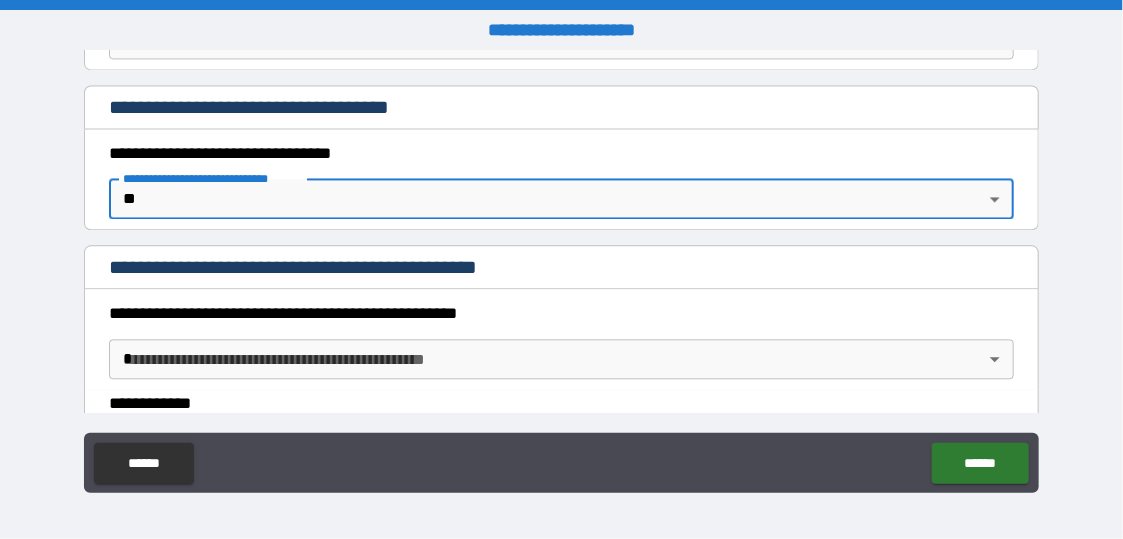 scroll, scrollTop: 1700, scrollLeft: 0, axis: vertical 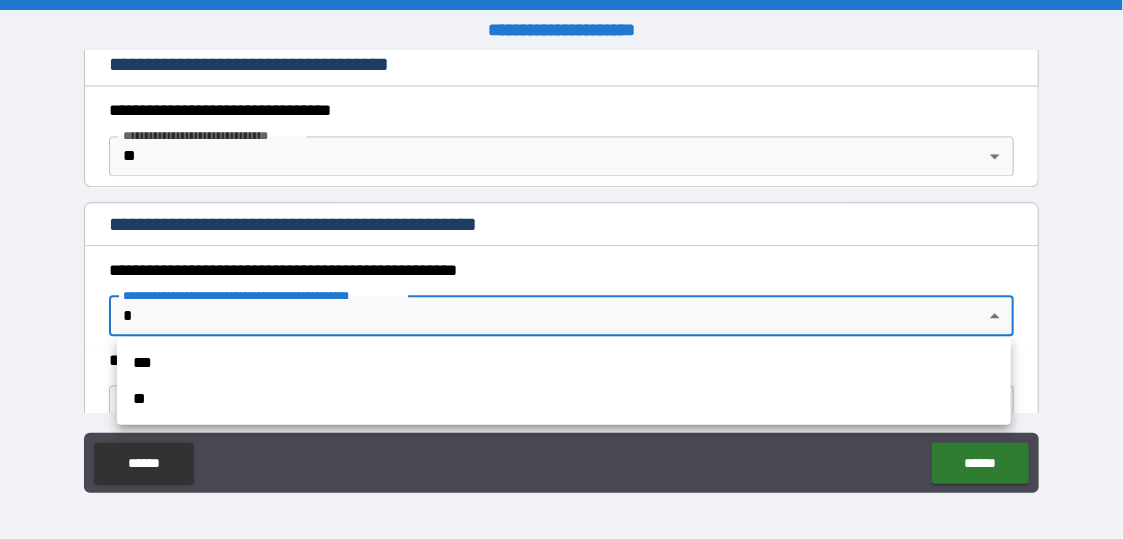 drag, startPoint x: 230, startPoint y: 295, endPoint x: 228, endPoint y: 306, distance: 11.18034 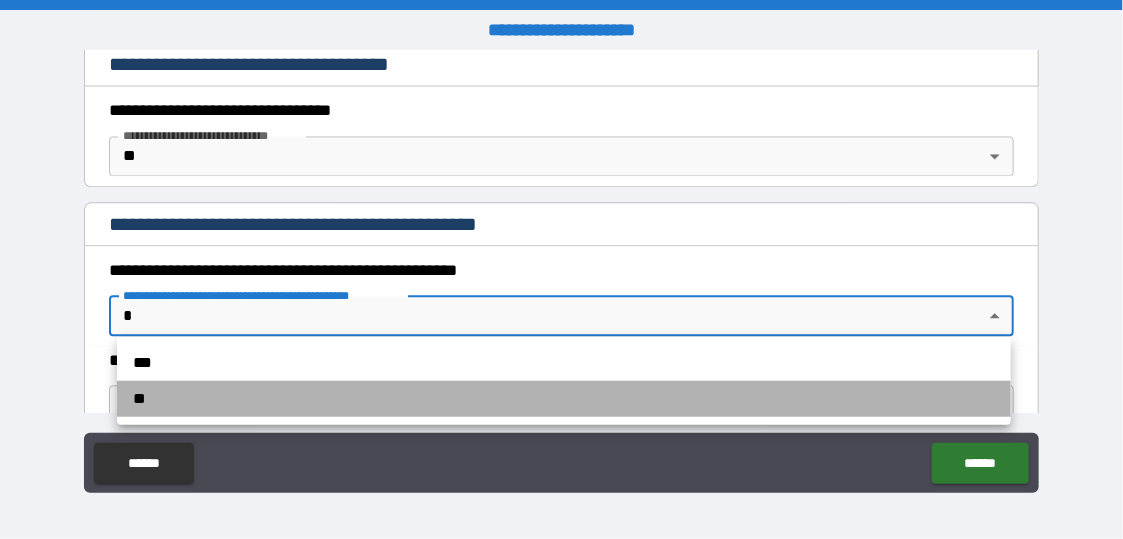 click on "**" at bounding box center (564, 399) 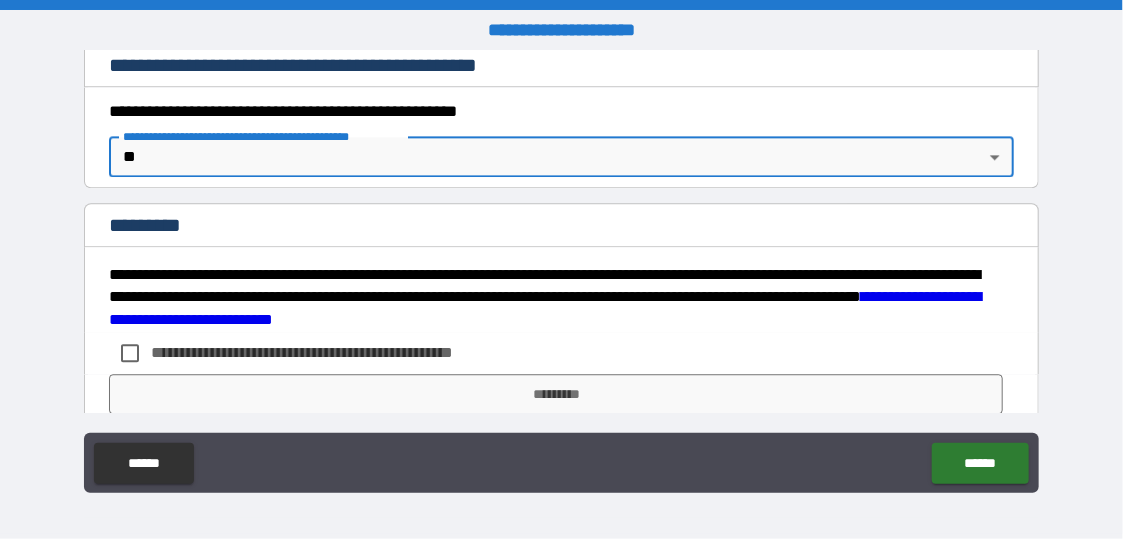 scroll, scrollTop: 1900, scrollLeft: 0, axis: vertical 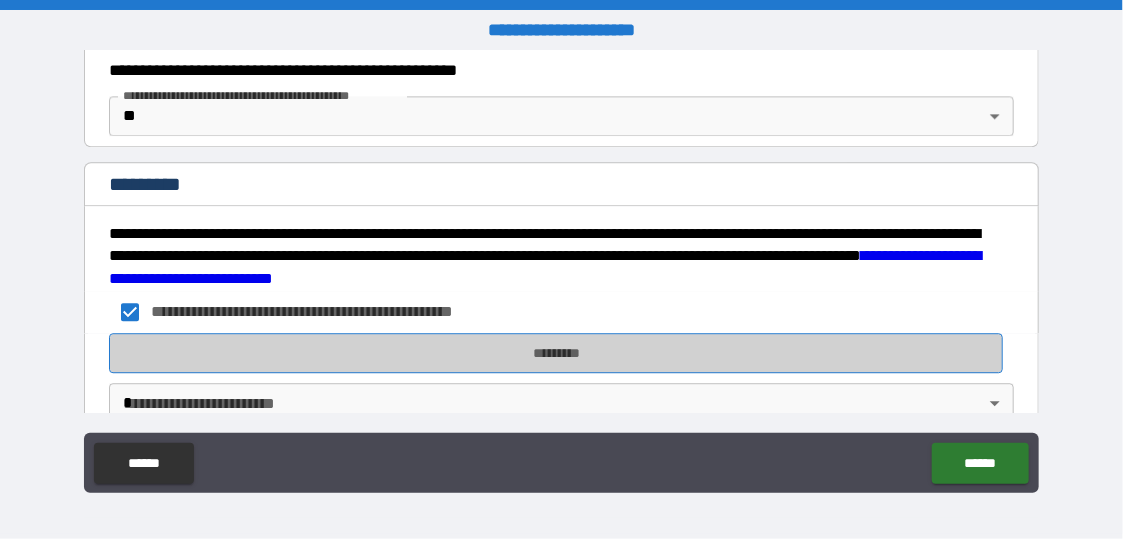 click on "*********" at bounding box center [556, 353] 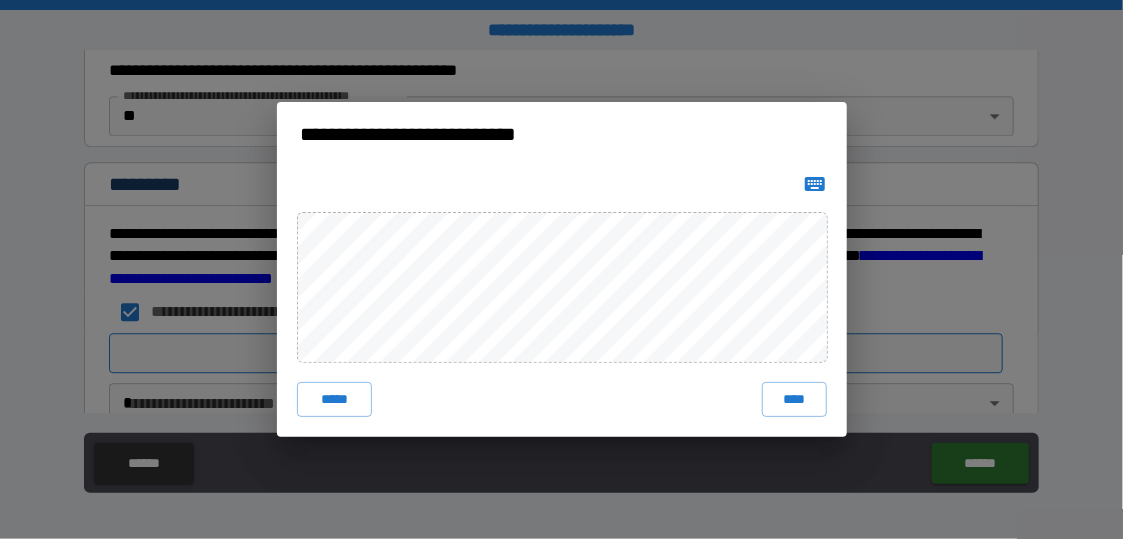 click on "****" at bounding box center (794, 400) 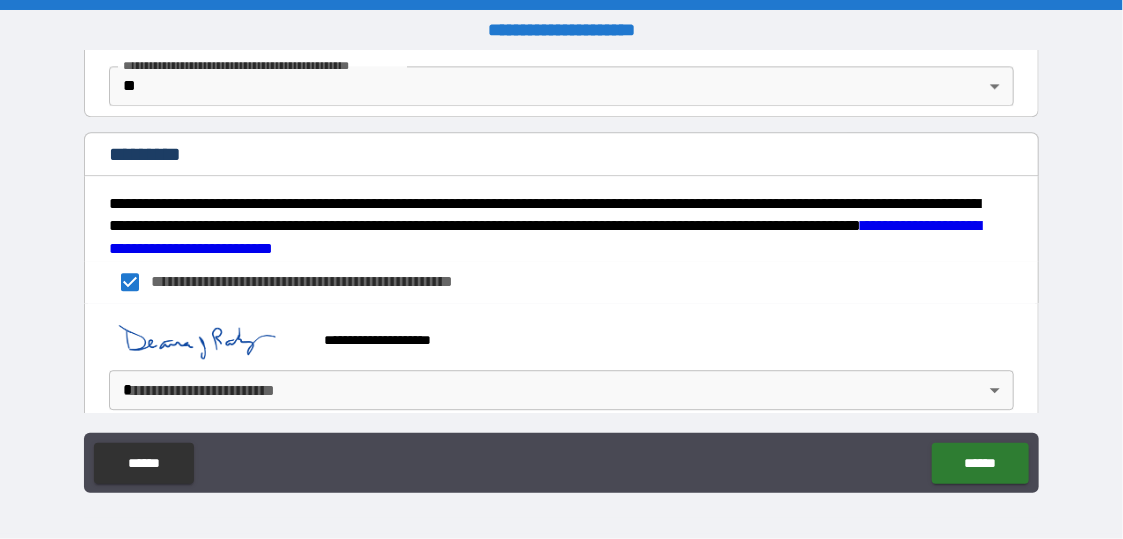 scroll, scrollTop: 1947, scrollLeft: 0, axis: vertical 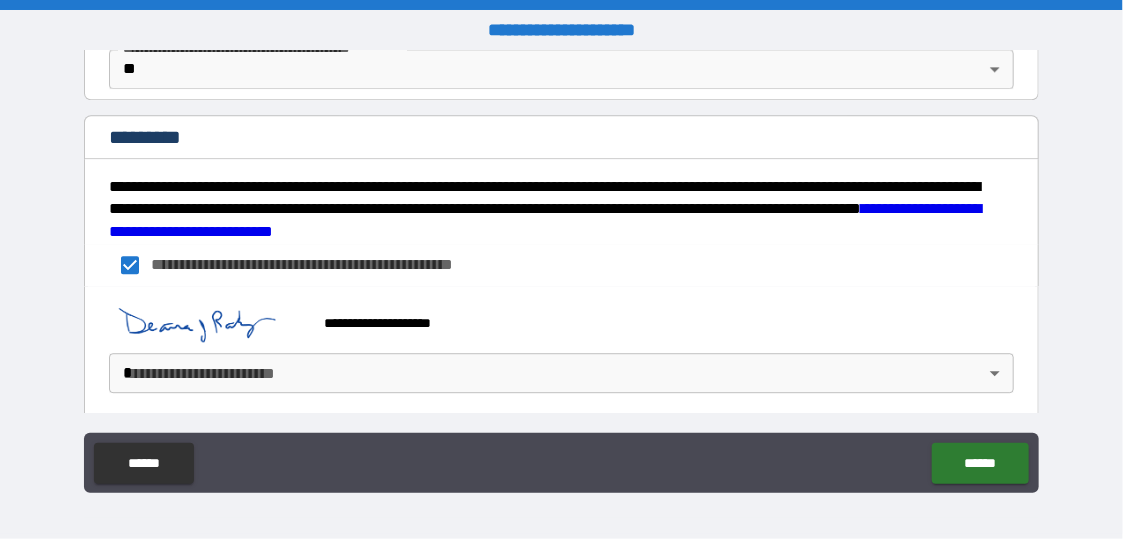 click on "**********" at bounding box center (561, 269) 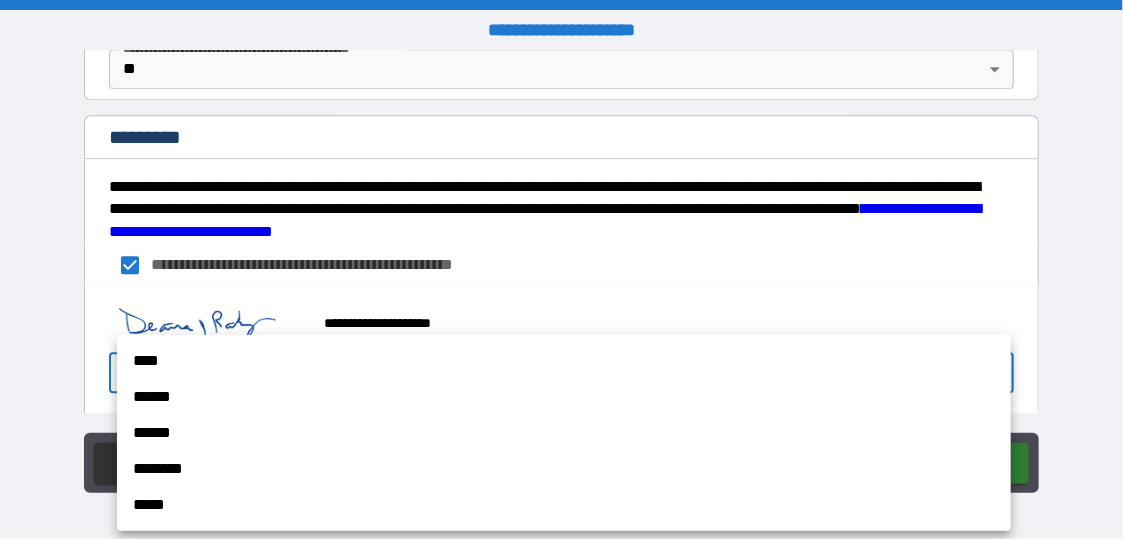 click on "****" at bounding box center [564, 361] 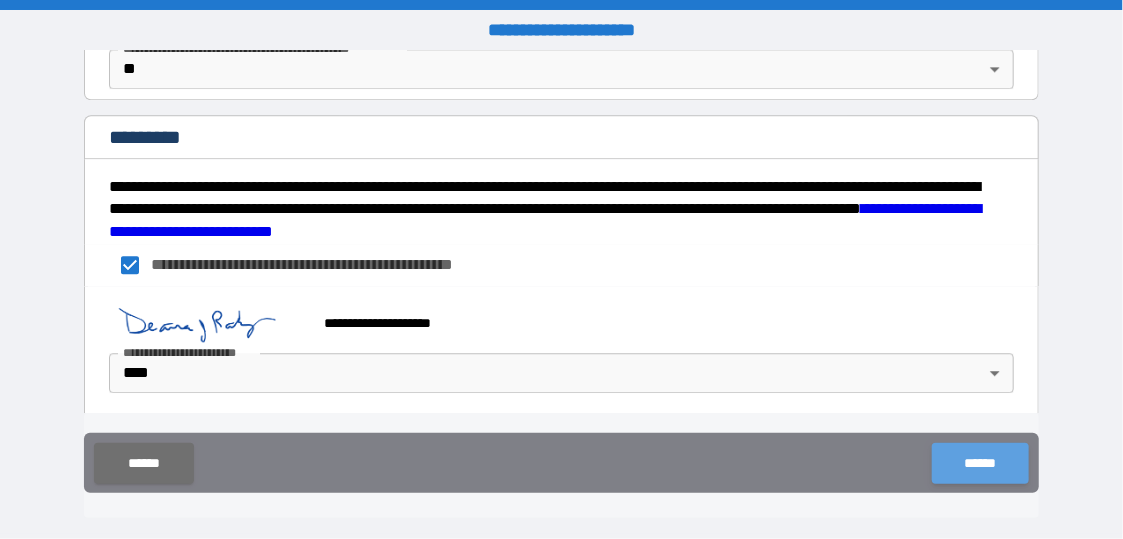 click on "******" at bounding box center (980, 463) 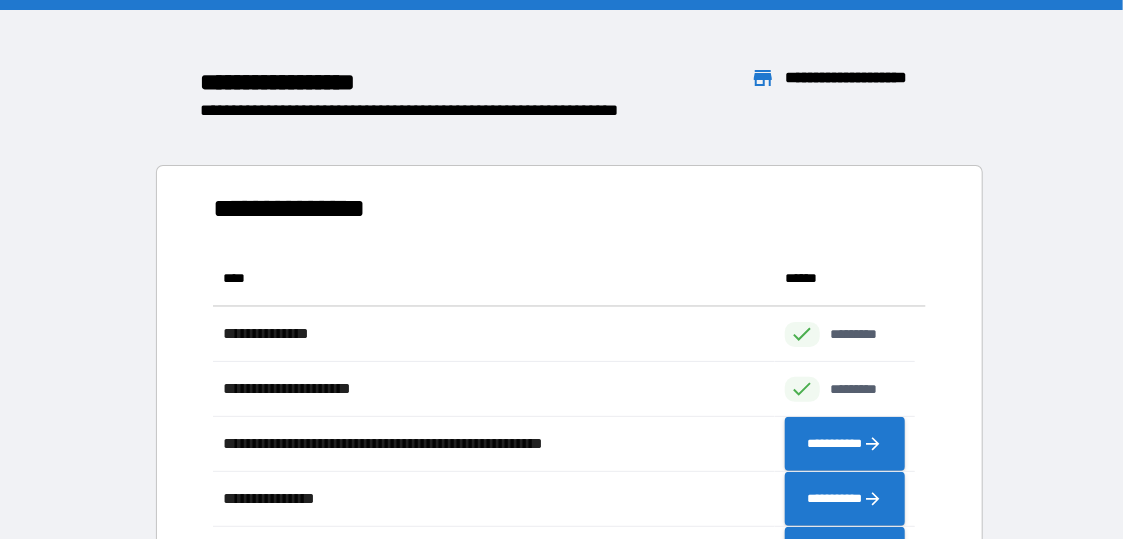 scroll, scrollTop: 16, scrollLeft: 16, axis: both 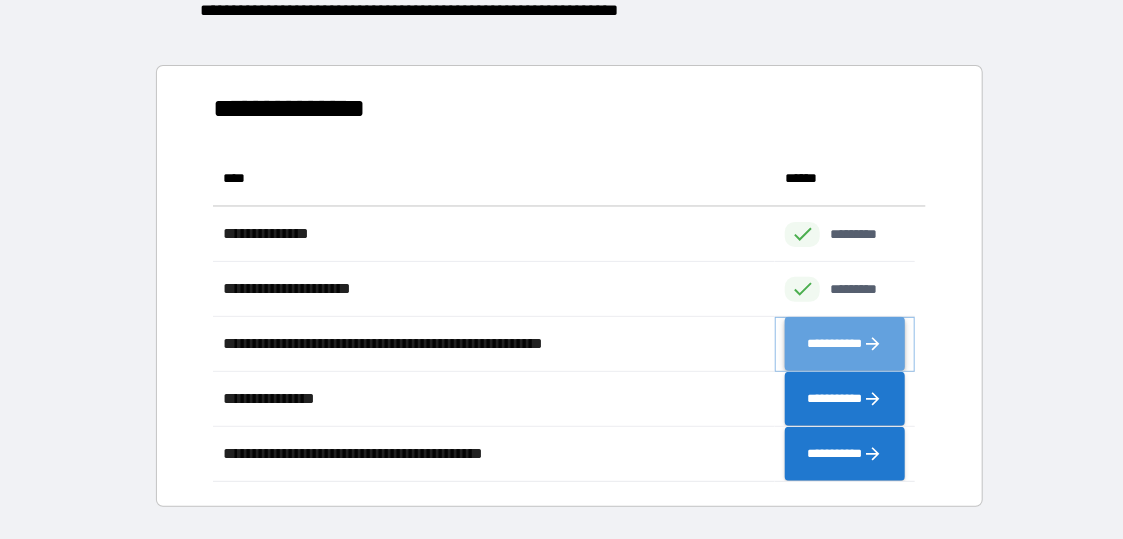 click 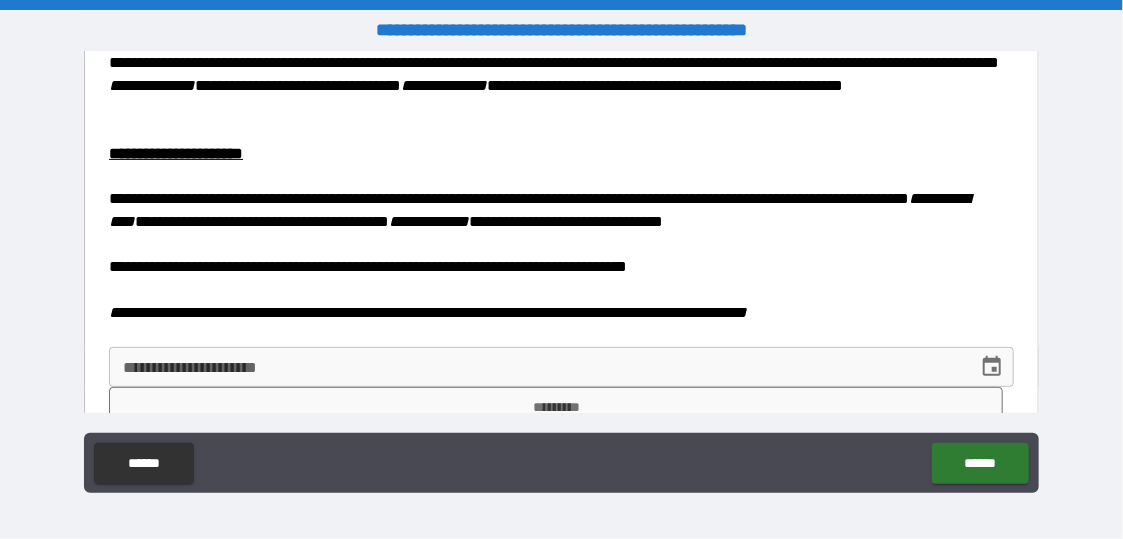 scroll, scrollTop: 222, scrollLeft: 0, axis: vertical 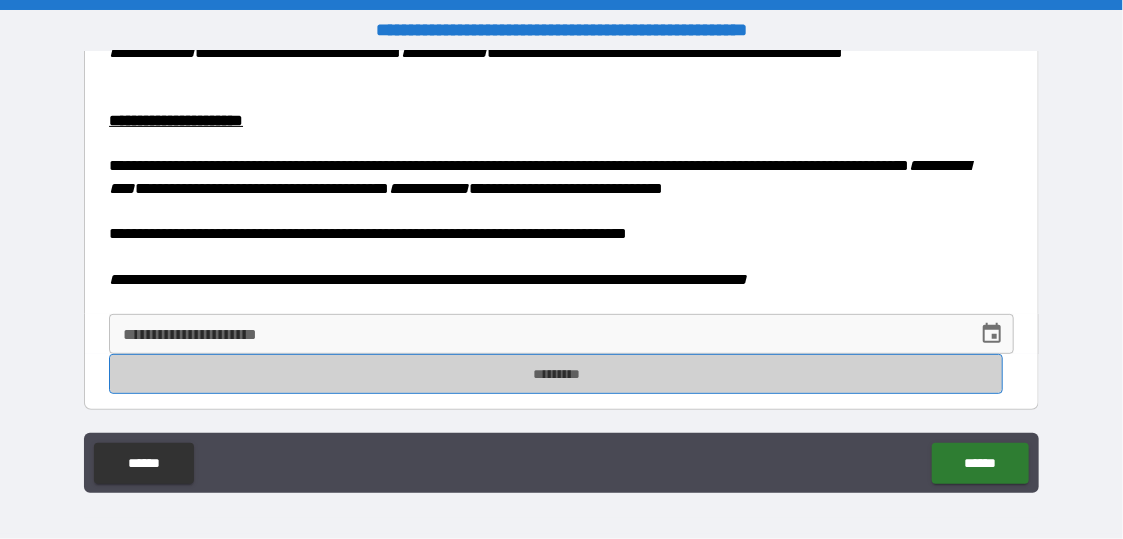 click on "*********" at bounding box center [556, 374] 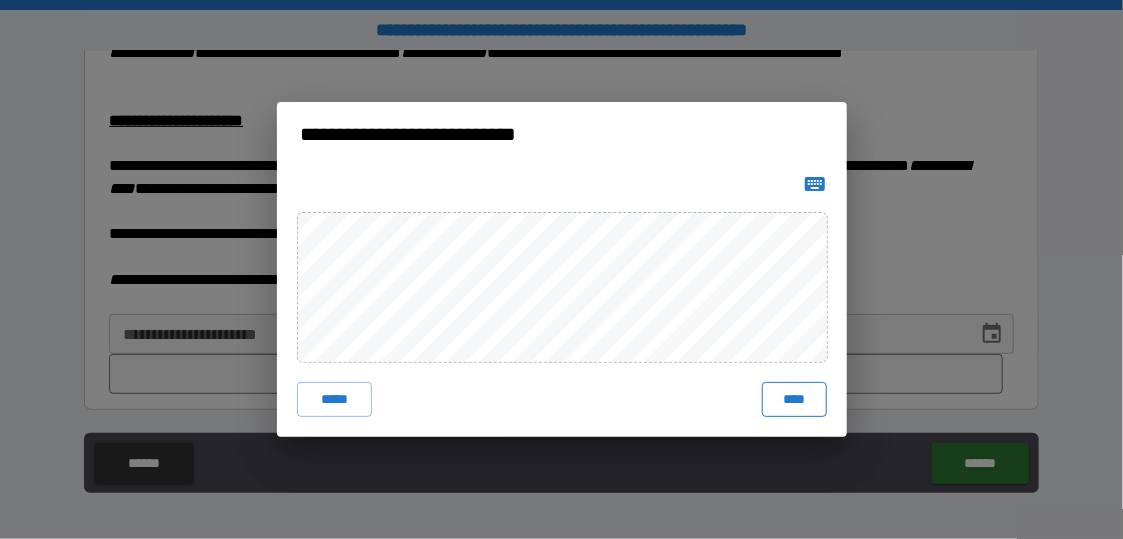 click on "****" at bounding box center [794, 400] 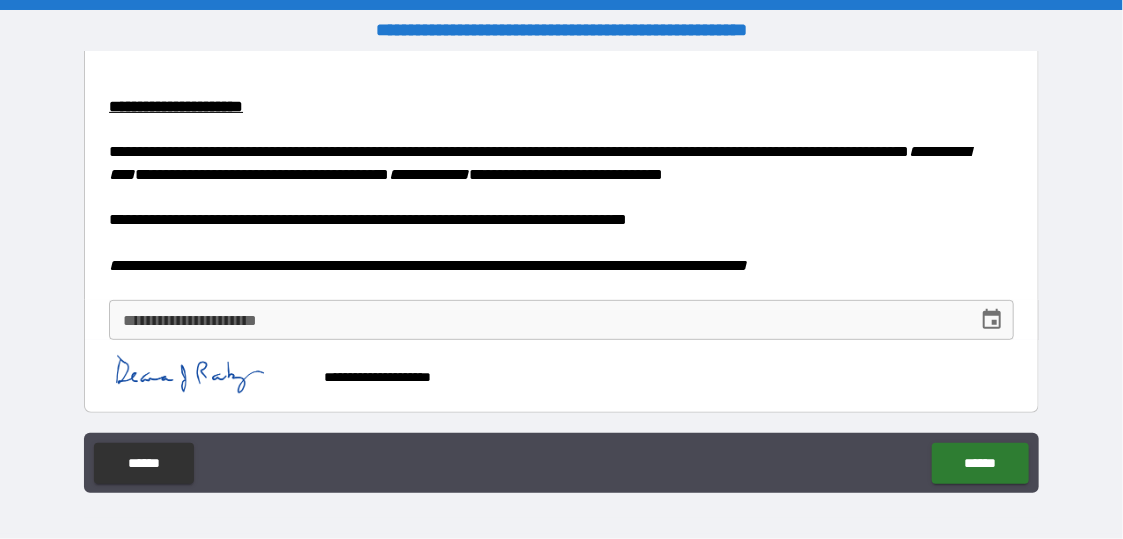 scroll, scrollTop: 239, scrollLeft: 0, axis: vertical 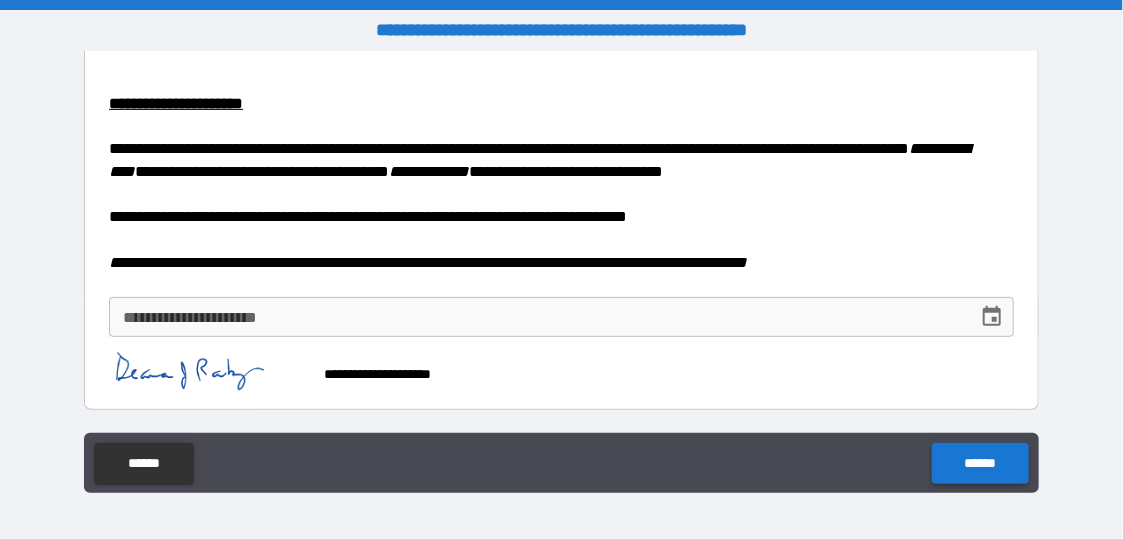 click on "******" at bounding box center [980, 463] 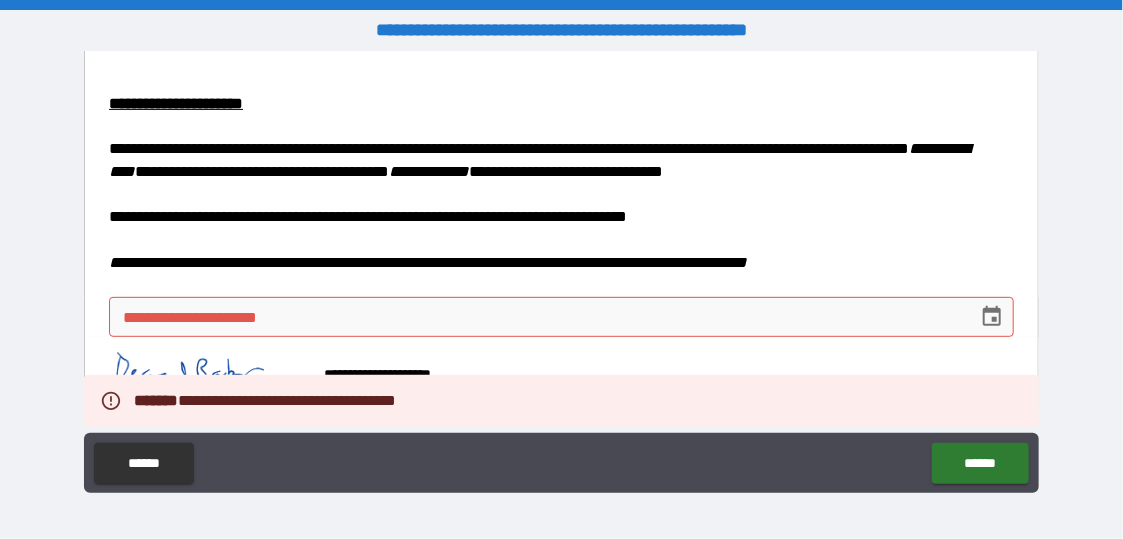 click on "**********" at bounding box center (561, 317) 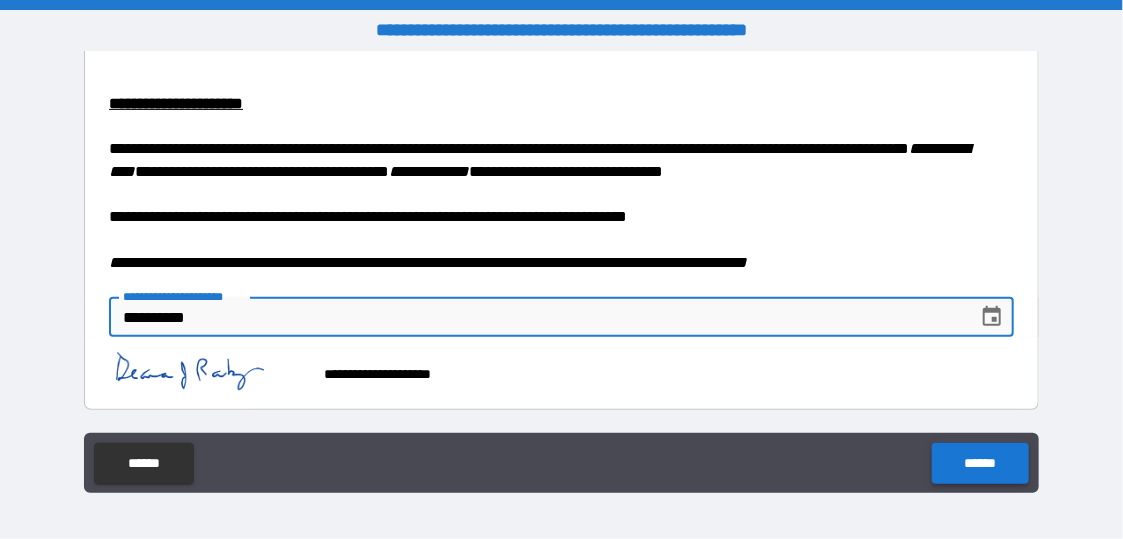 type on "**********" 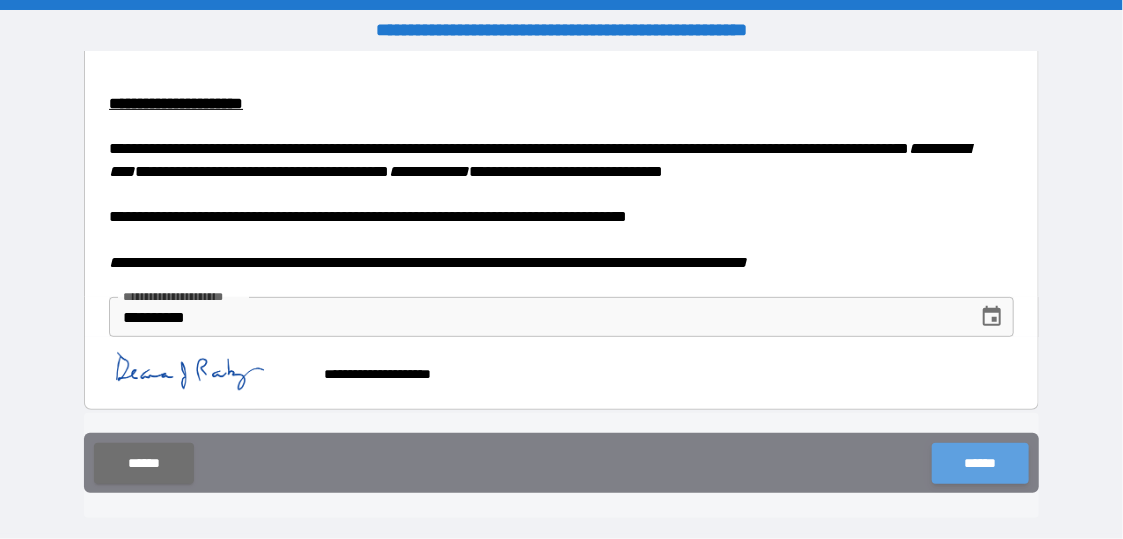 click on "******" at bounding box center [980, 463] 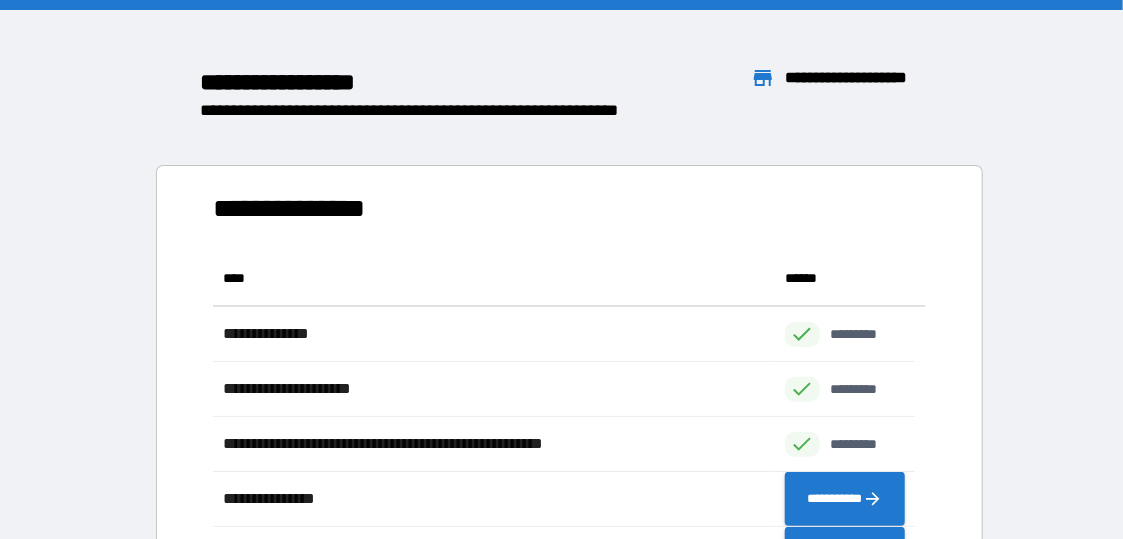 scroll, scrollTop: 16, scrollLeft: 16, axis: both 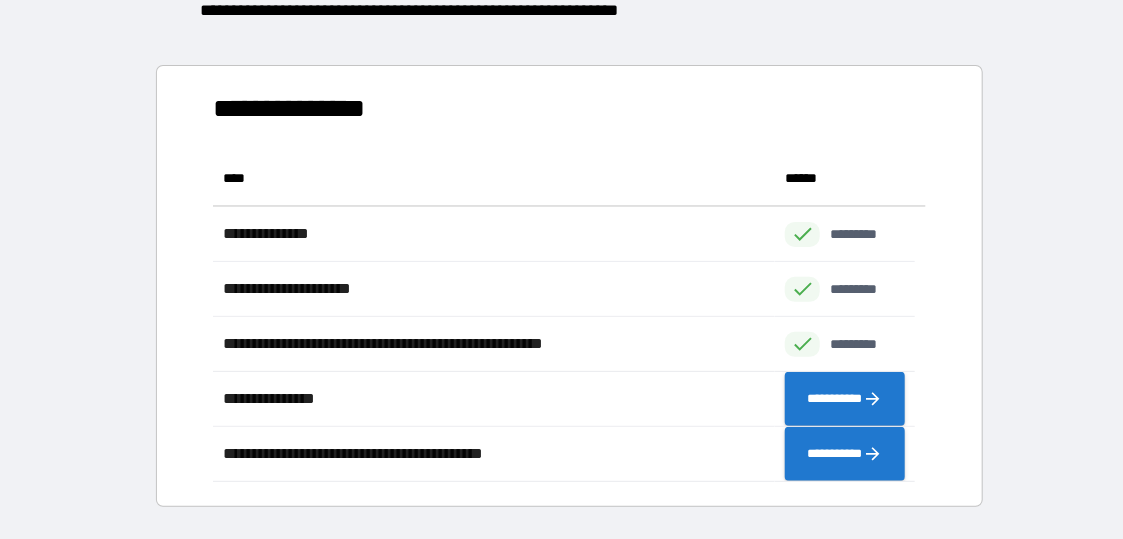 drag, startPoint x: 1021, startPoint y: 426, endPoint x: 1009, endPoint y: 426, distance: 12 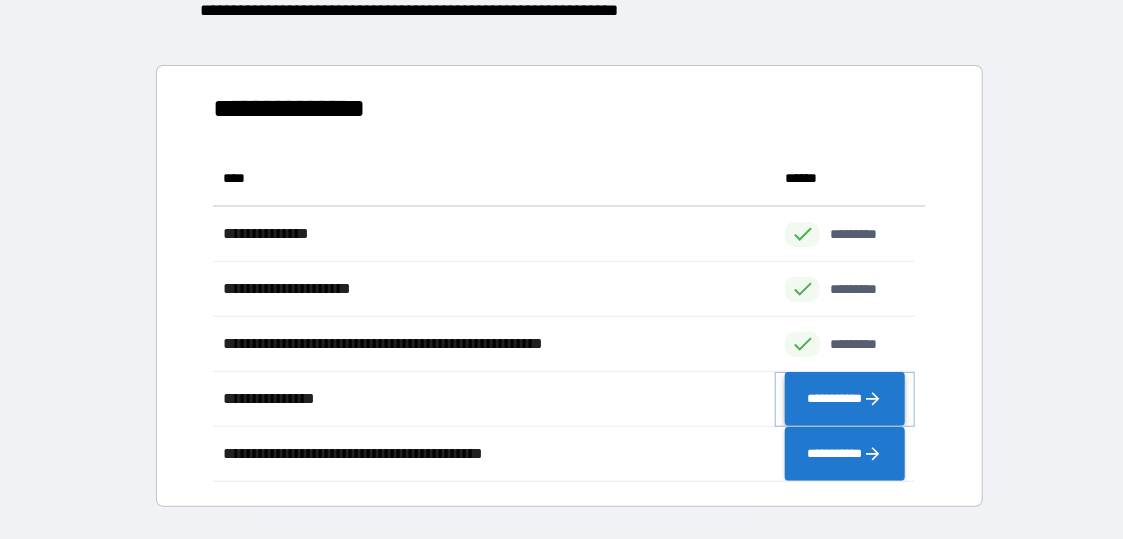 click 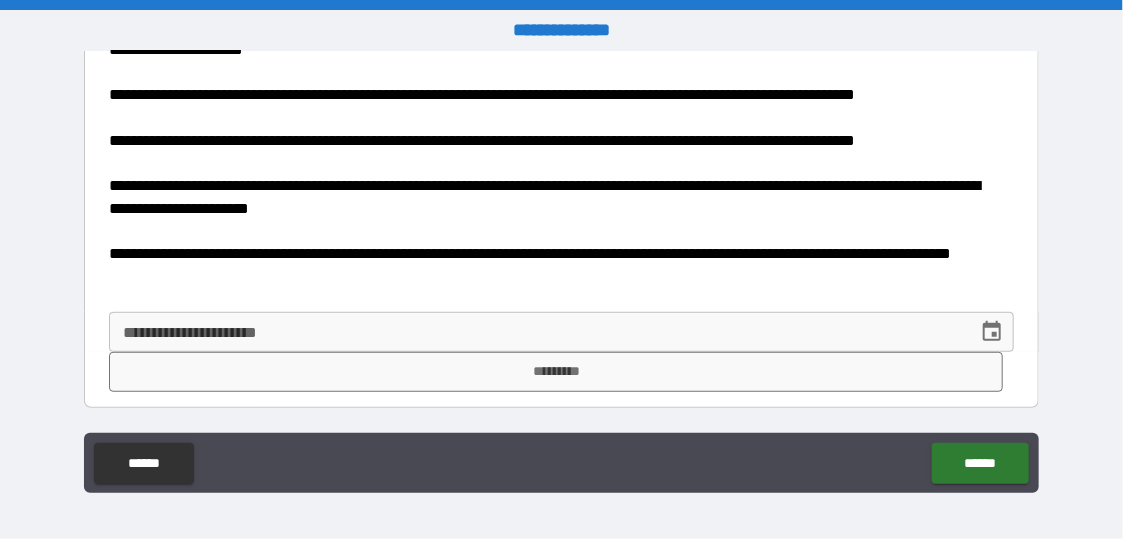 scroll, scrollTop: 359, scrollLeft: 0, axis: vertical 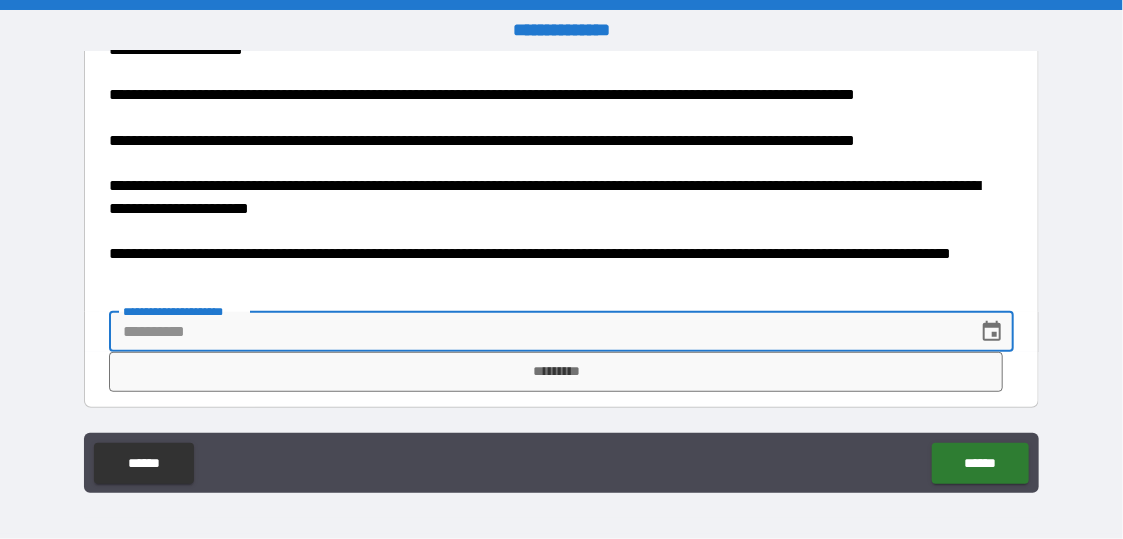 click on "**********" at bounding box center [536, 332] 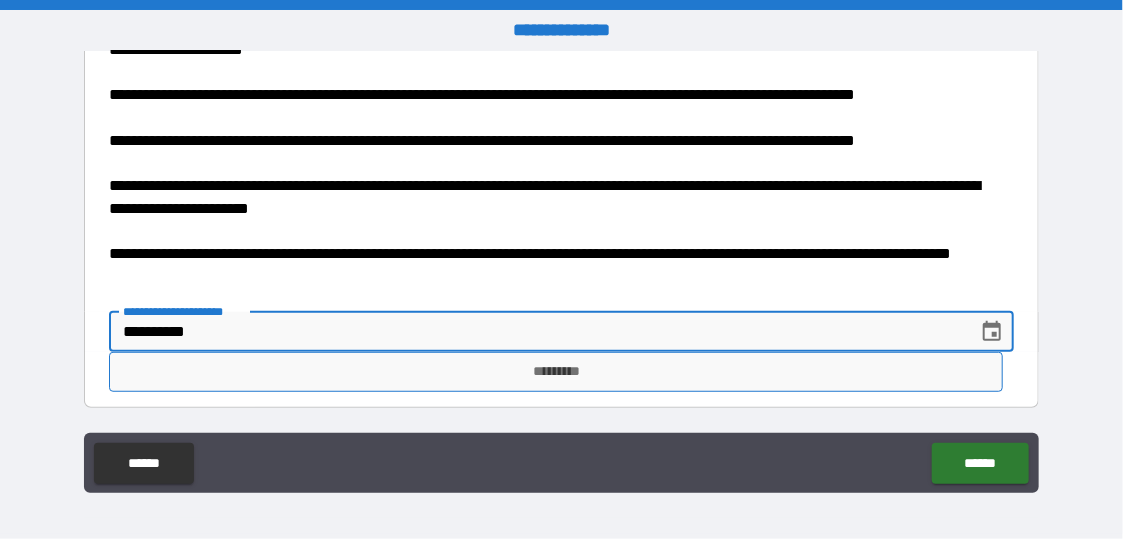 type on "**********" 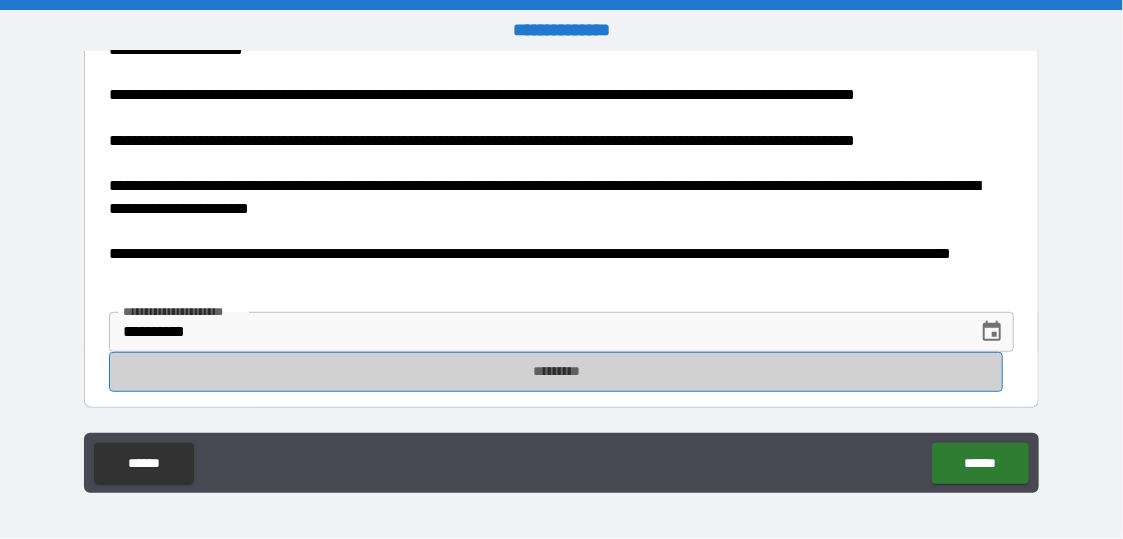 click on "*********" at bounding box center [556, 372] 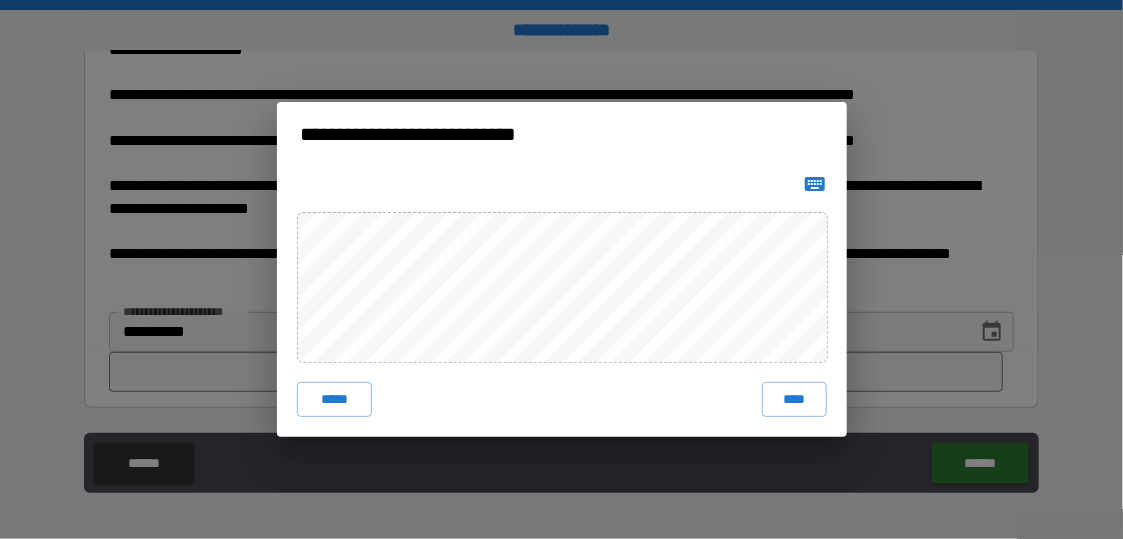 click on "****" at bounding box center (794, 400) 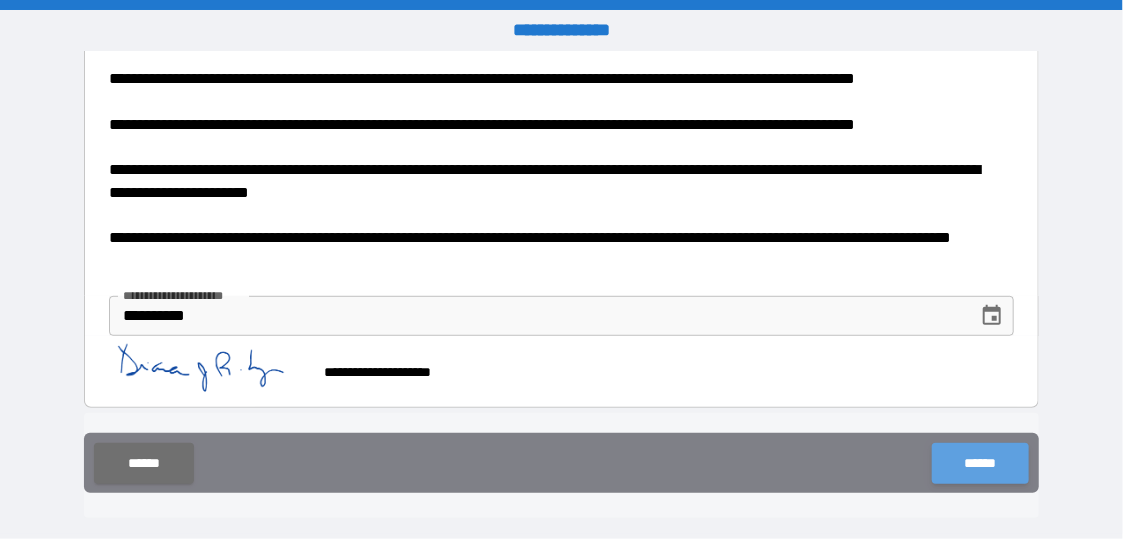 click on "******" at bounding box center [980, 463] 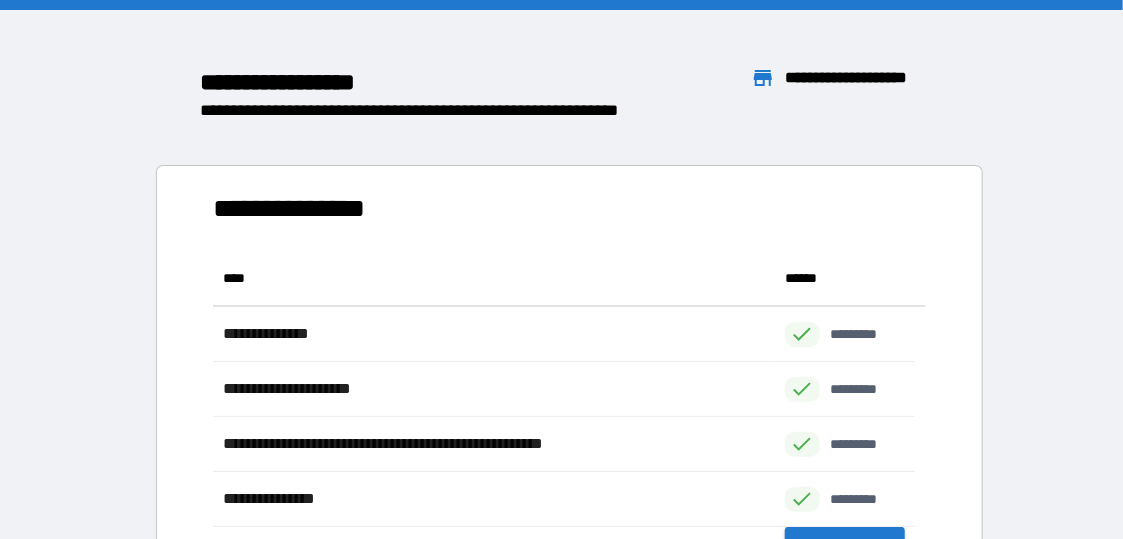 scroll, scrollTop: 16, scrollLeft: 16, axis: both 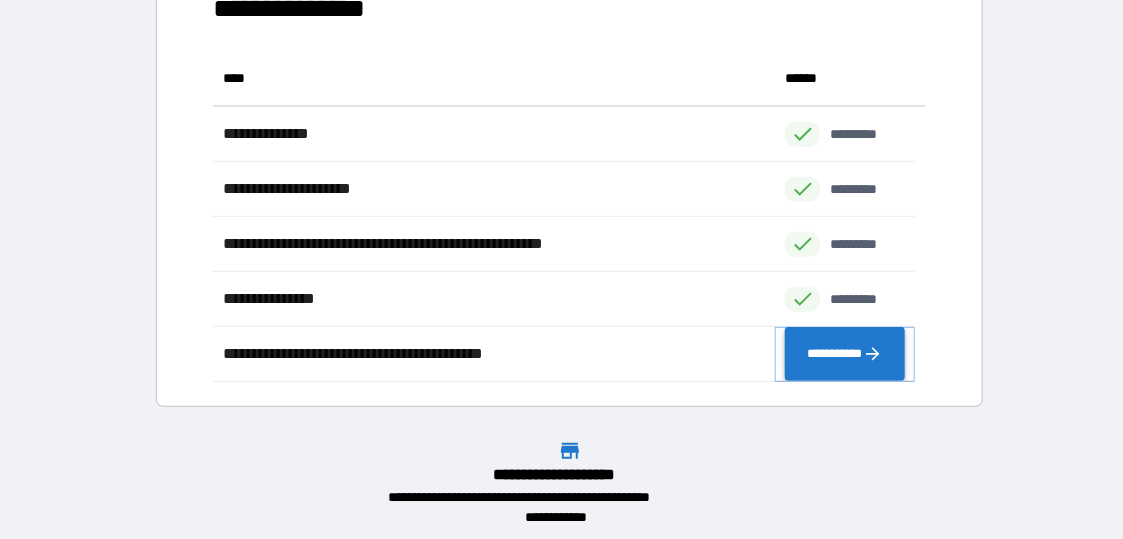 click on "**********" at bounding box center [845, 353] 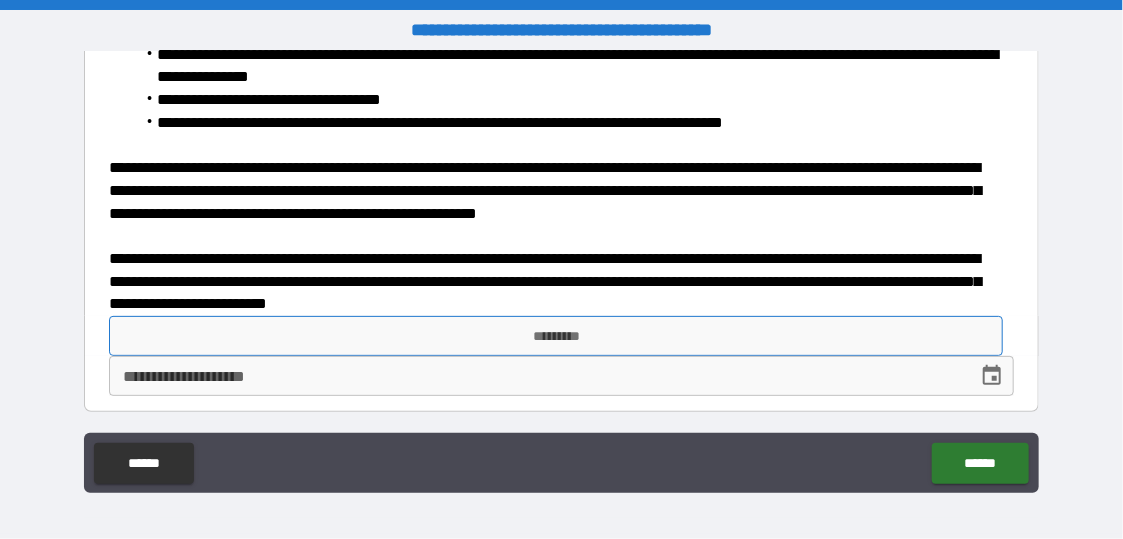 scroll, scrollTop: 131, scrollLeft: 0, axis: vertical 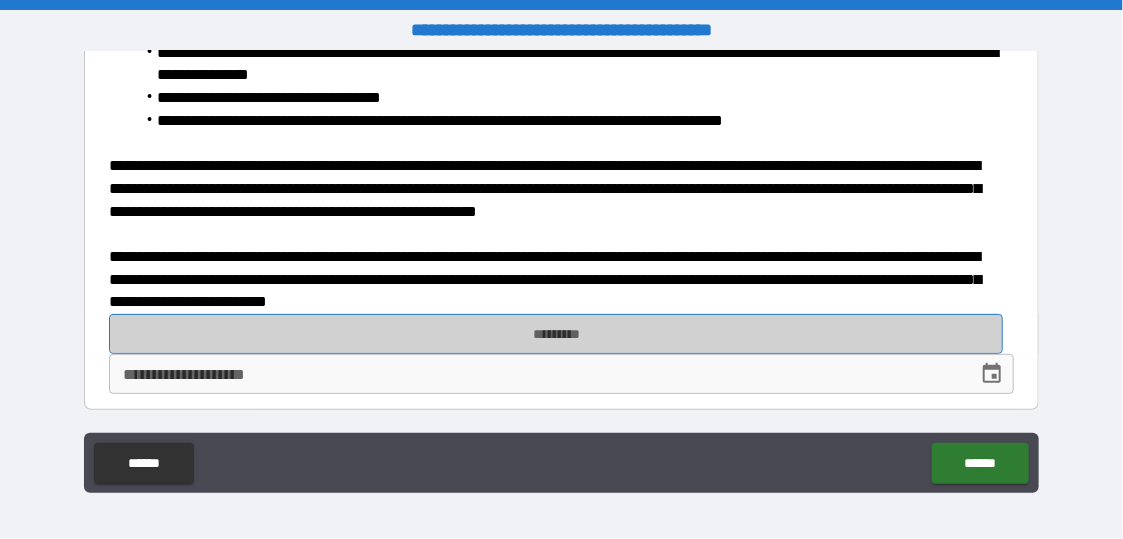 click on "*********" at bounding box center (556, 334) 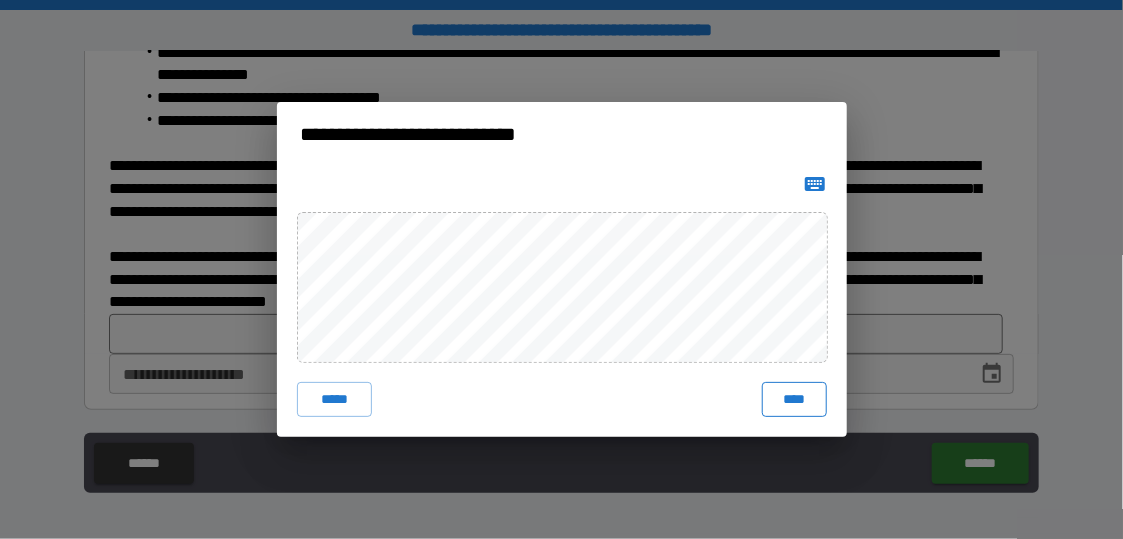 click on "****" at bounding box center (794, 400) 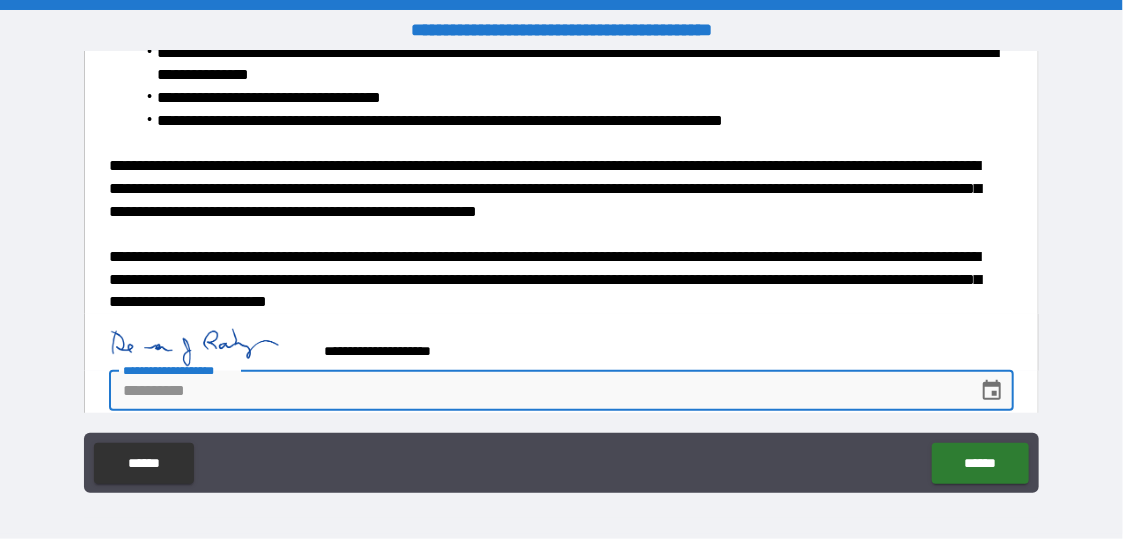 click on "**********" at bounding box center [536, 391] 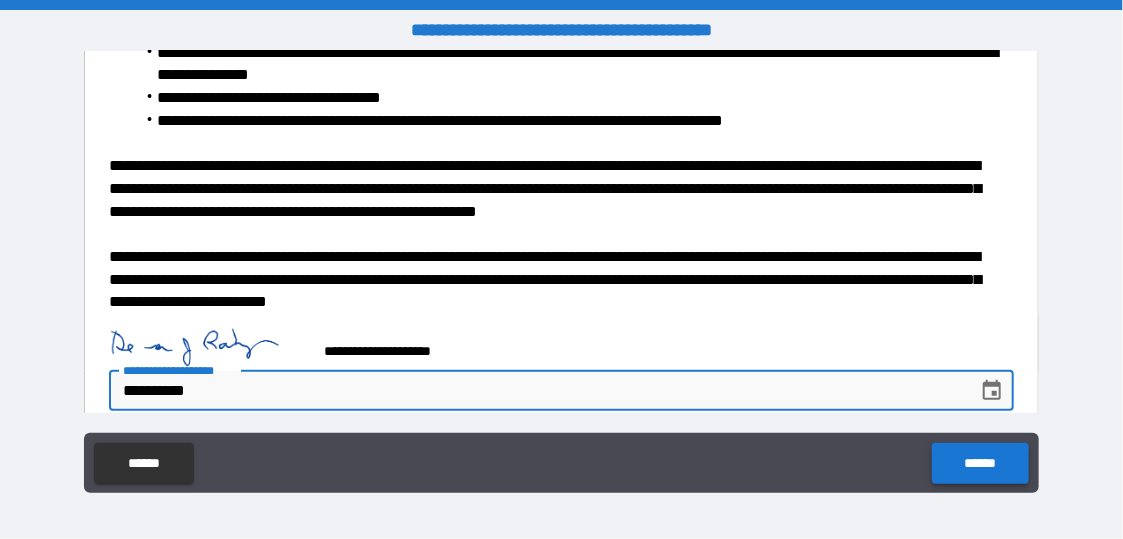 type on "**********" 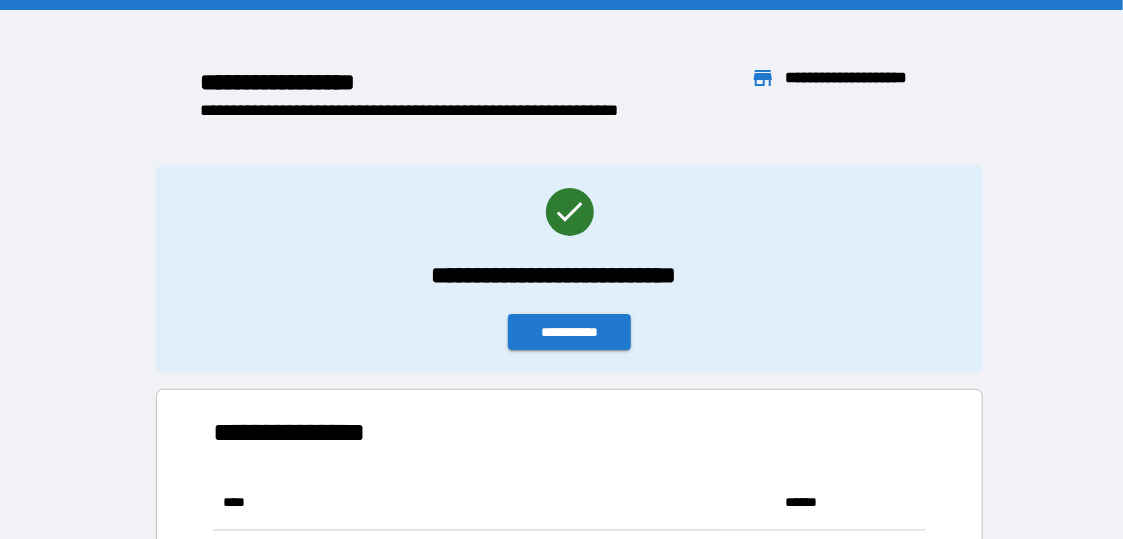 scroll, scrollTop: 16, scrollLeft: 16, axis: both 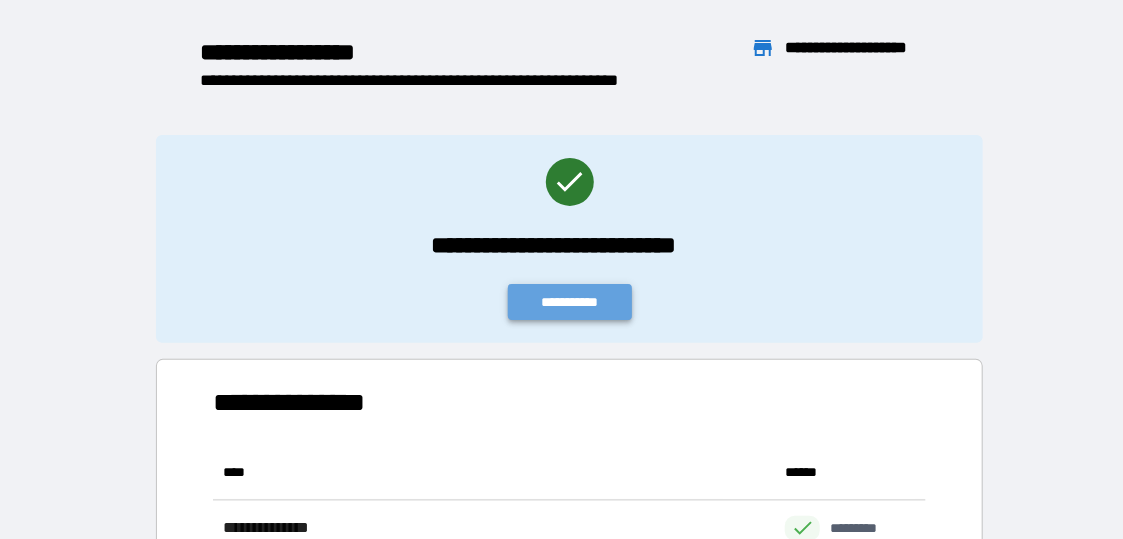 click on "**********" at bounding box center [570, 302] 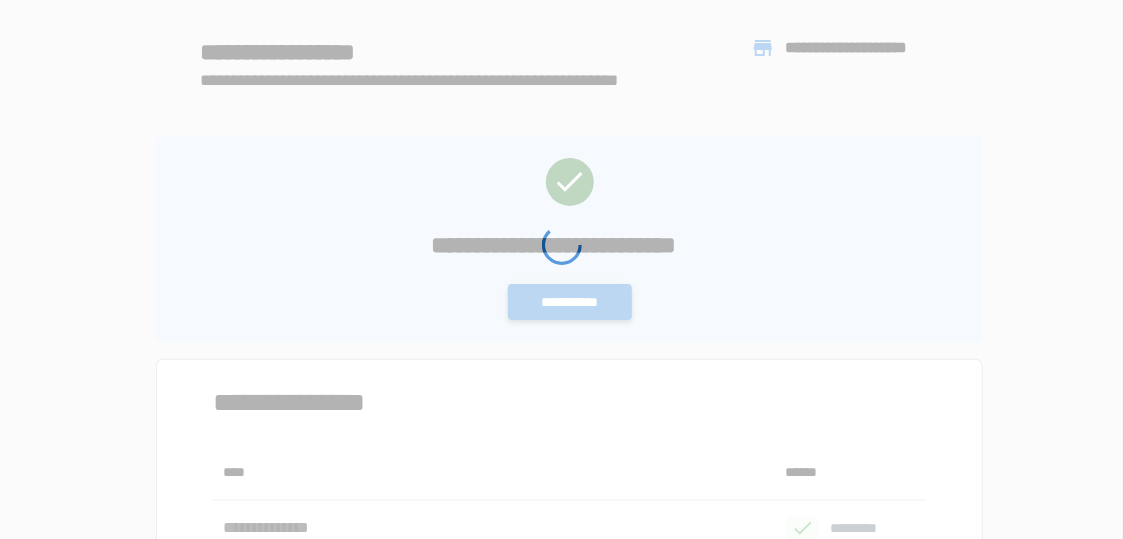 scroll, scrollTop: 0, scrollLeft: 0, axis: both 